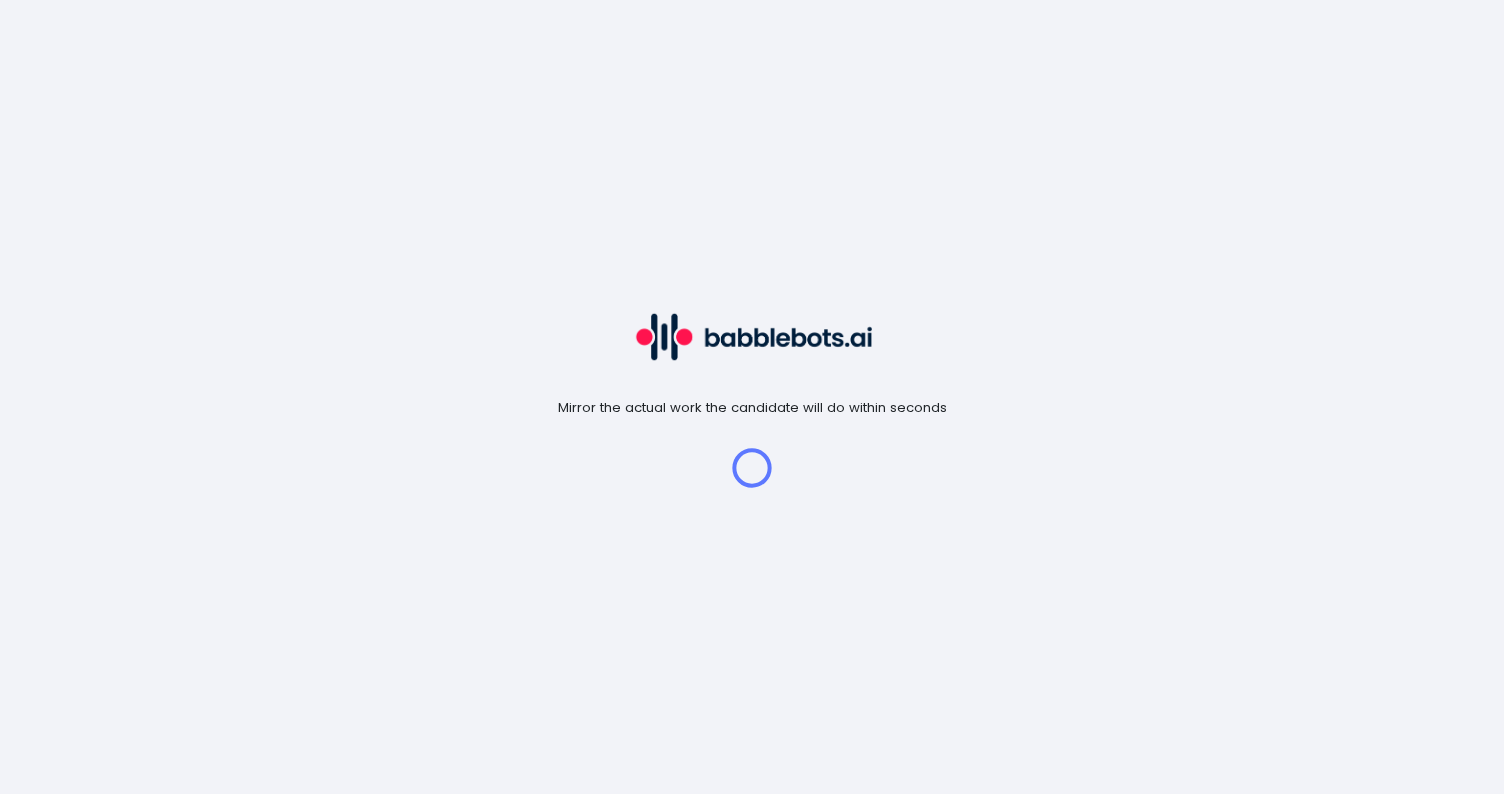 scroll, scrollTop: 0, scrollLeft: 0, axis: both 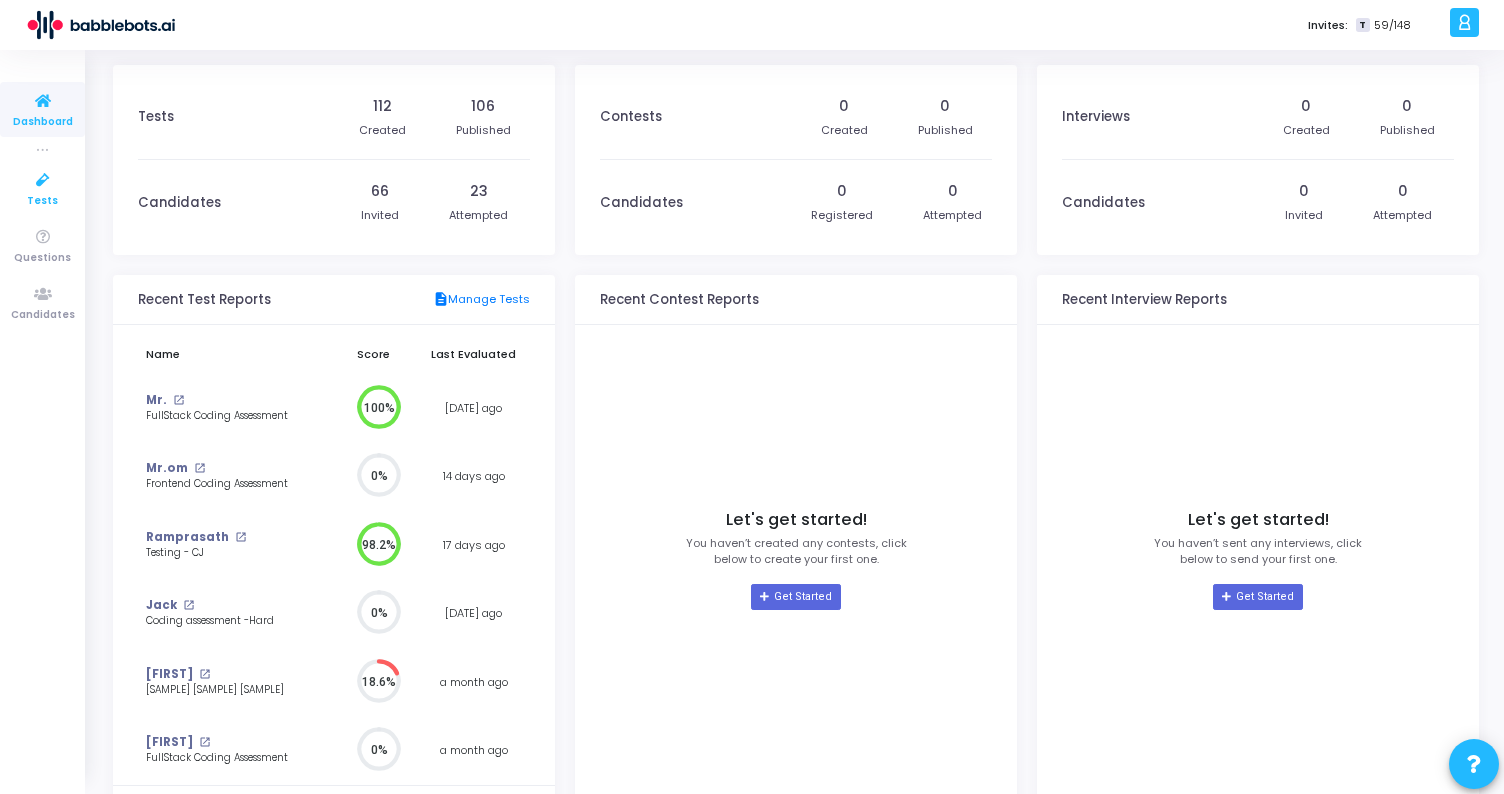 click at bounding box center [43, 180] 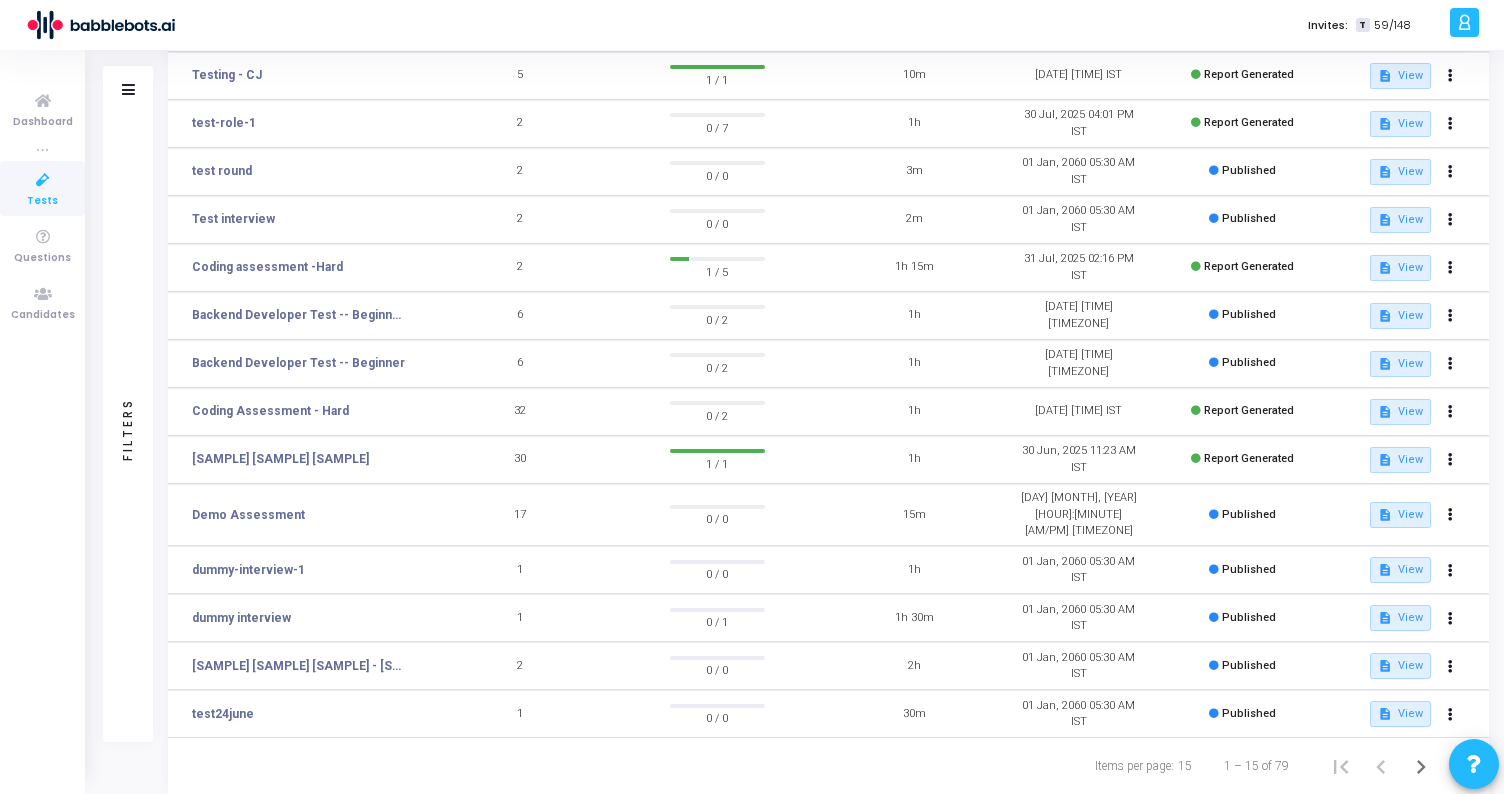 scroll, scrollTop: 0, scrollLeft: 0, axis: both 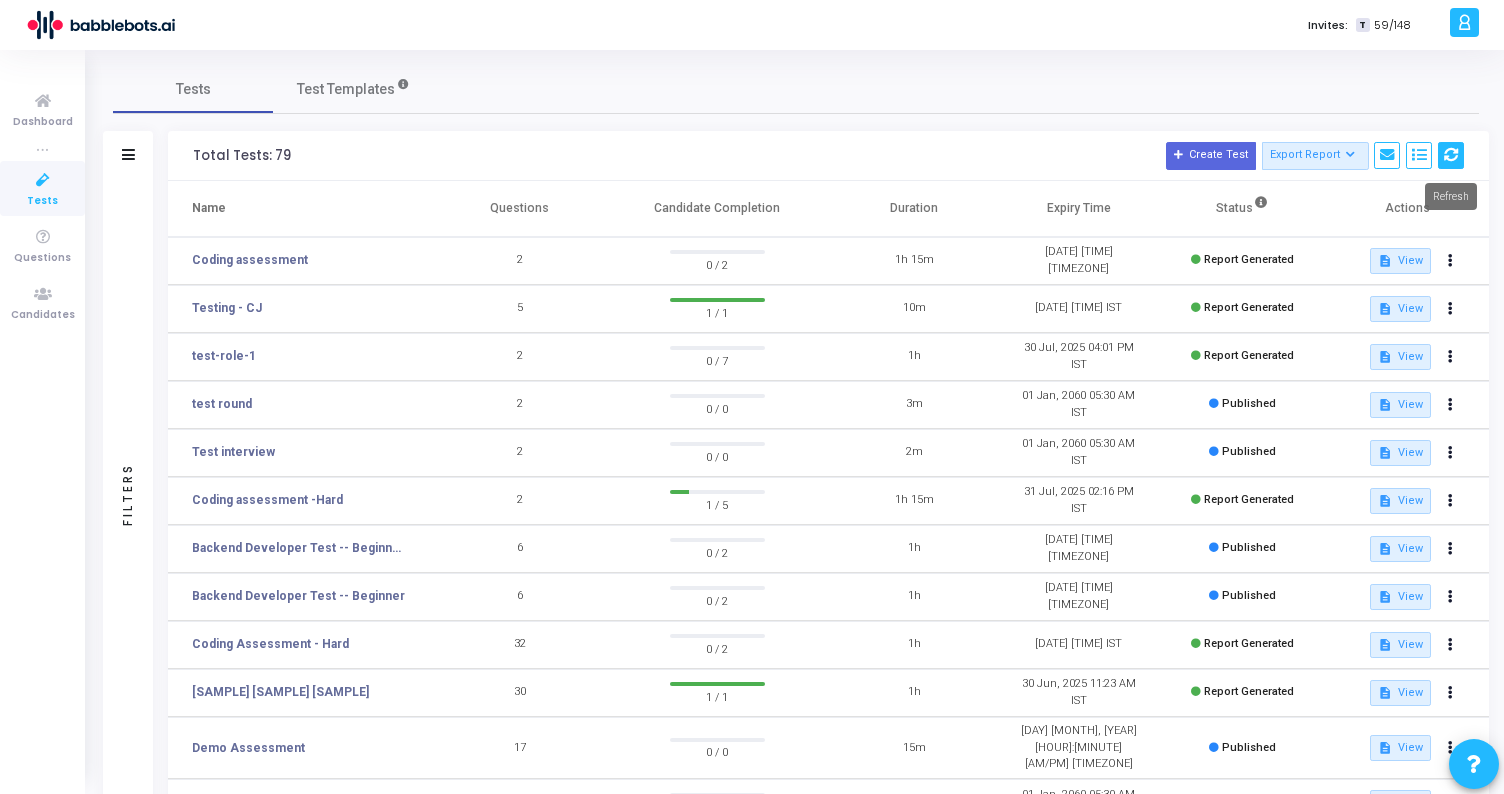 click 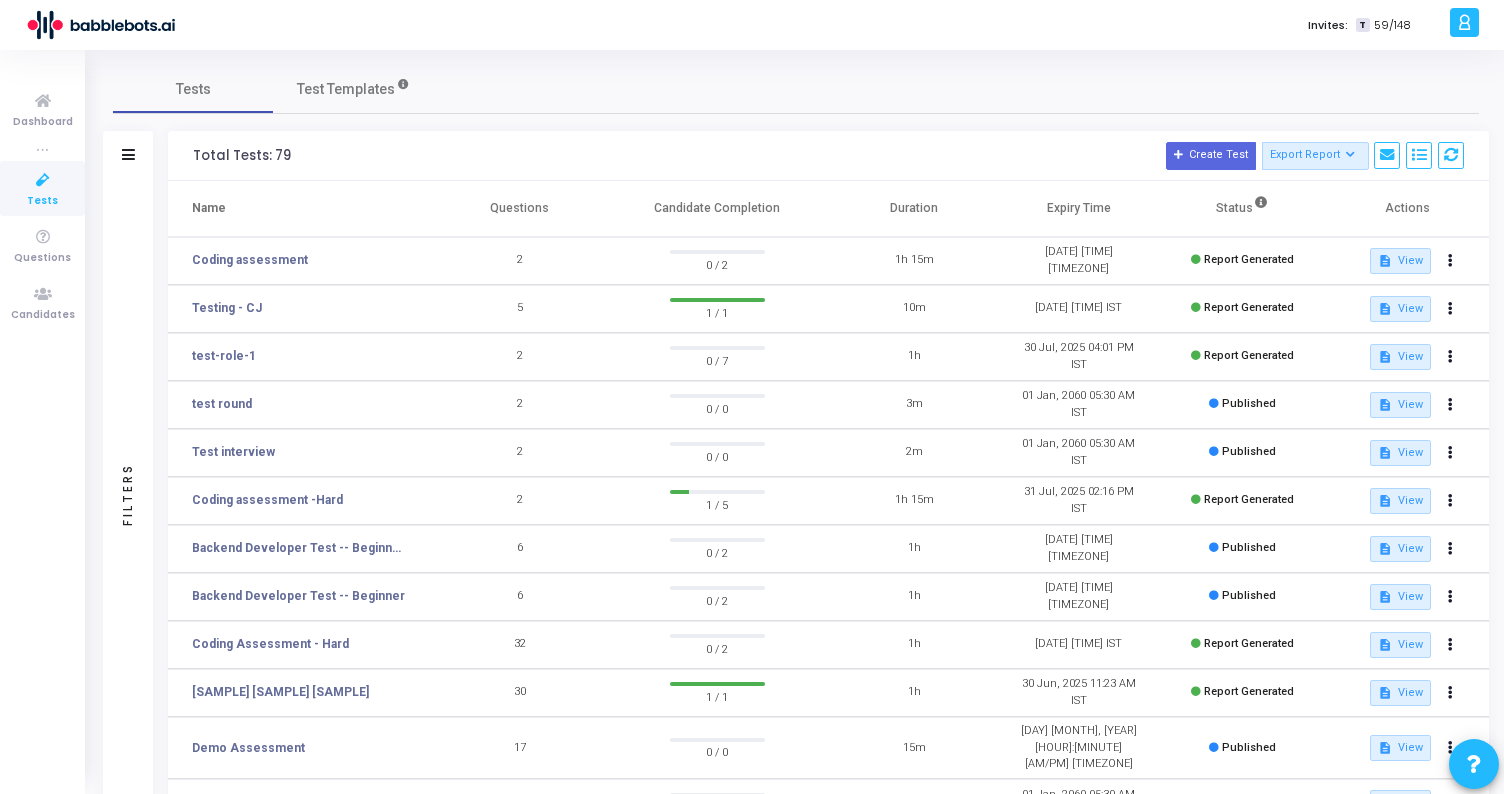 scroll, scrollTop: 233, scrollLeft: 0, axis: vertical 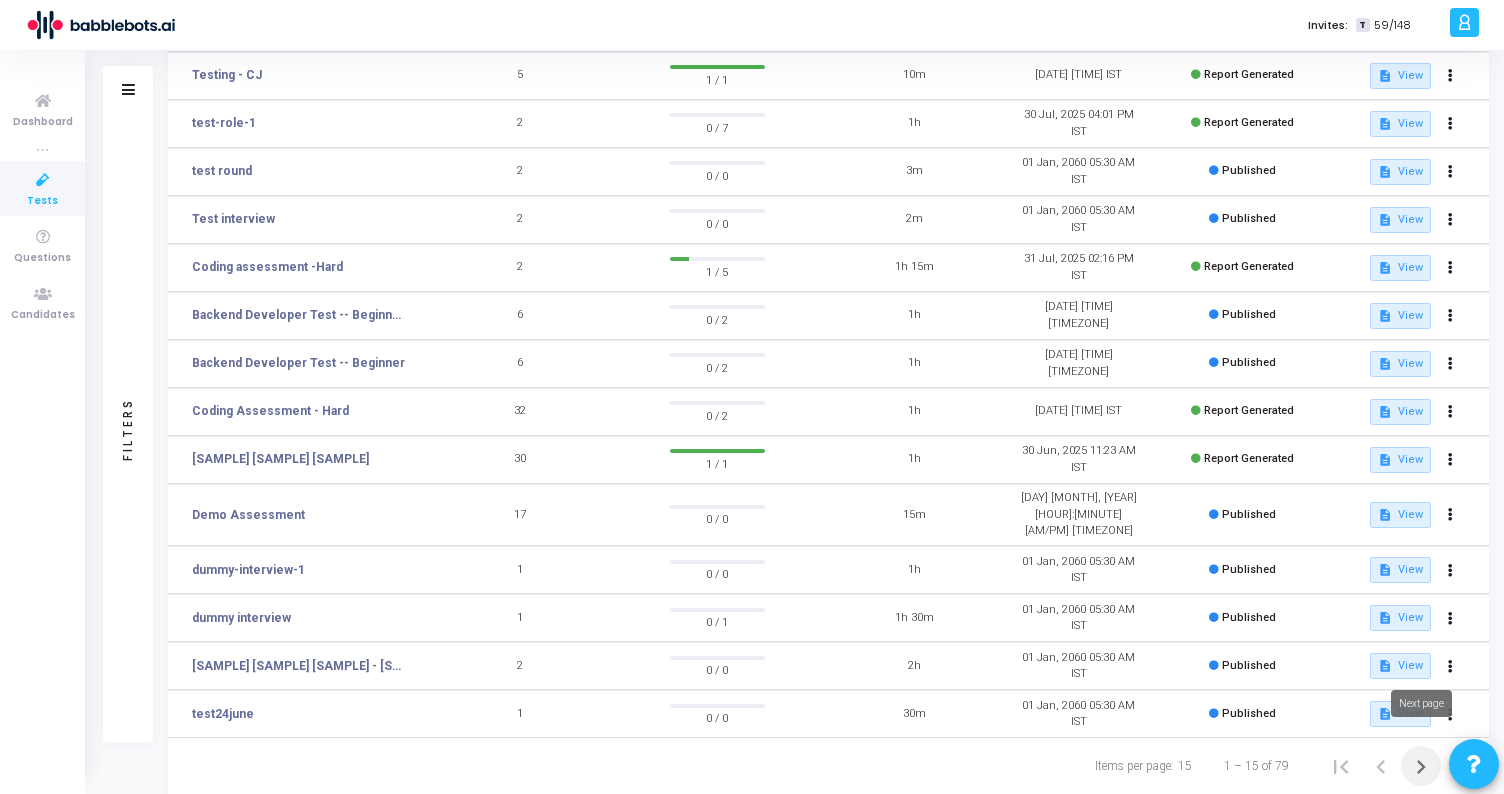 click 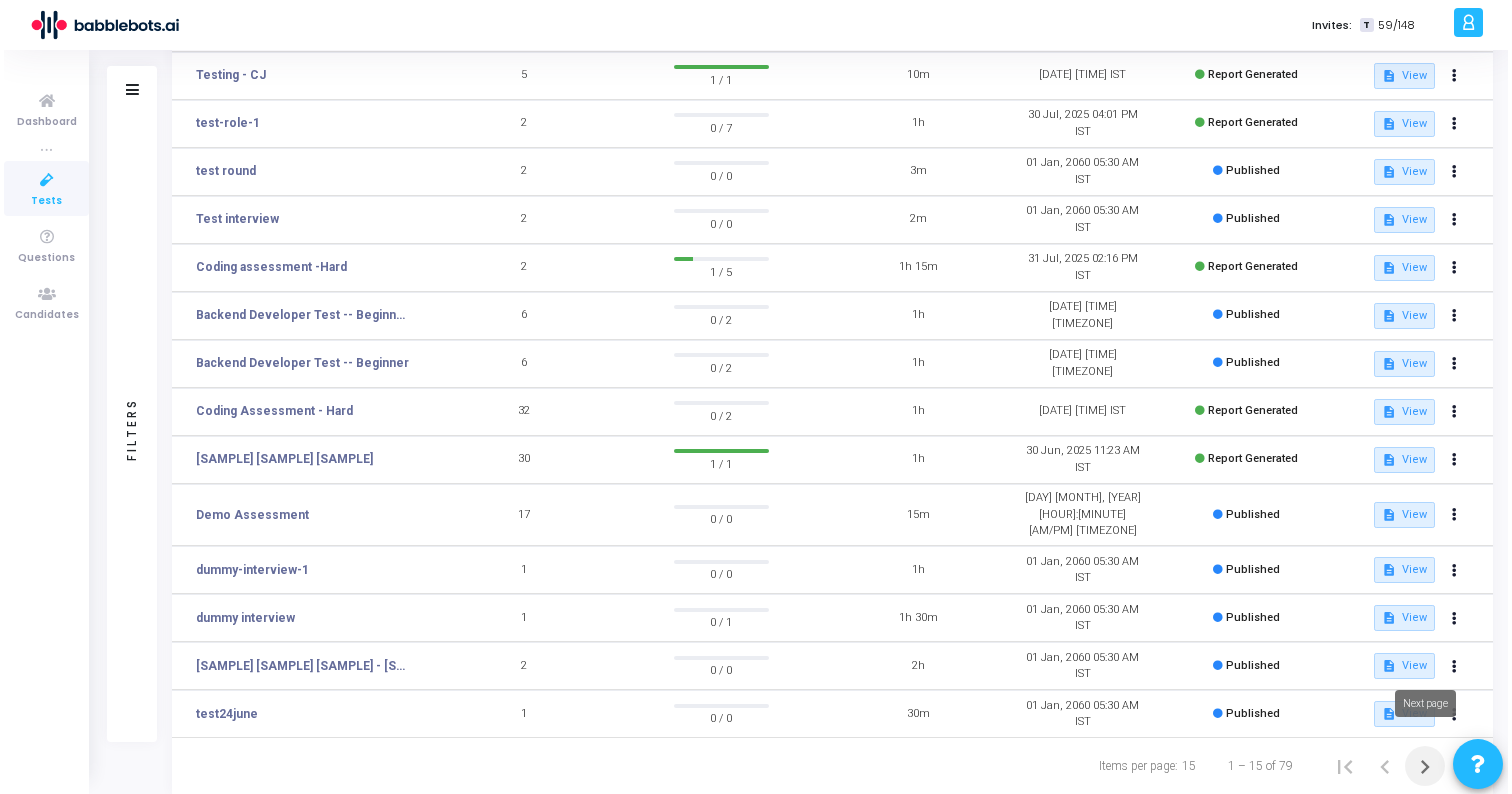 scroll, scrollTop: 0, scrollLeft: 0, axis: both 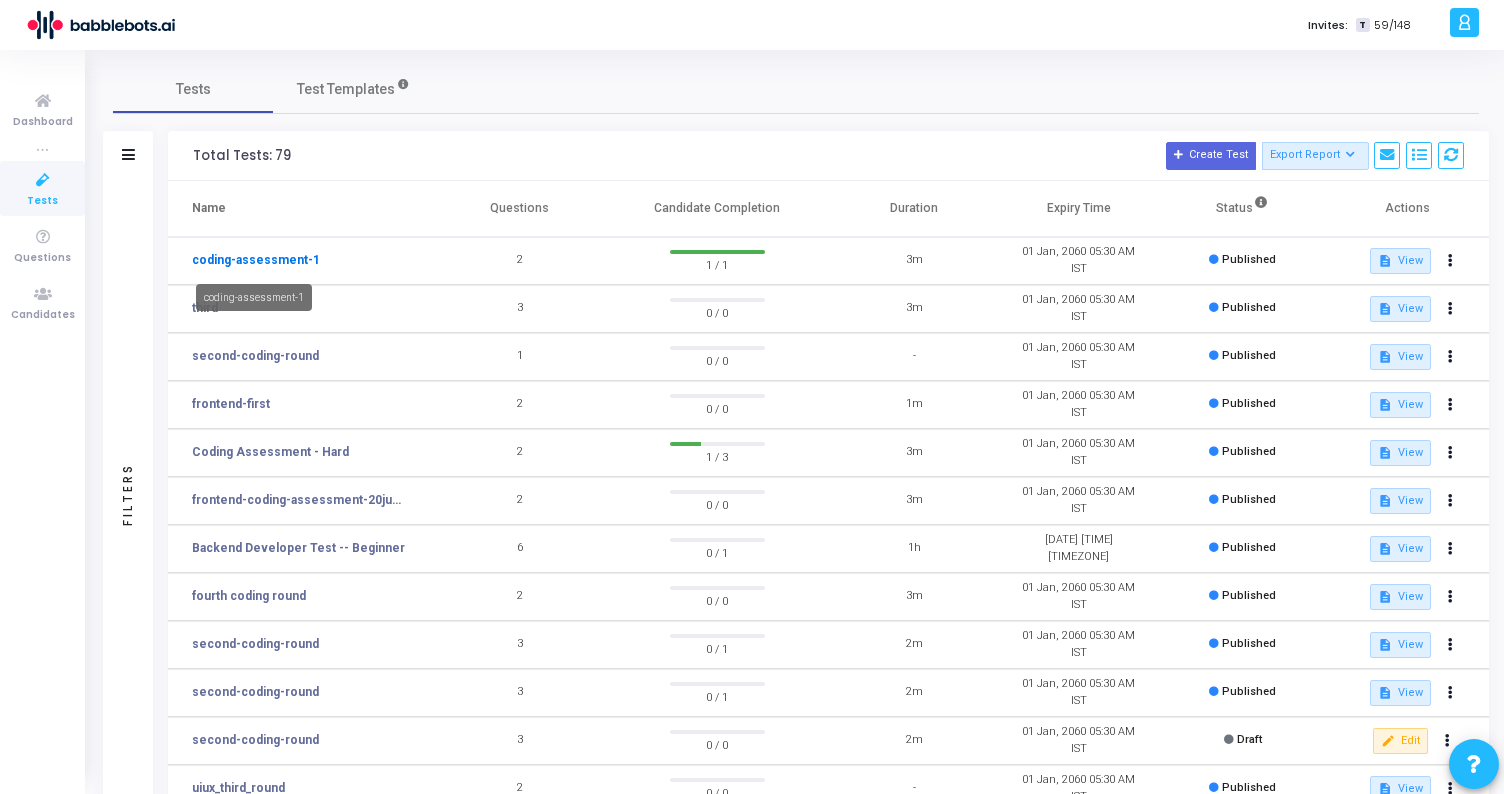 click on "coding-assessment-1" at bounding box center [256, 260] 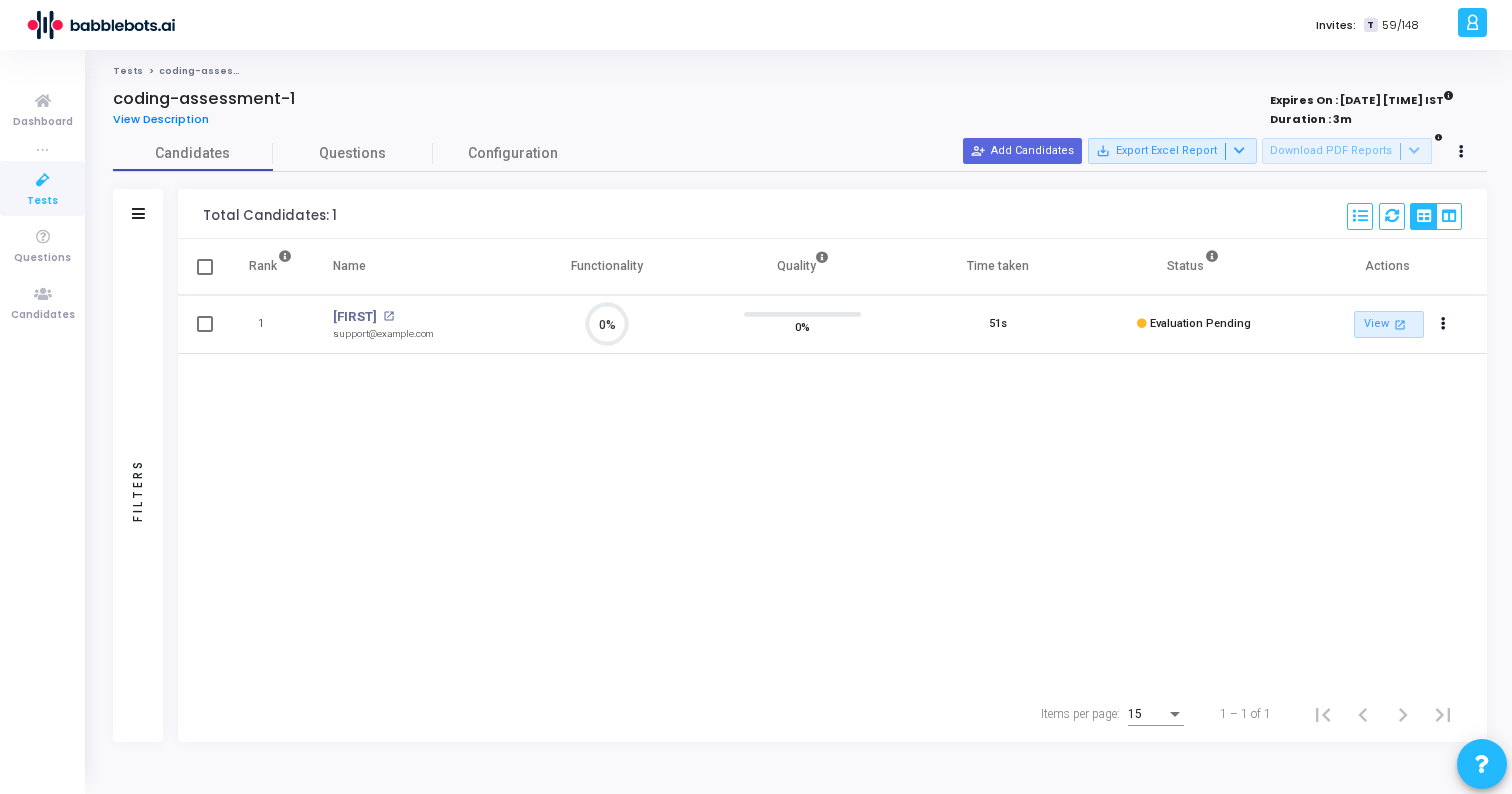 scroll, scrollTop: 9, scrollLeft: 9, axis: both 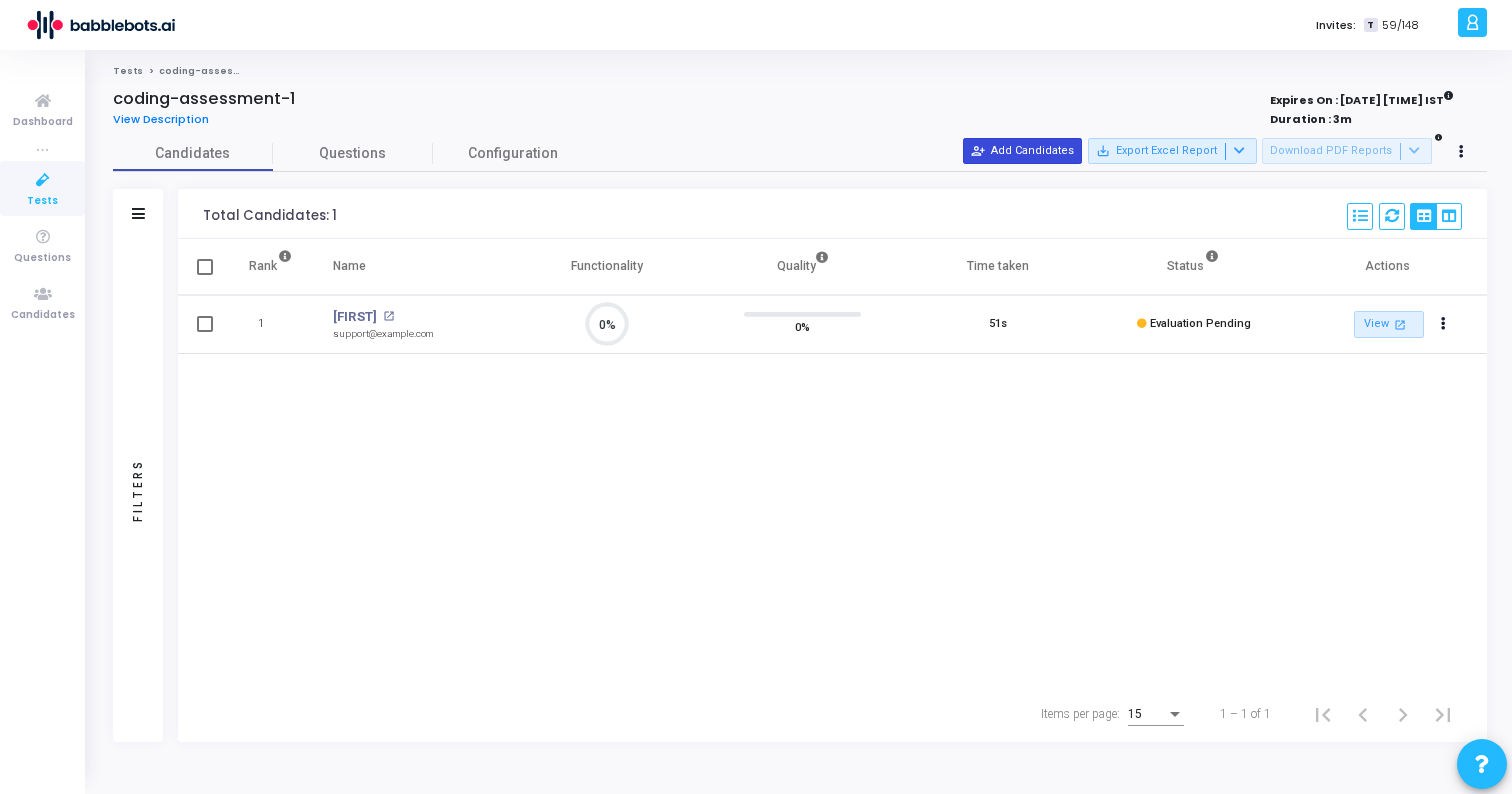 click on "person_add_alt  Add Candidates" at bounding box center [1022, 151] 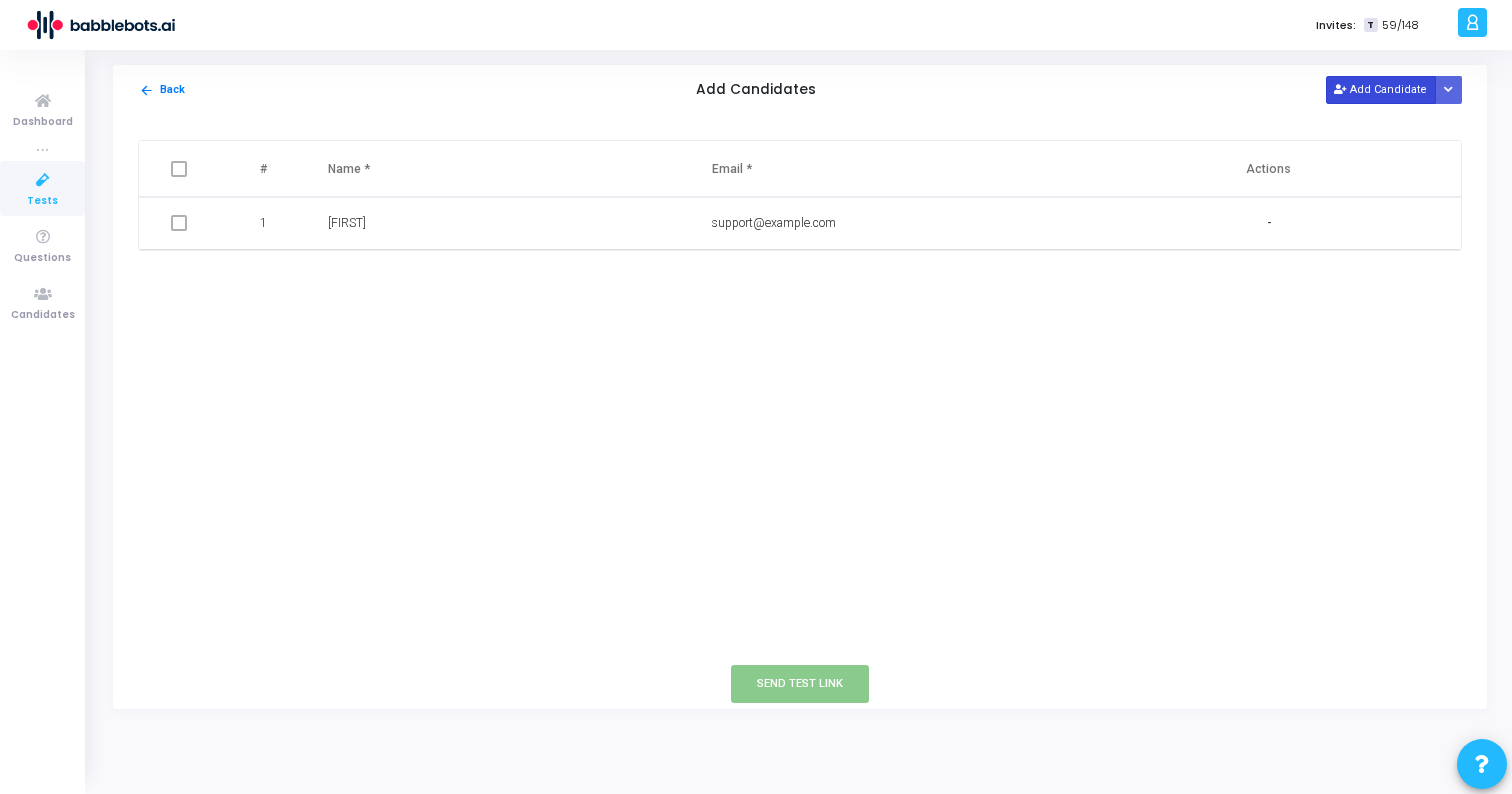 click on "Add Candidate" at bounding box center (1381, 89) 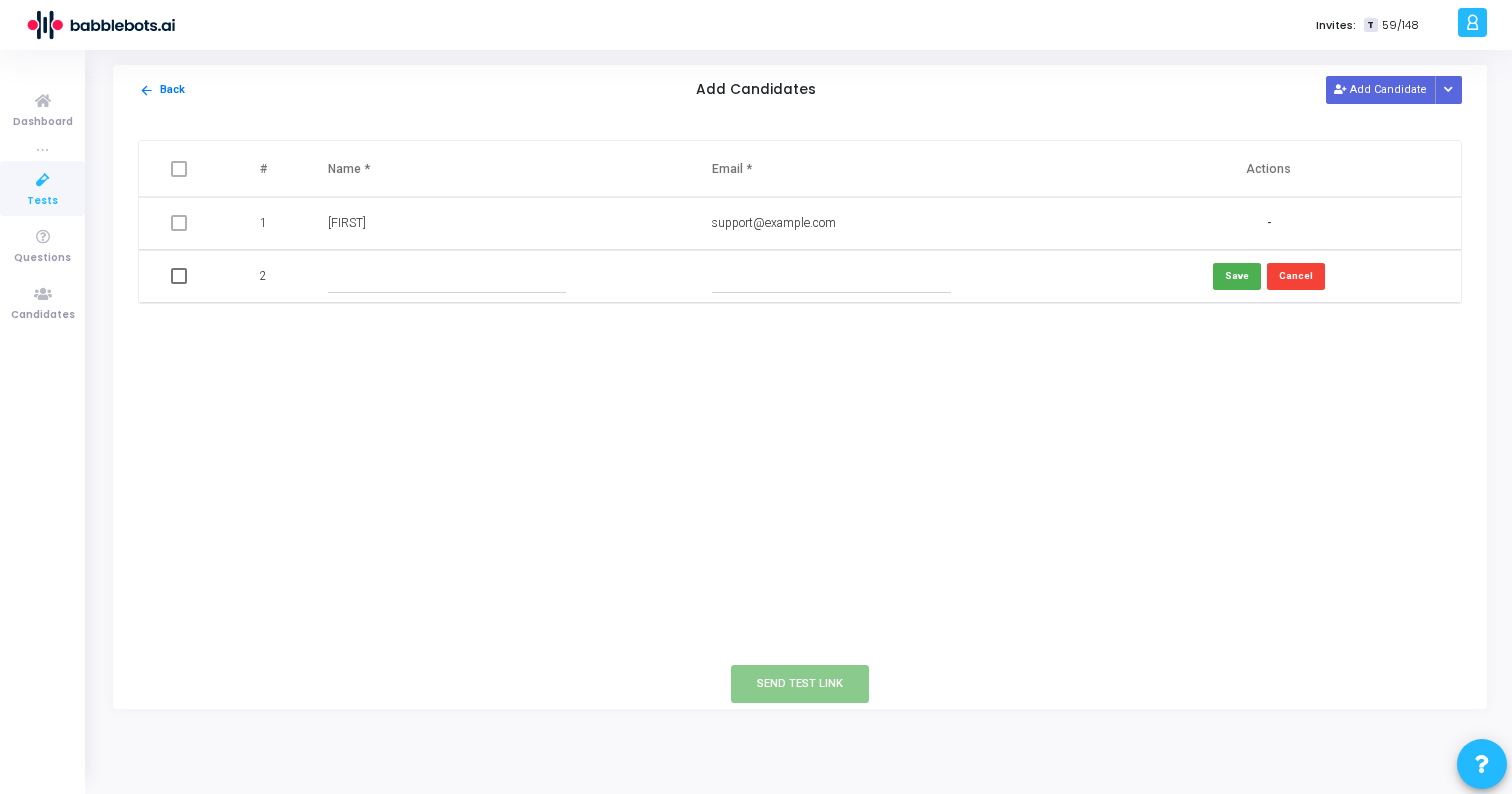 click at bounding box center [447, 276] 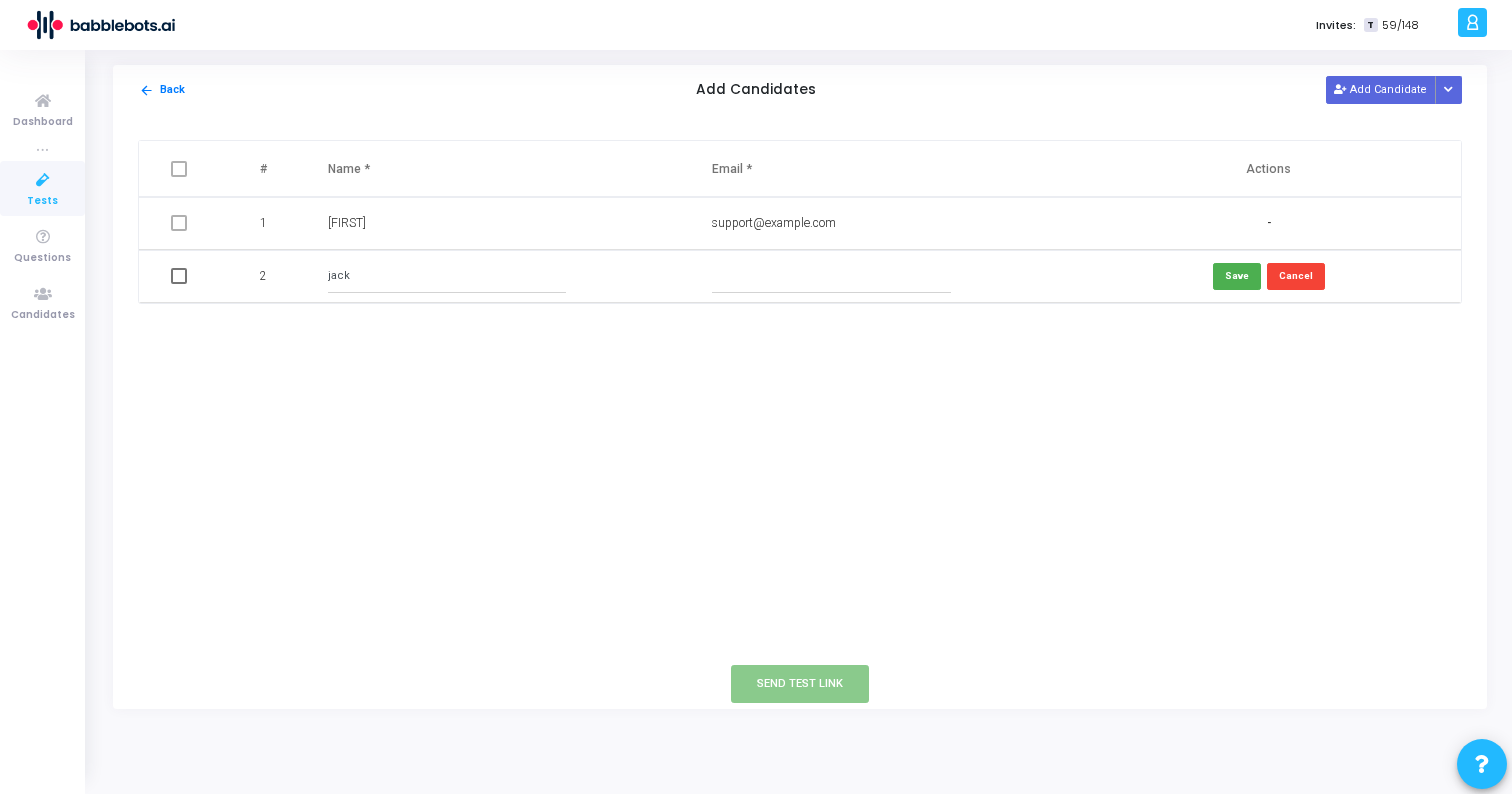 type on "jack" 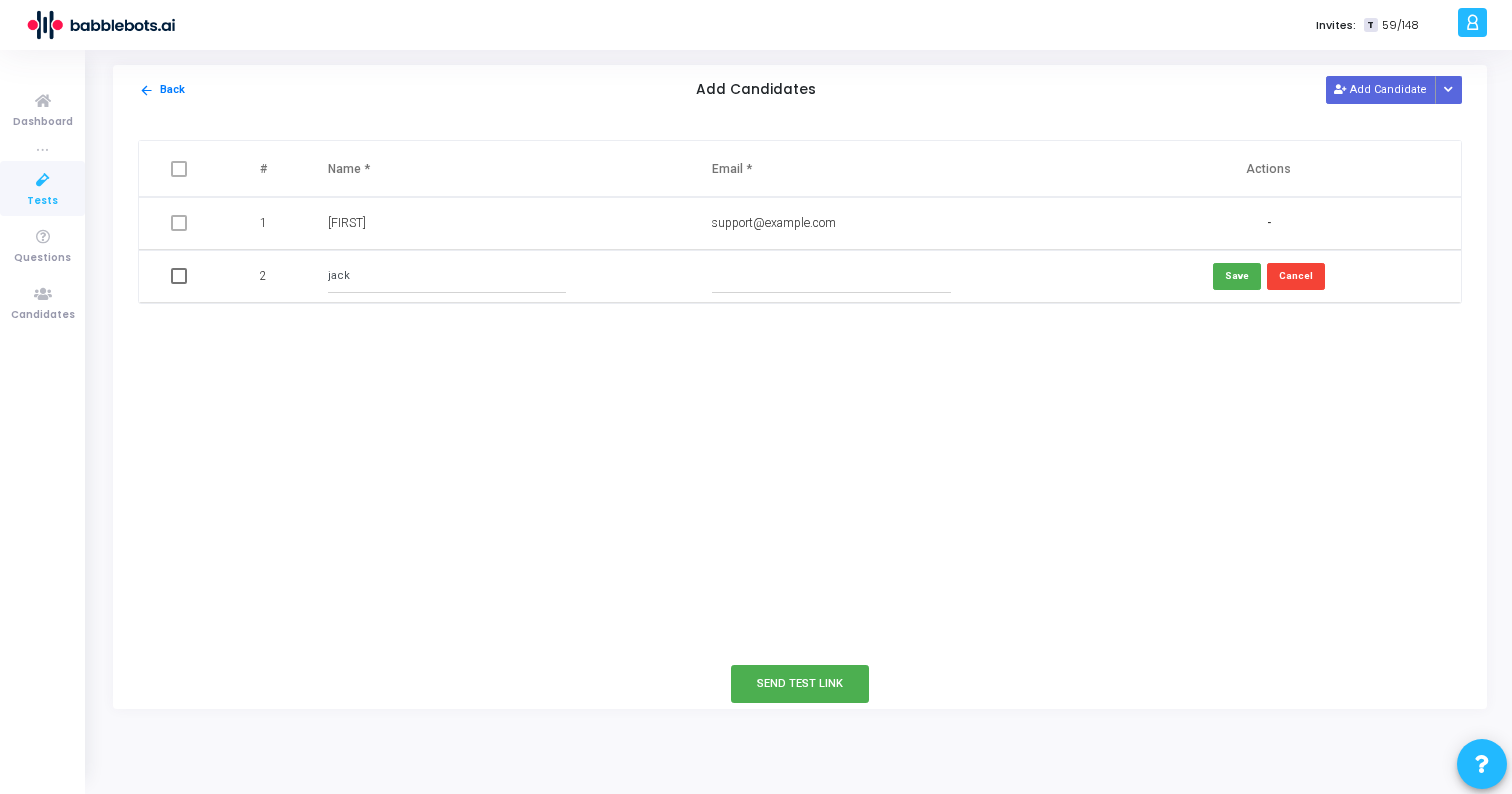 type on "a" 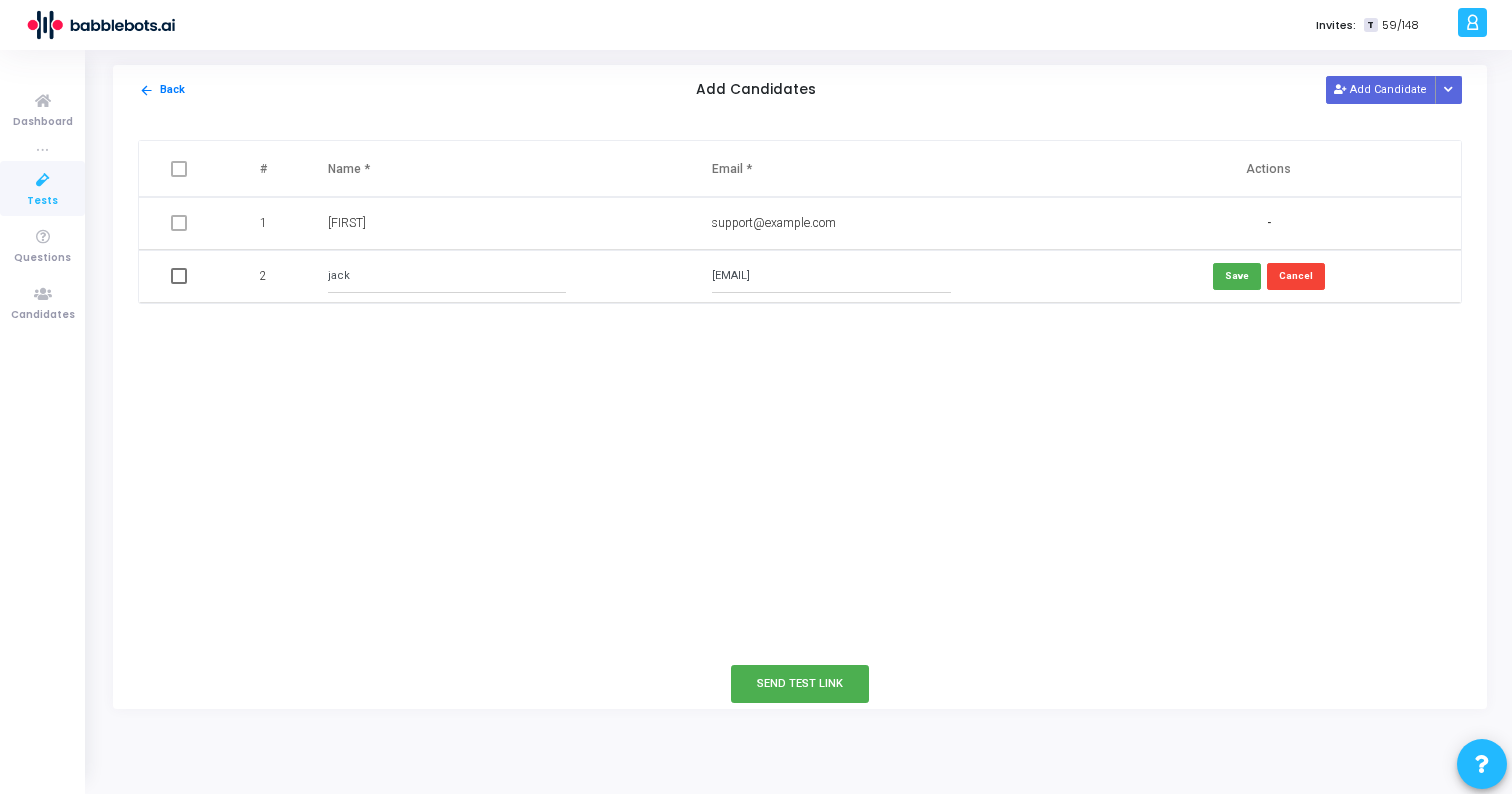 type on "[EMAIL]" 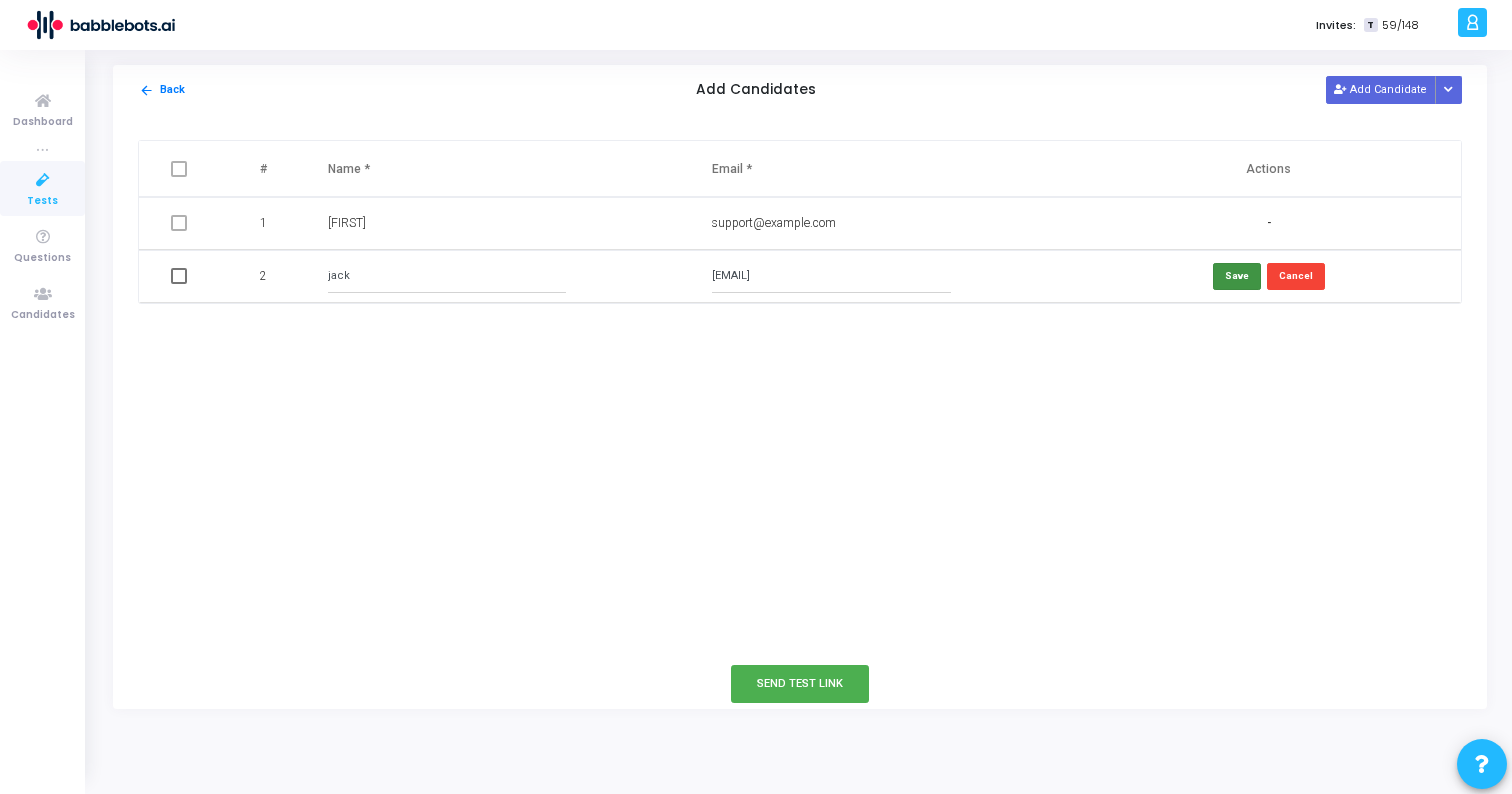 click on "Save" at bounding box center [1237, 276] 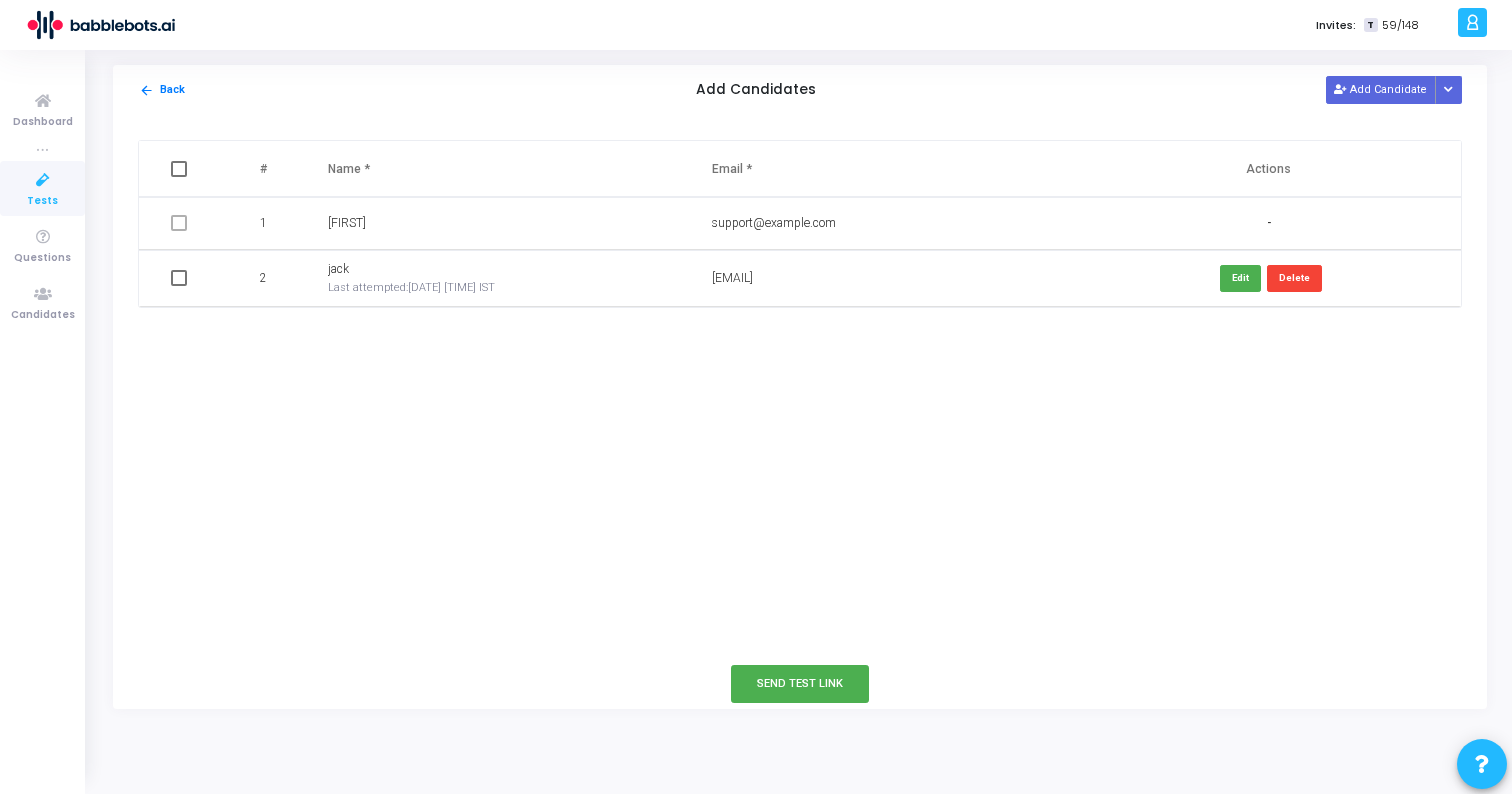 click at bounding box center [179, 278] 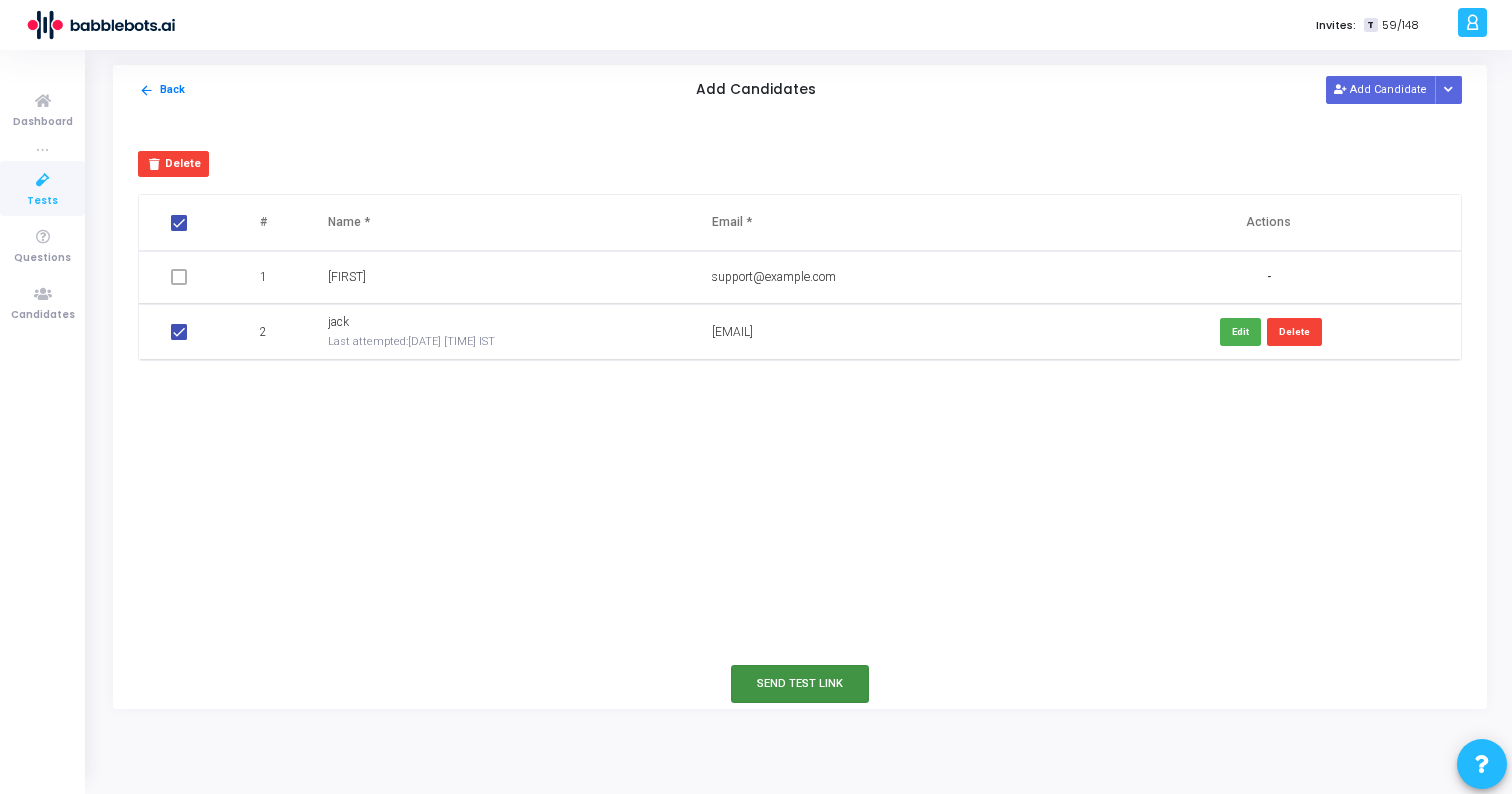 click on "Send Test Link" at bounding box center [800, 683] 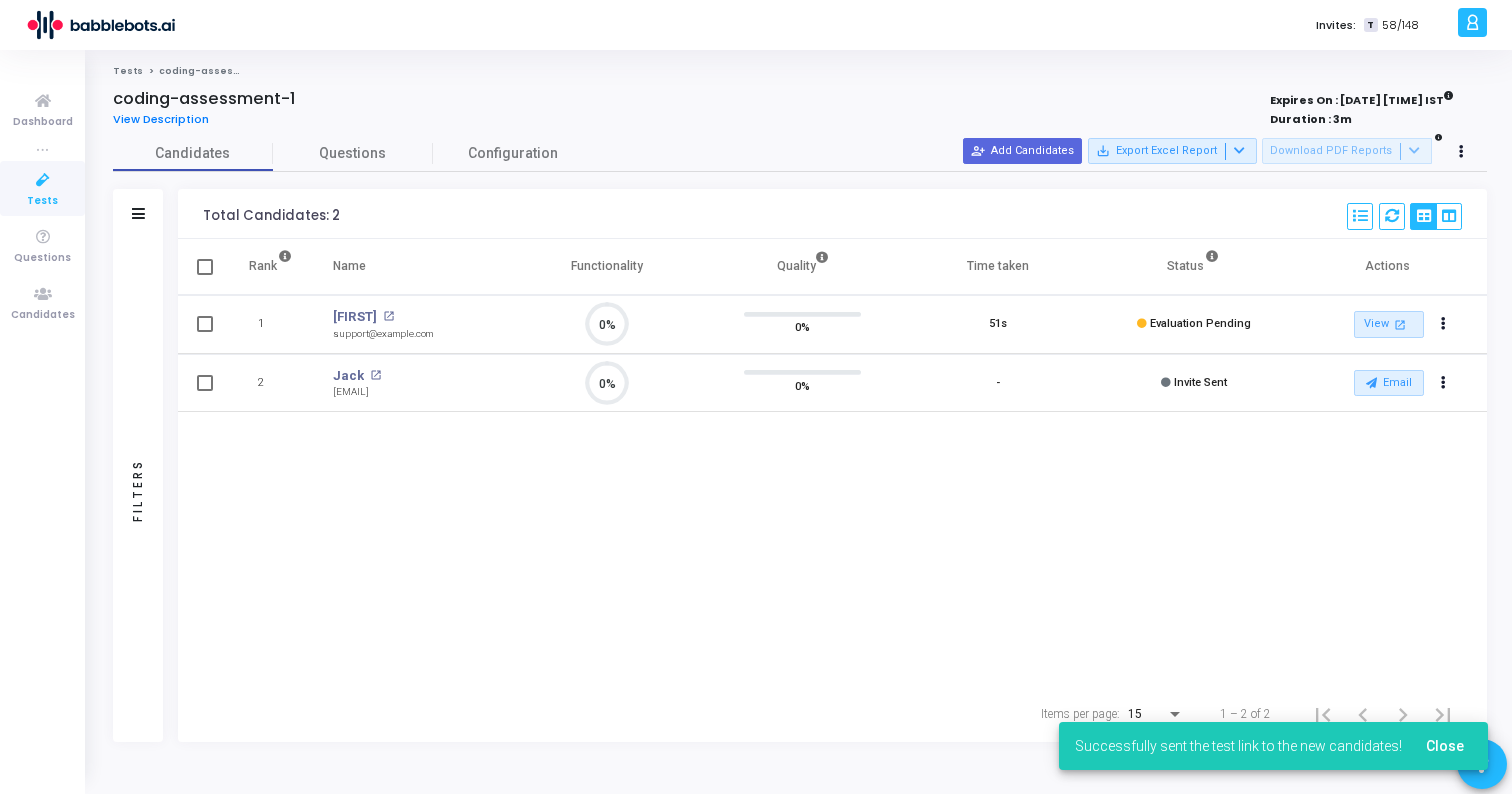scroll, scrollTop: 9, scrollLeft: 9, axis: both 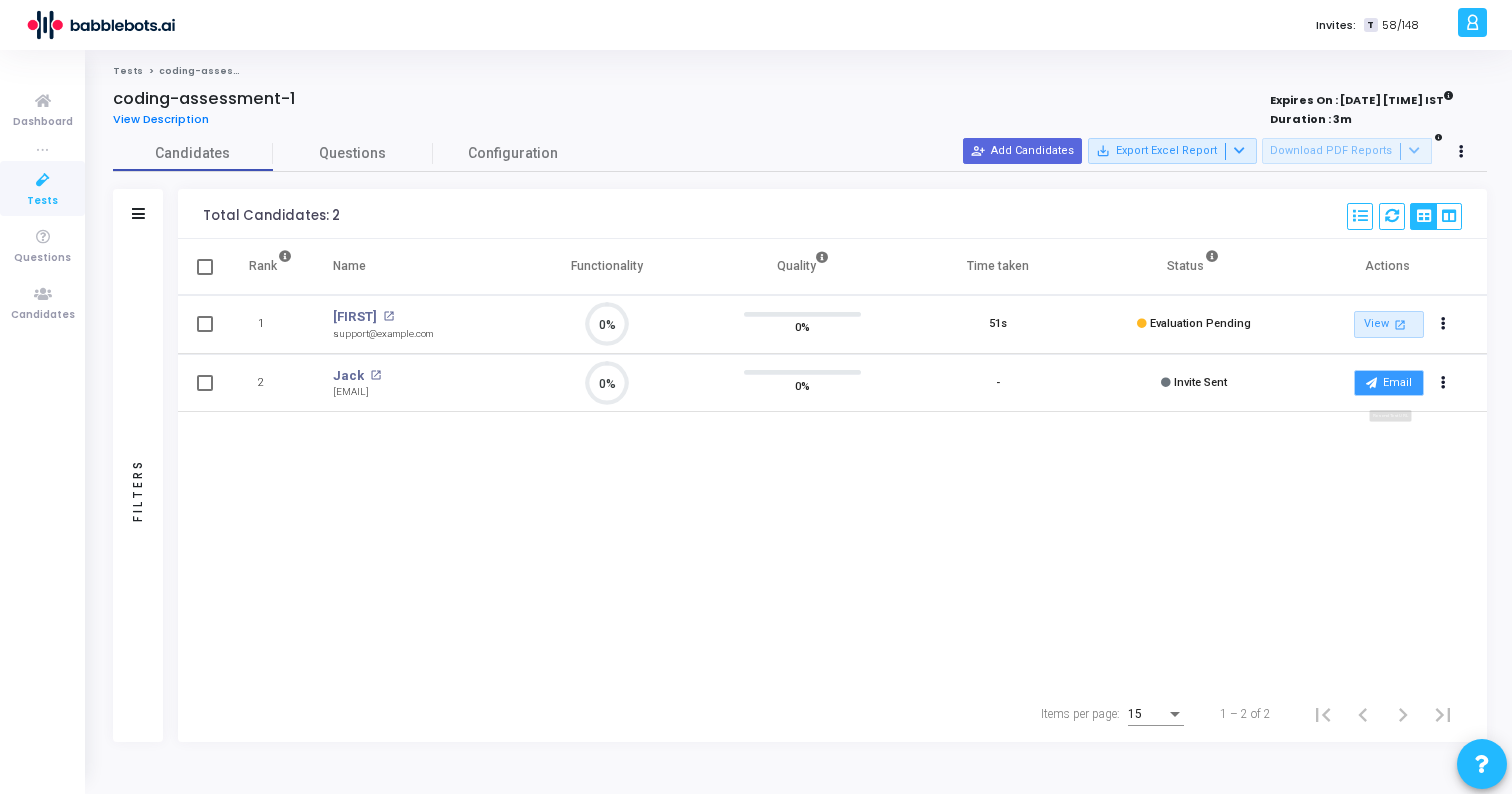 click on "Email" at bounding box center (1389, 383) 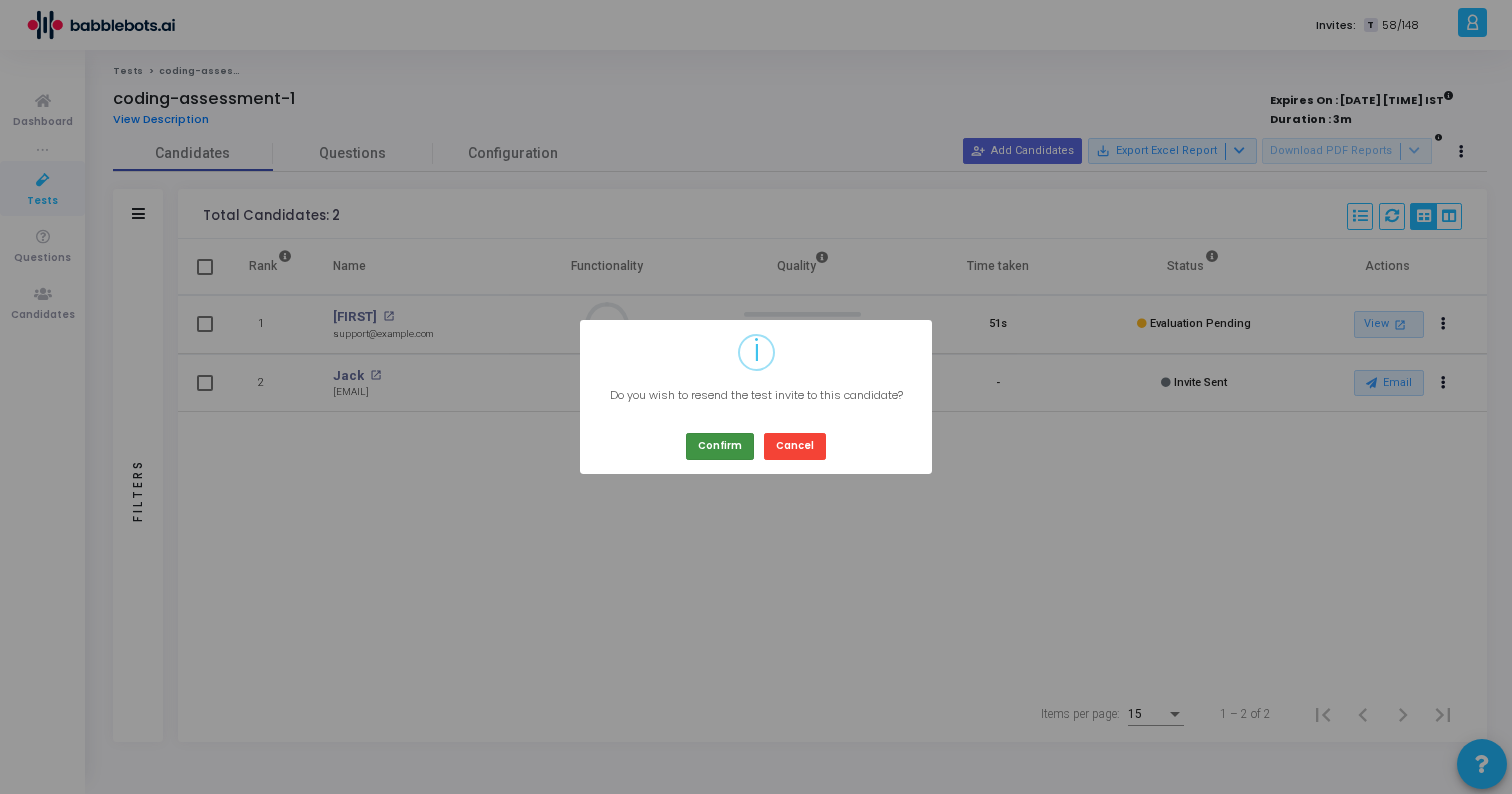 click on "Confirm" at bounding box center [720, 446] 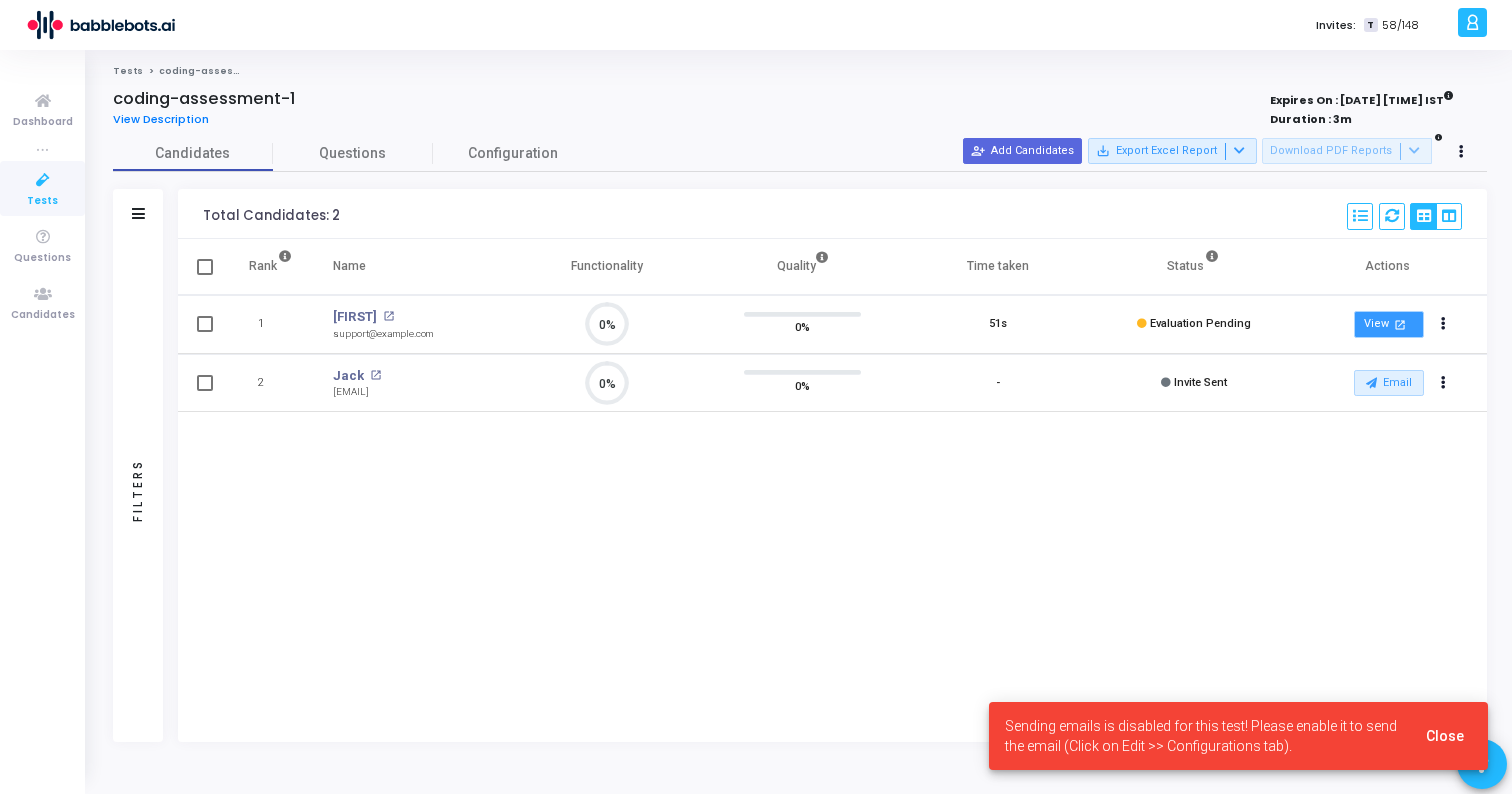 click on "View  open_in_new" at bounding box center [1389, 324] 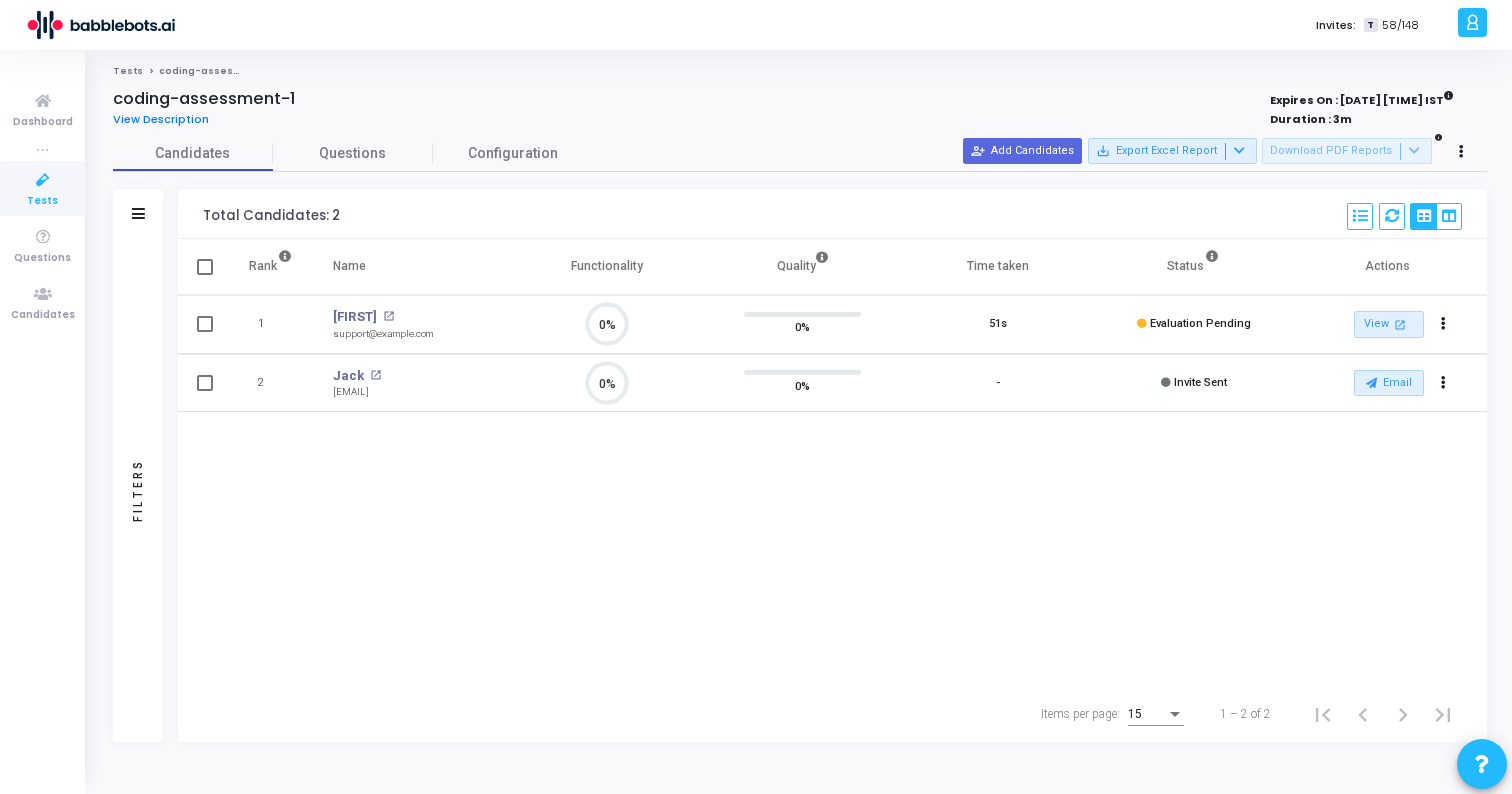 click on "Tests" 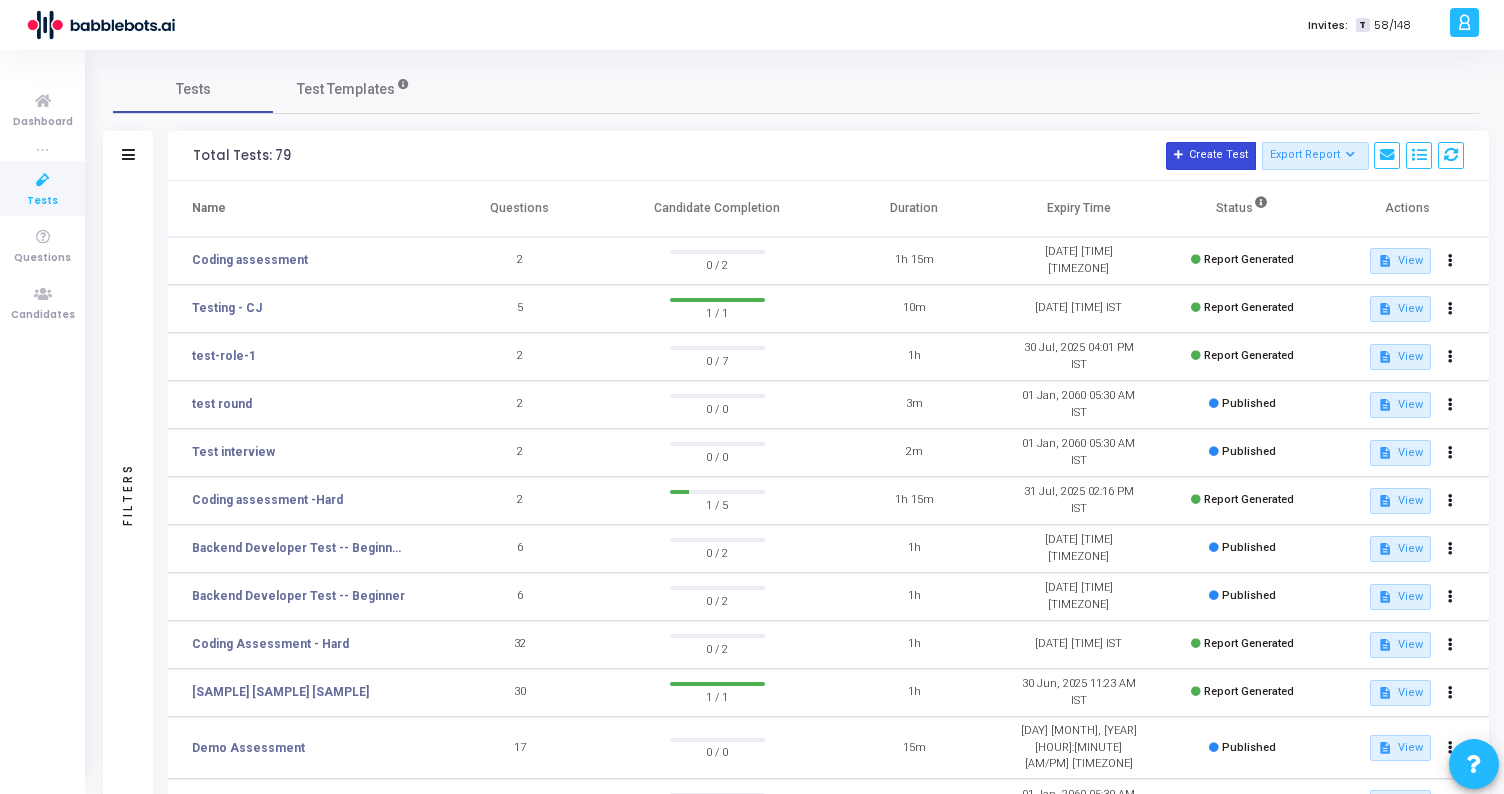 click on "Create Test" at bounding box center (1211, 156) 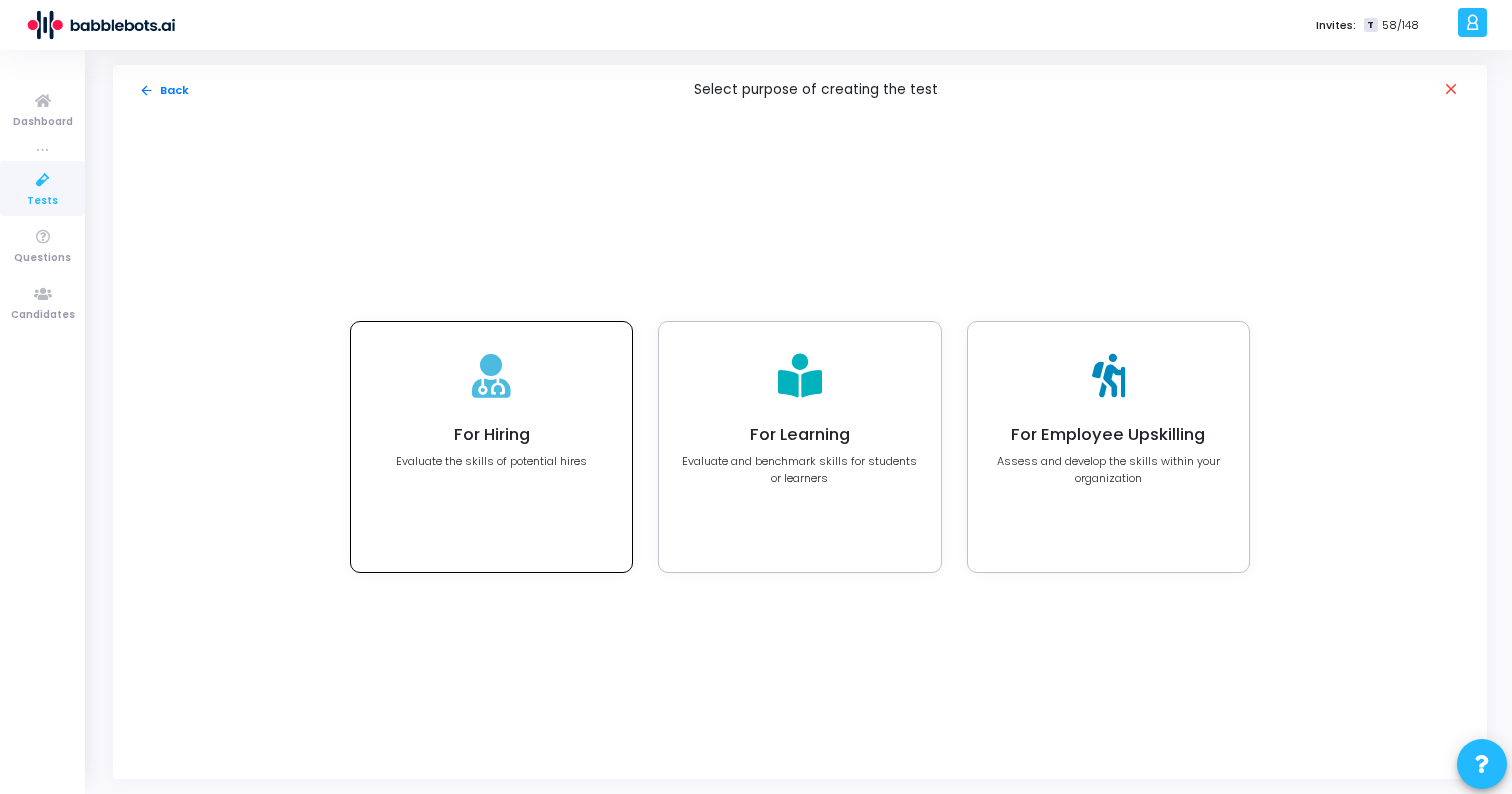 click on "For Hiring" 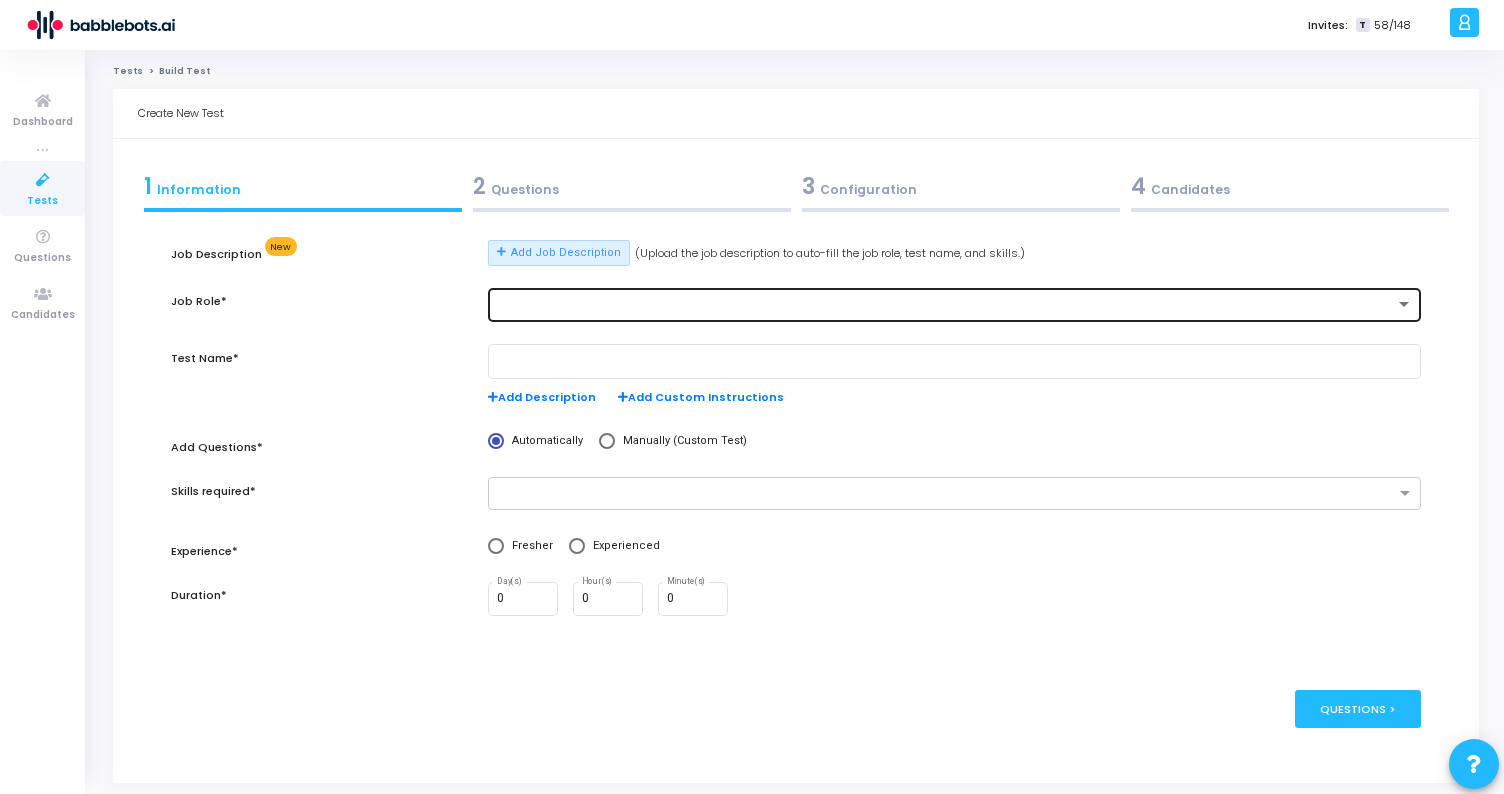 click at bounding box center (946, 305) 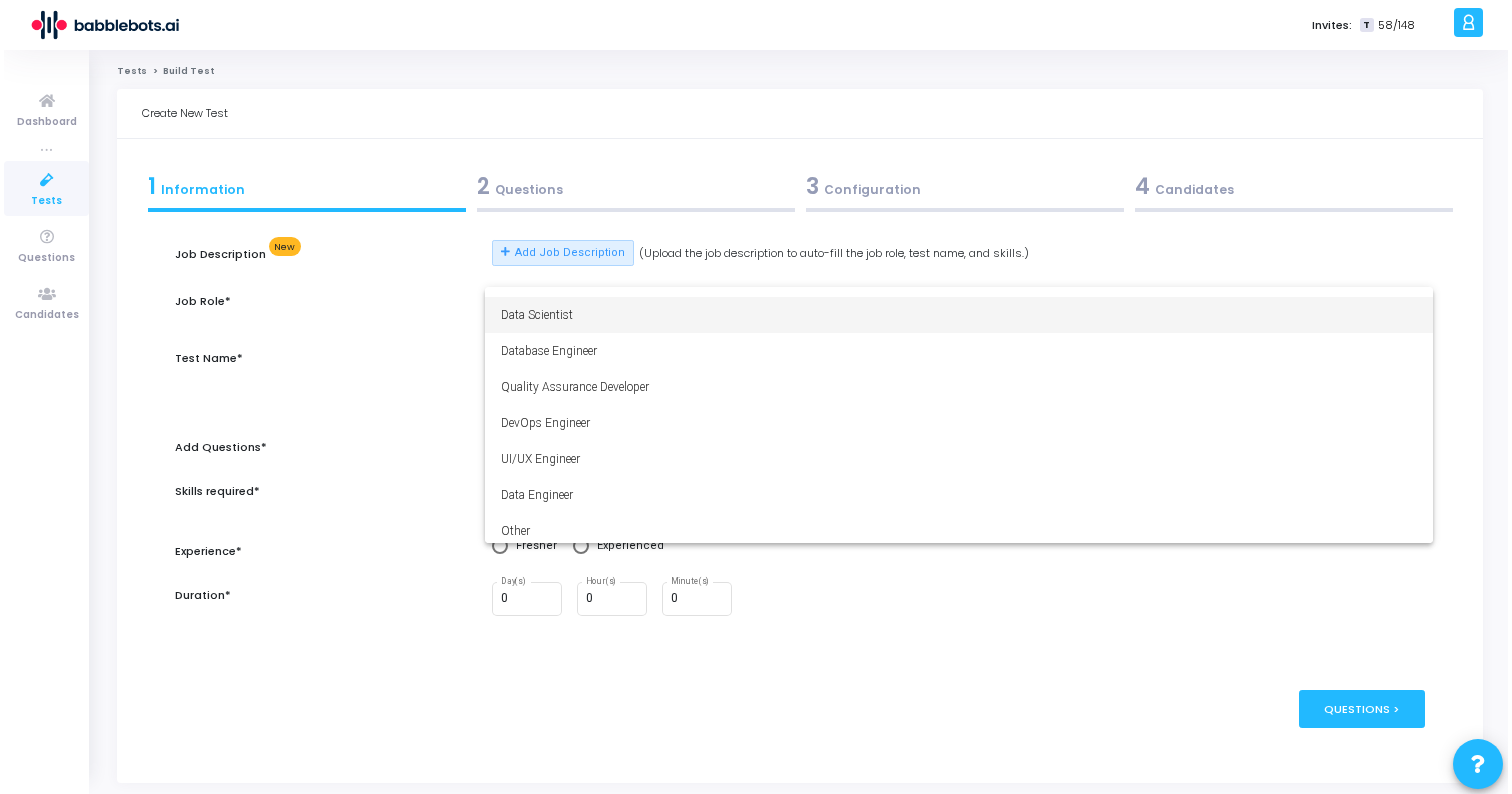 scroll, scrollTop: 140, scrollLeft: 0, axis: vertical 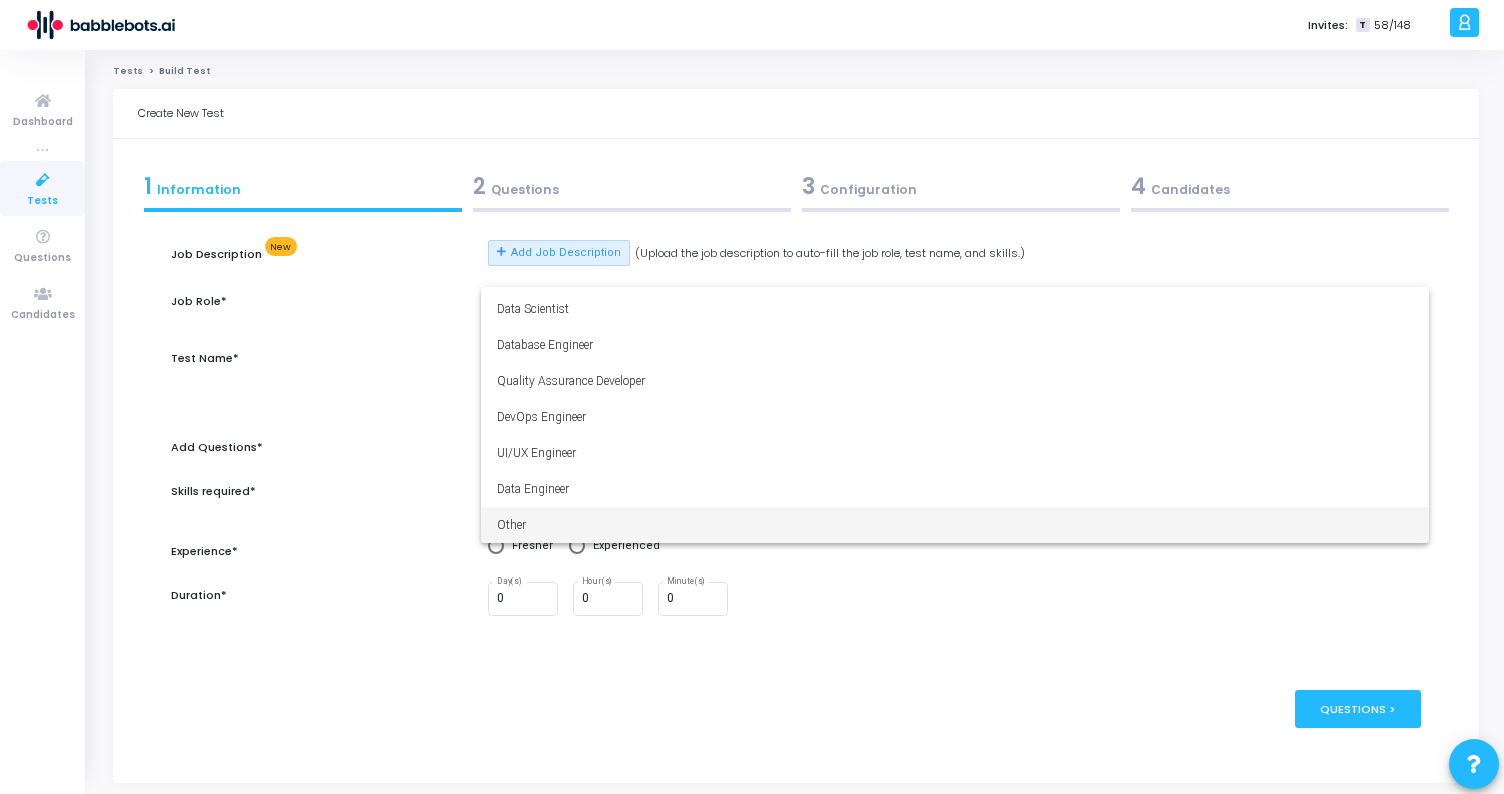 click on "Other" at bounding box center [955, 525] 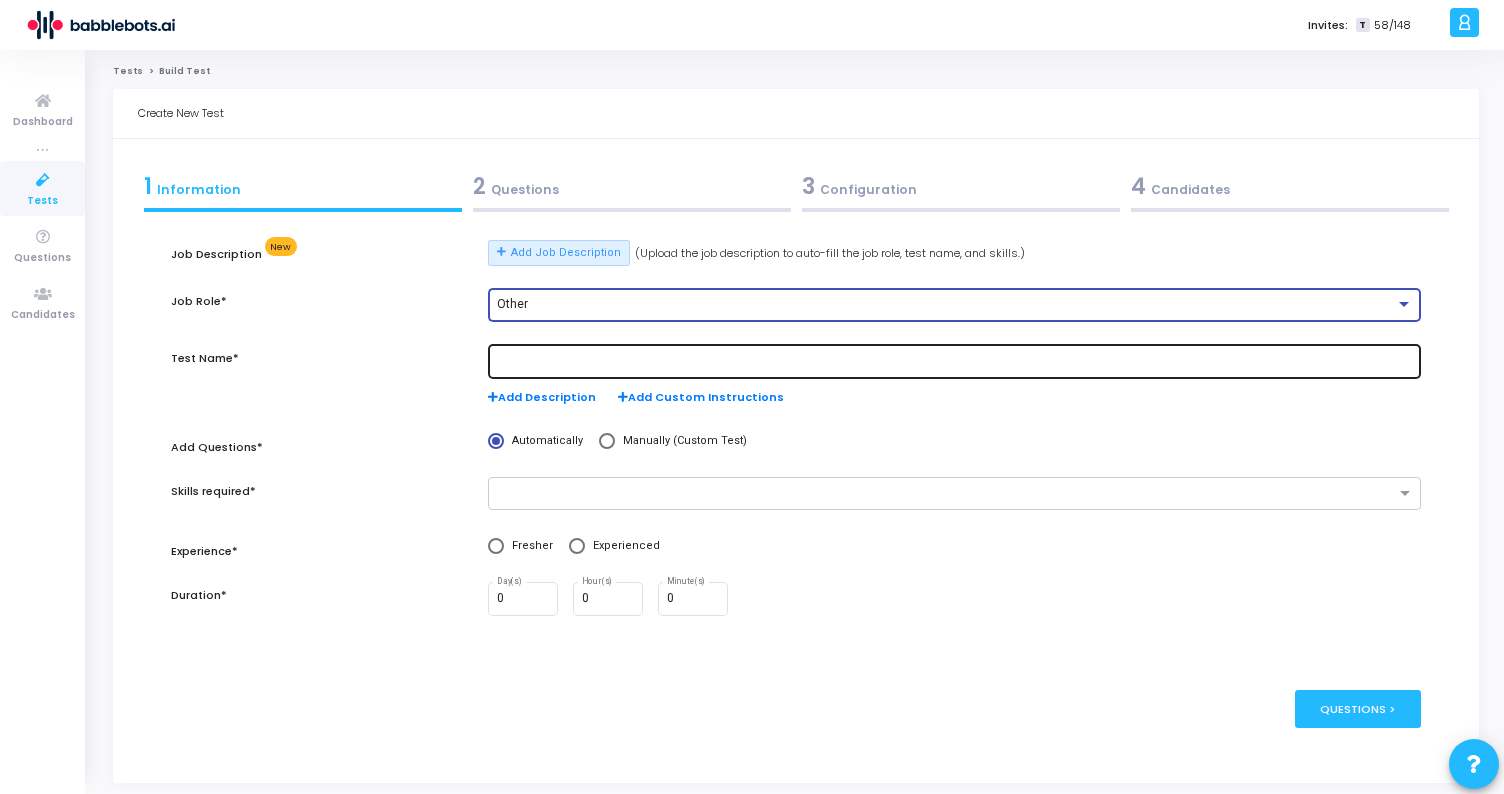 click at bounding box center [955, 362] 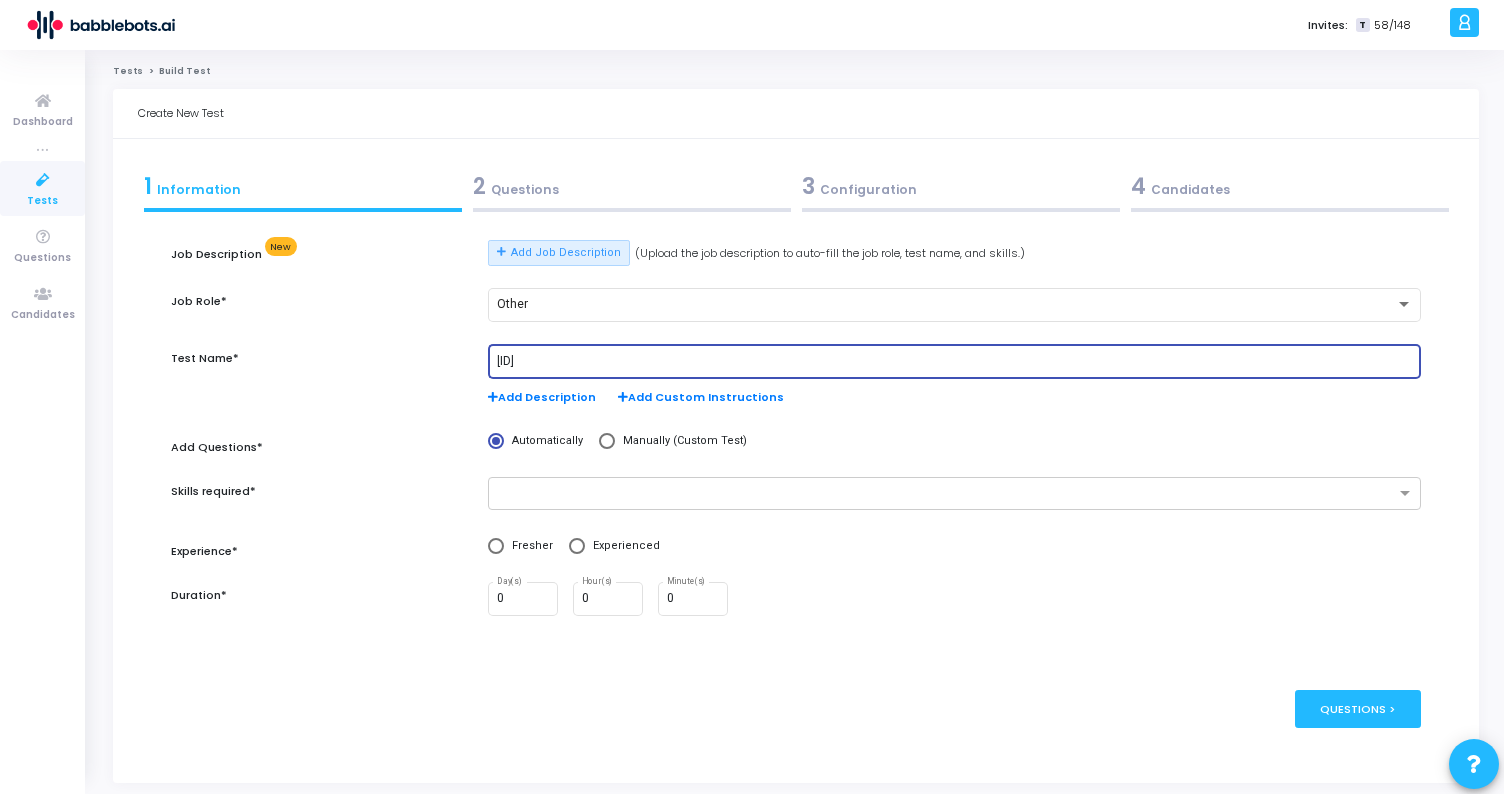 type on "cj-1" 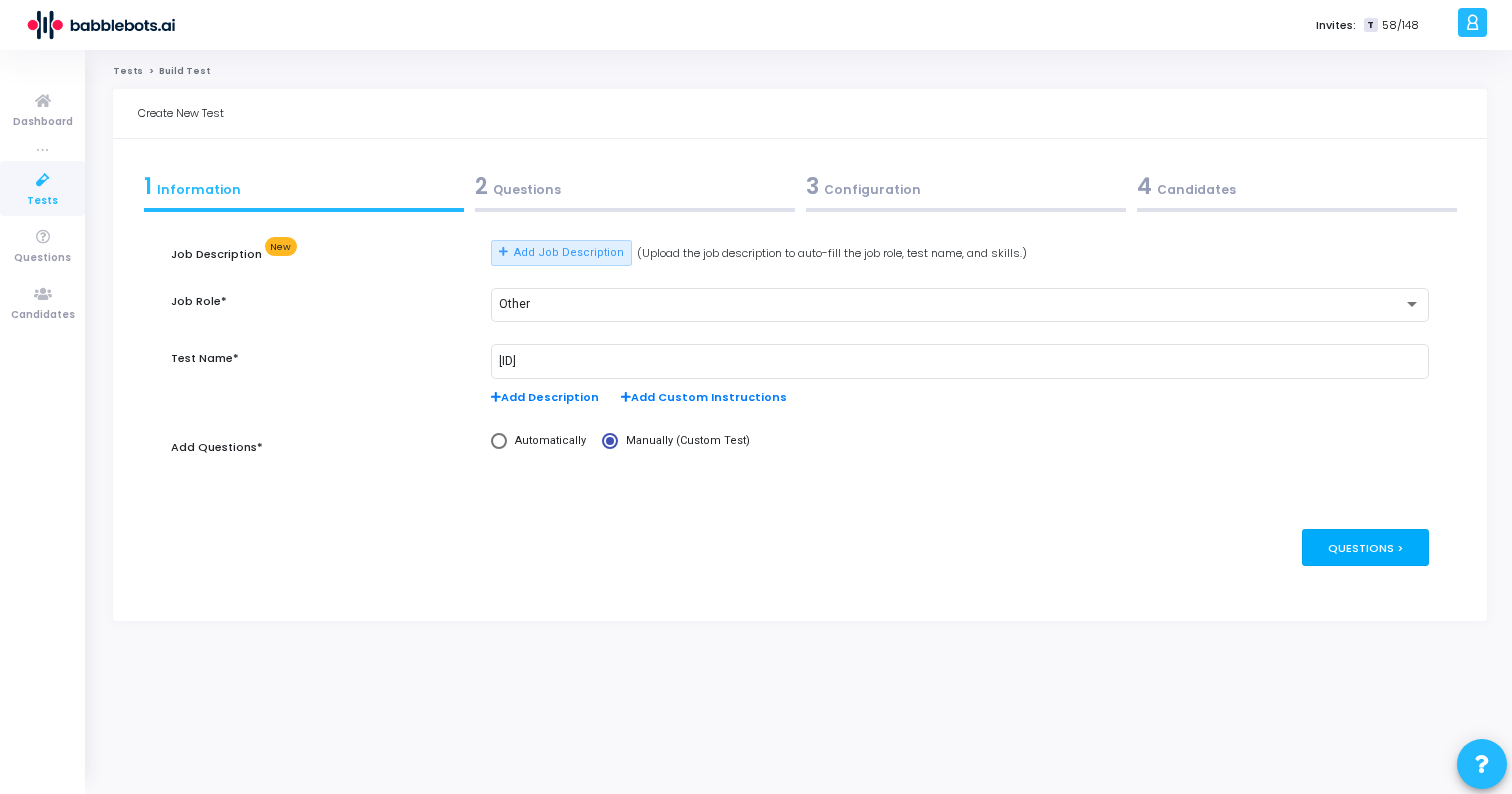 click on "Questions >" at bounding box center [1365, 547] 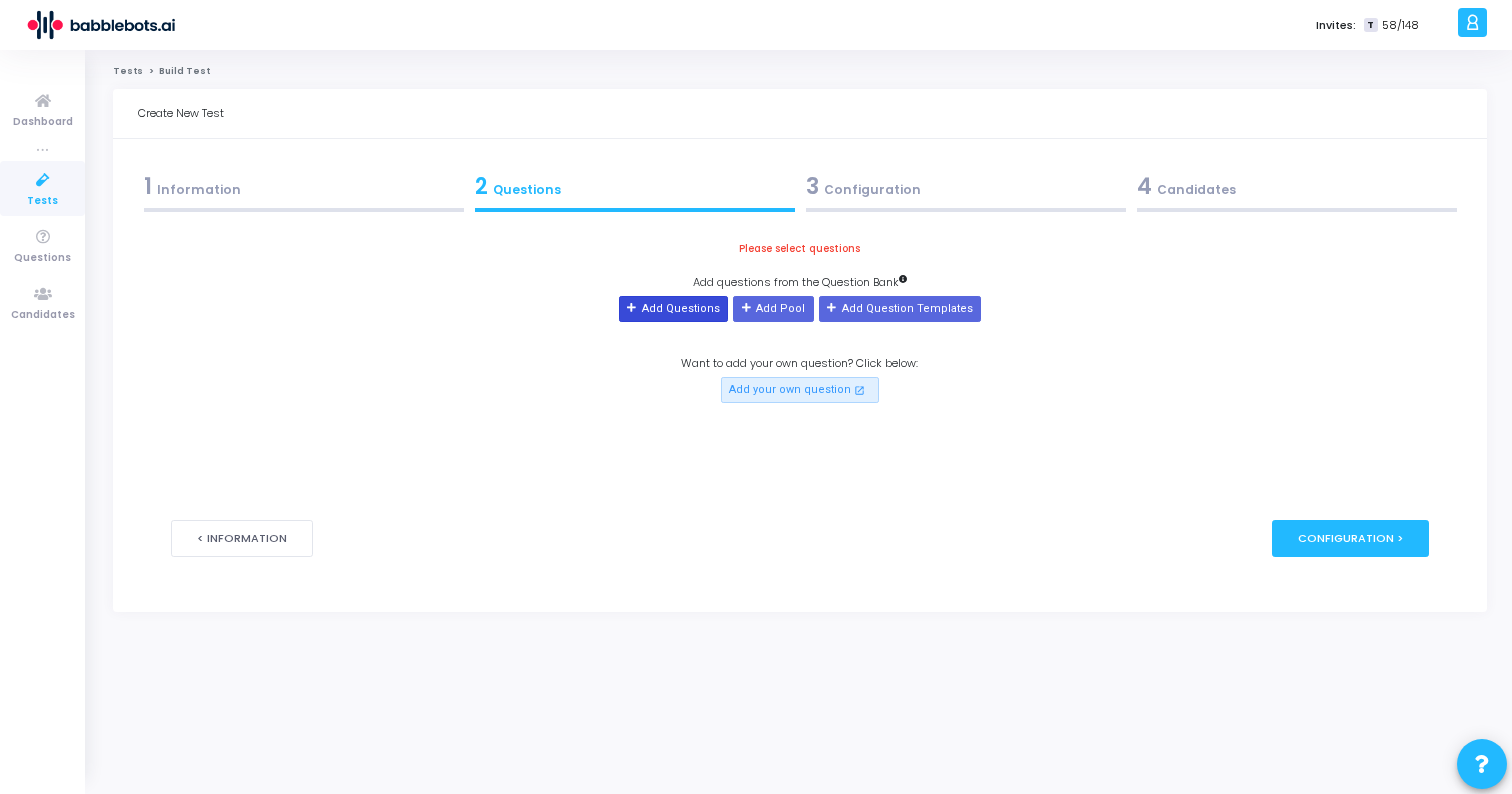 click on "Add Questions" at bounding box center [673, 309] 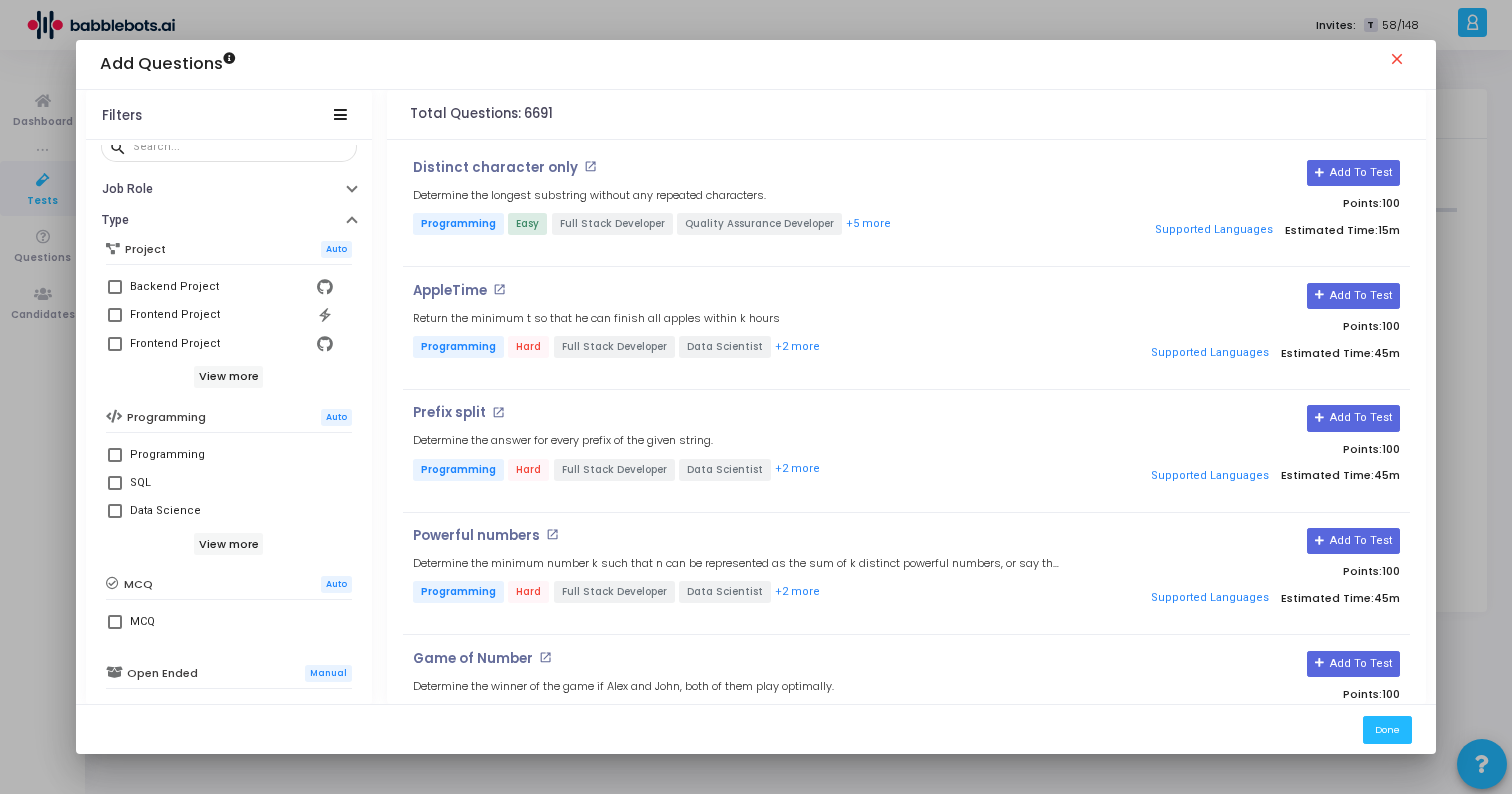 scroll, scrollTop: 128, scrollLeft: 0, axis: vertical 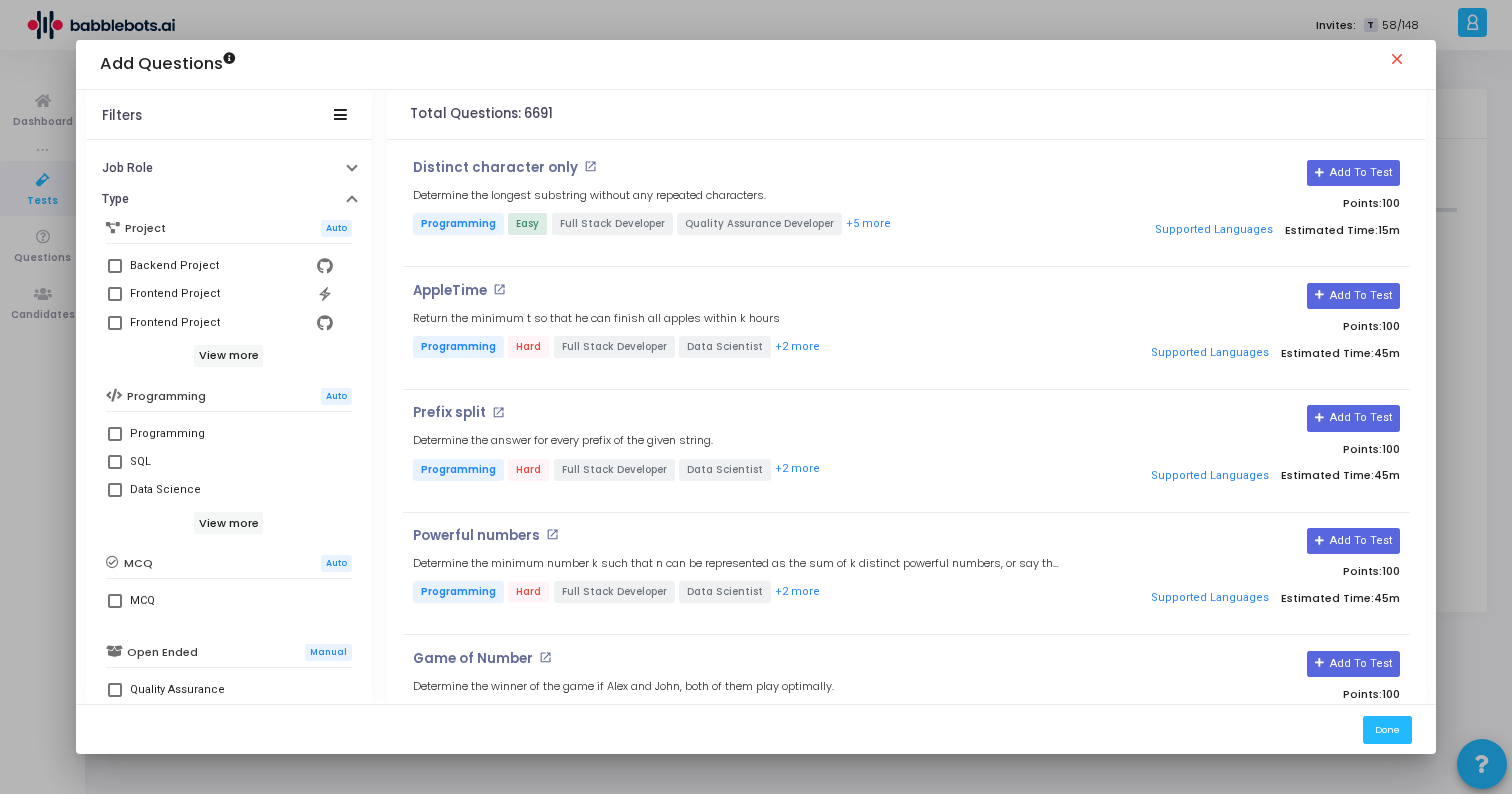 click at bounding box center (115, 434) 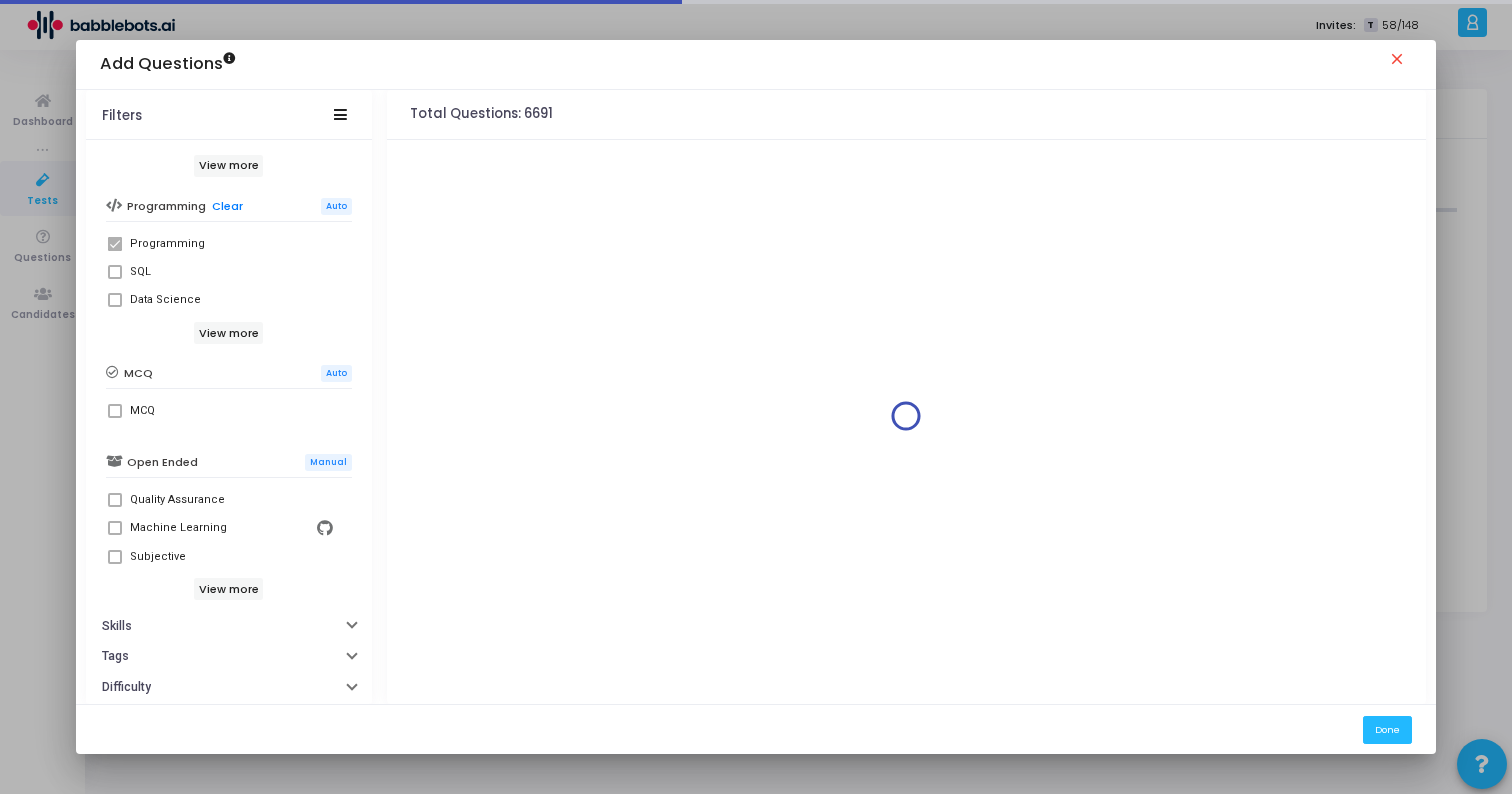 scroll, scrollTop: 359, scrollLeft: 0, axis: vertical 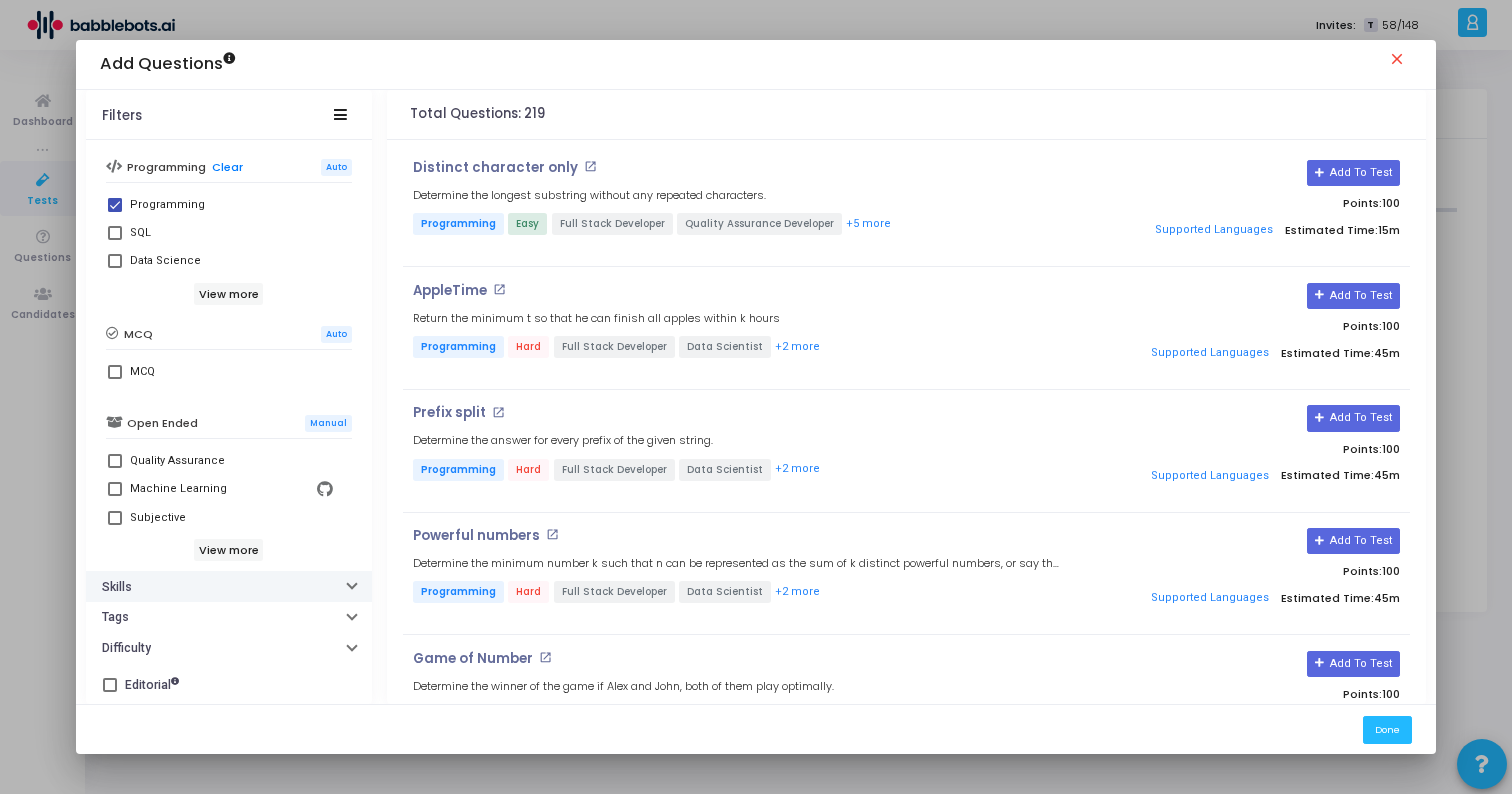 click on "Skills" at bounding box center (229, 586) 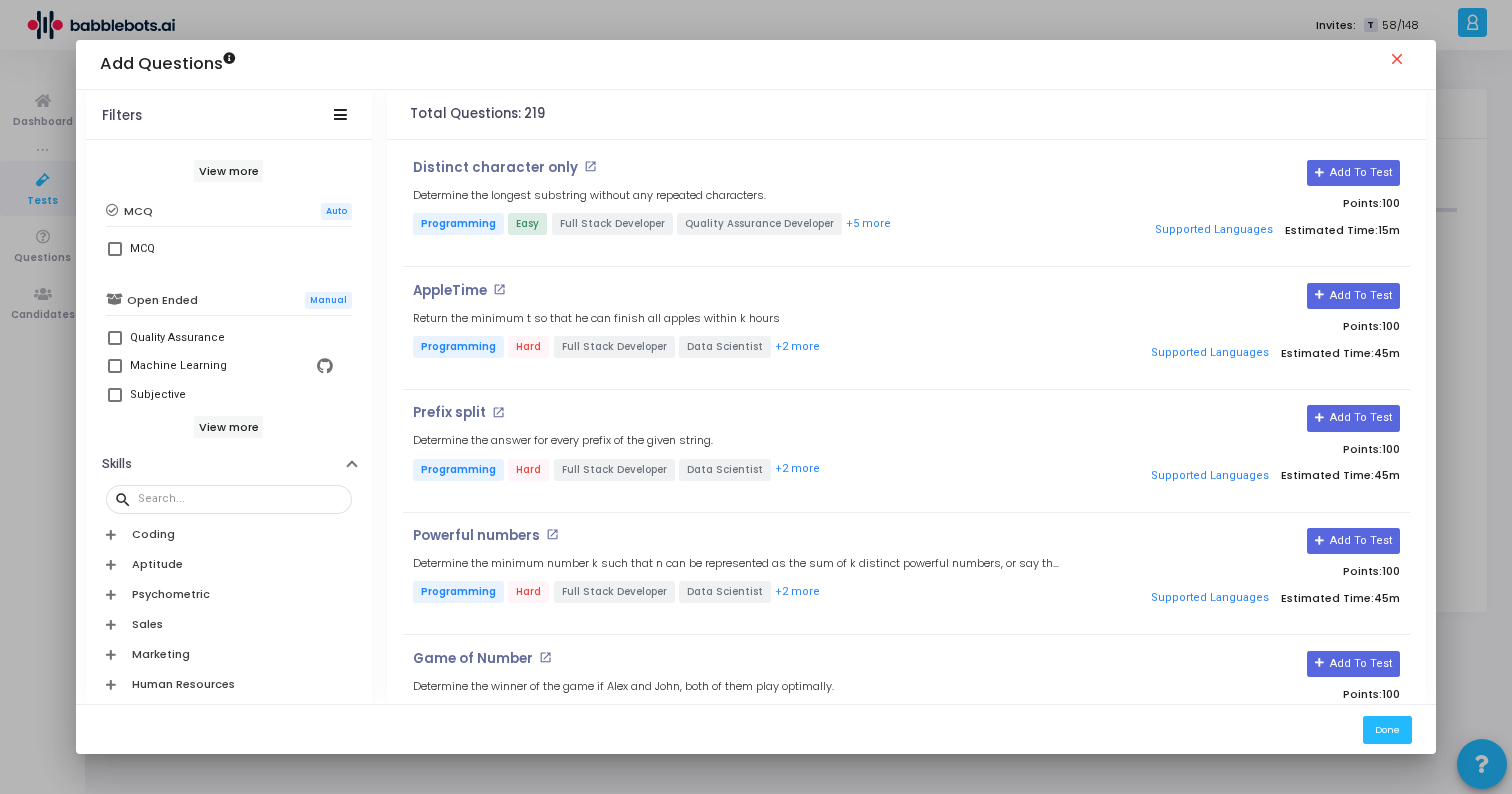 click on "Coding" at bounding box center (153, 534) 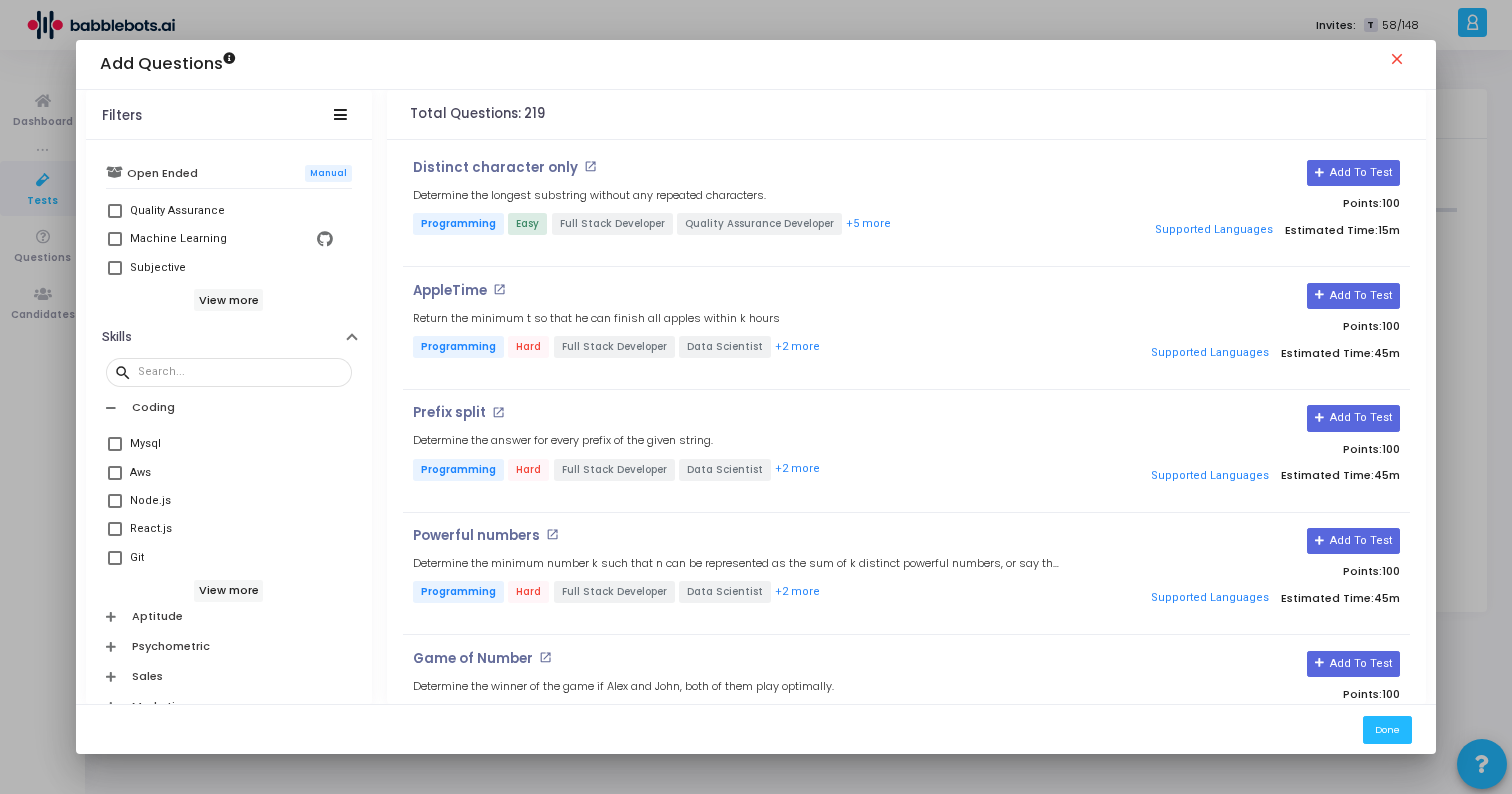 scroll, scrollTop: 618, scrollLeft: 0, axis: vertical 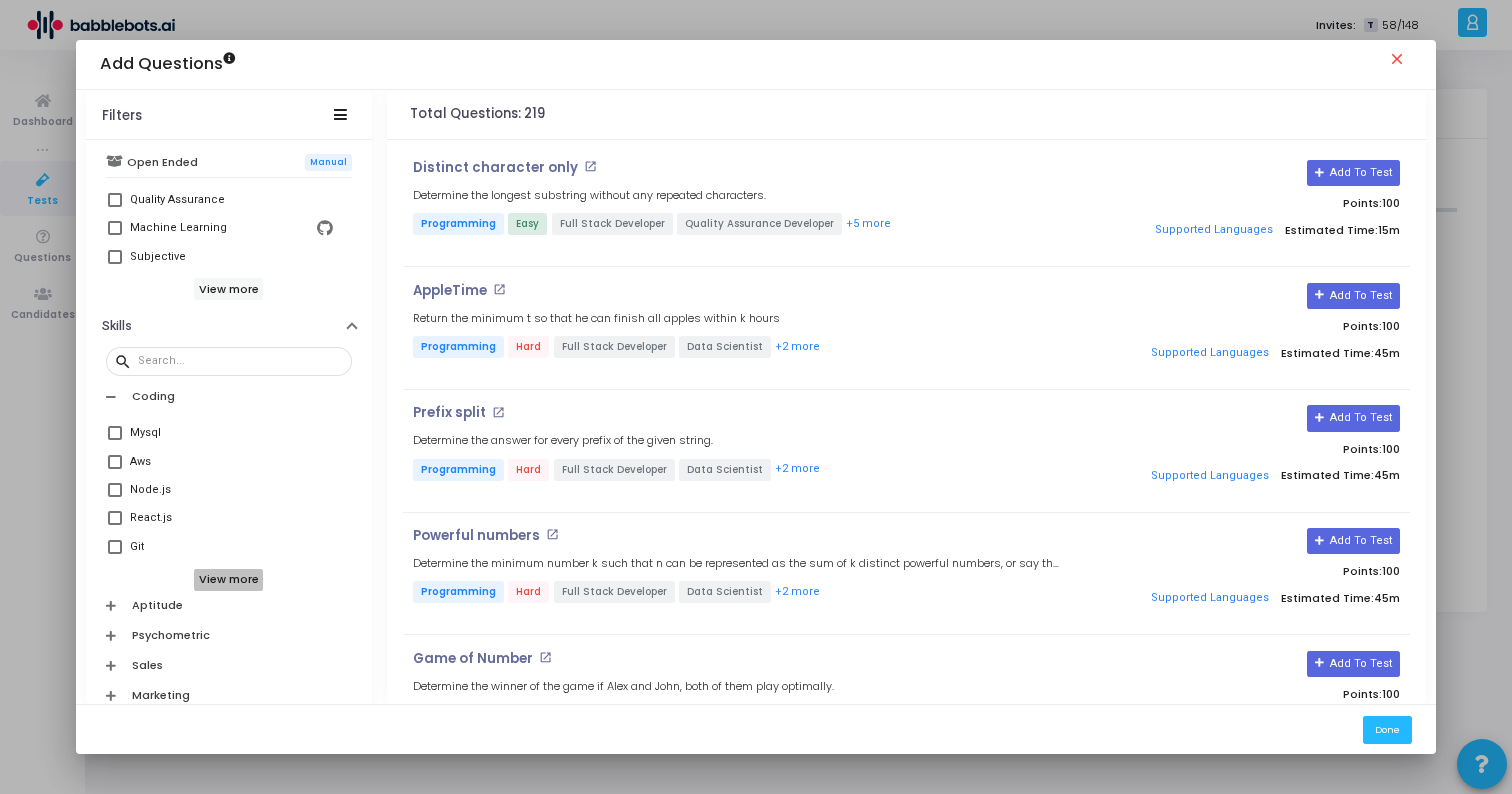 click on "View more" at bounding box center (228, 580) 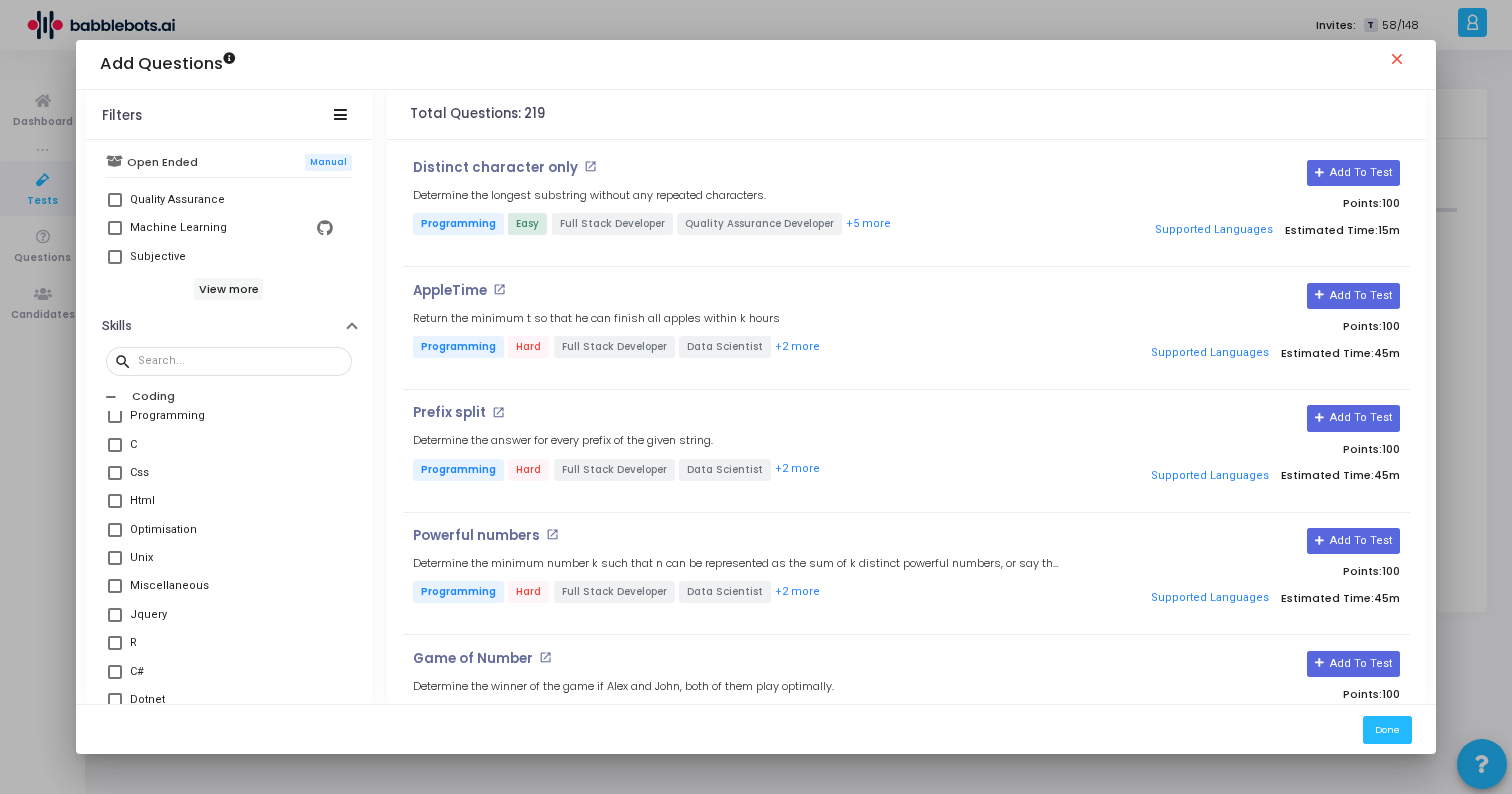 scroll, scrollTop: 367, scrollLeft: 0, axis: vertical 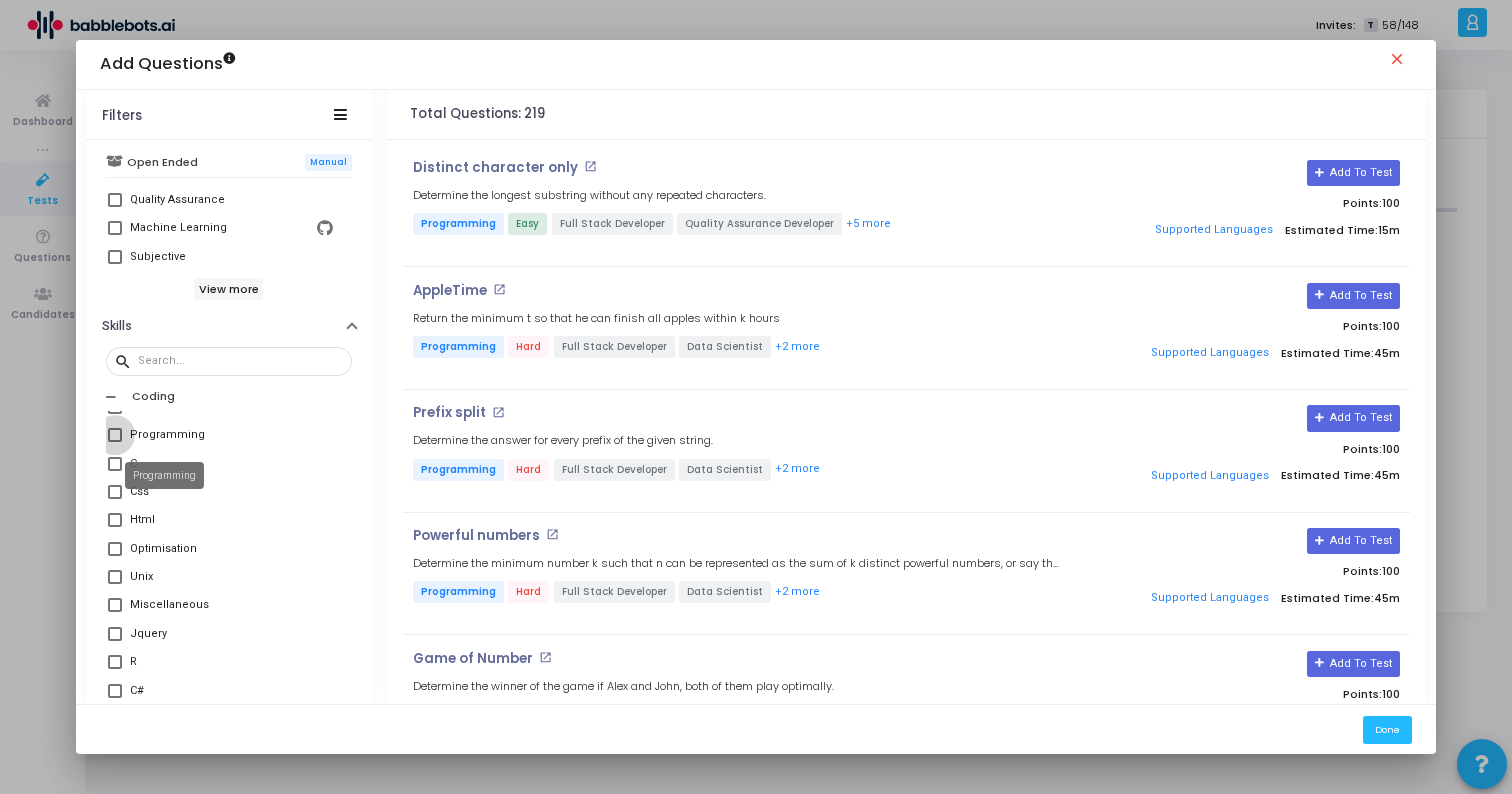click on "Programming" at bounding box center (167, 435) 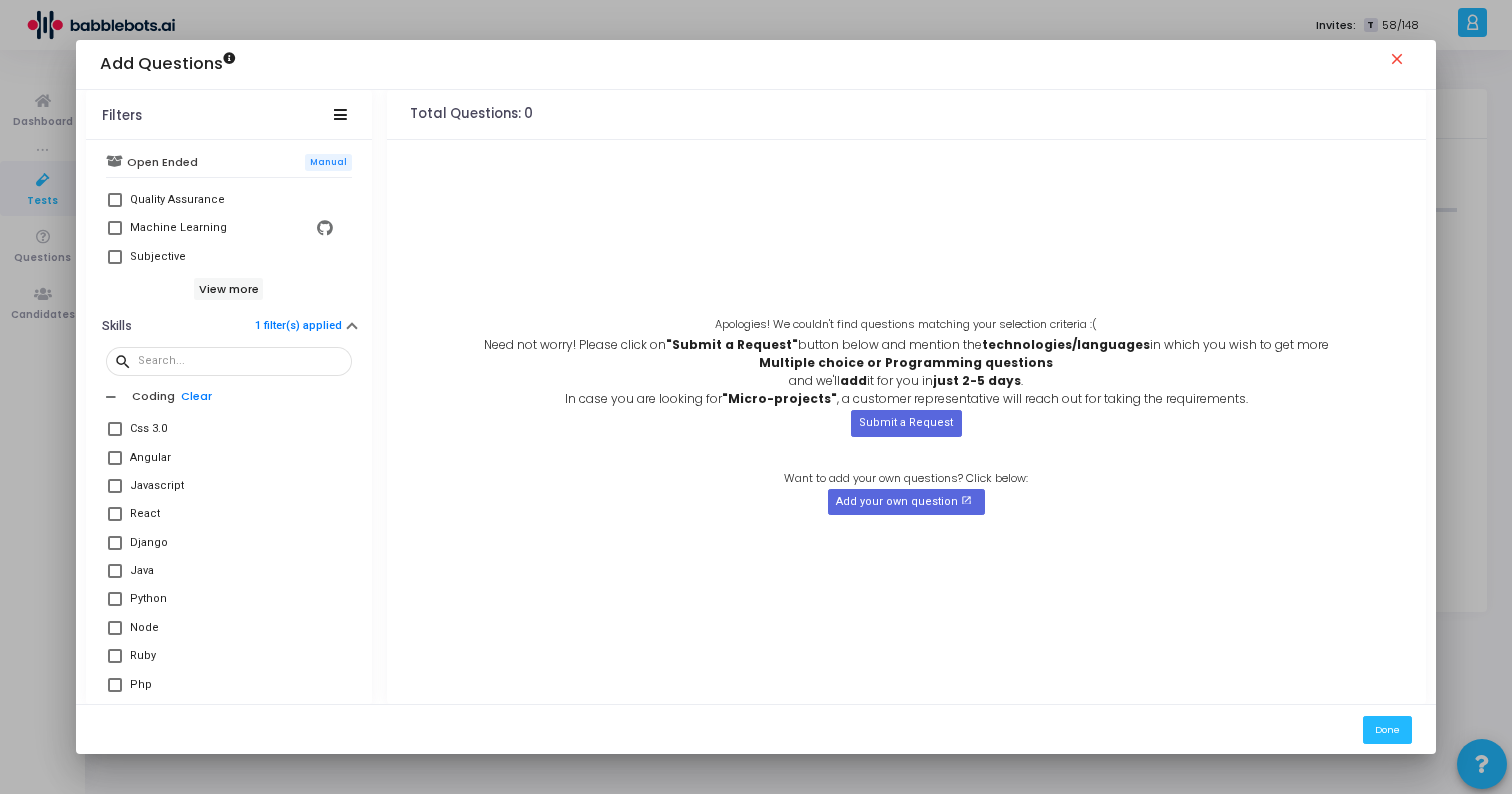 scroll, scrollTop: 4465, scrollLeft: 0, axis: vertical 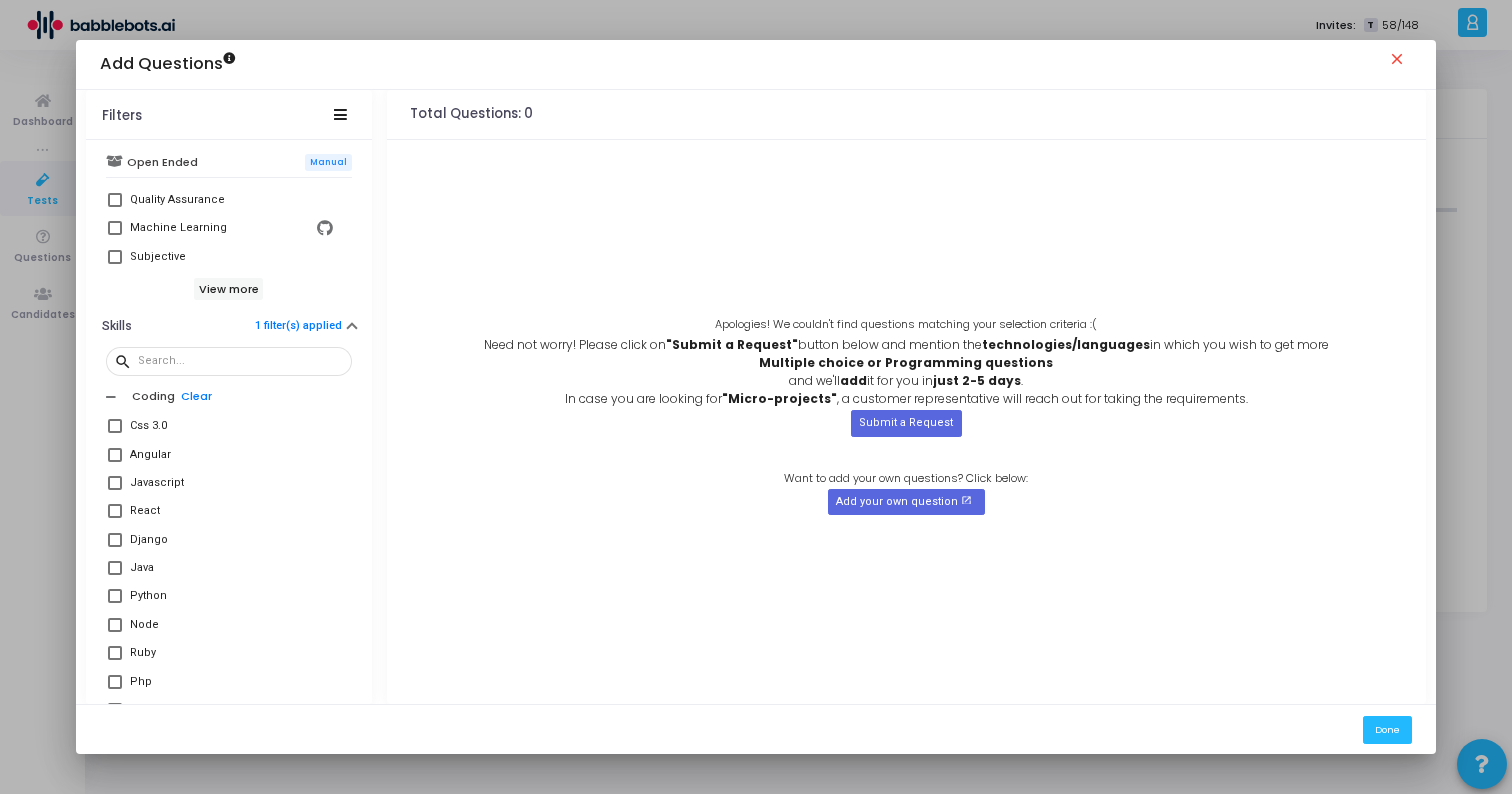 click on "Python" at bounding box center (231, 596) 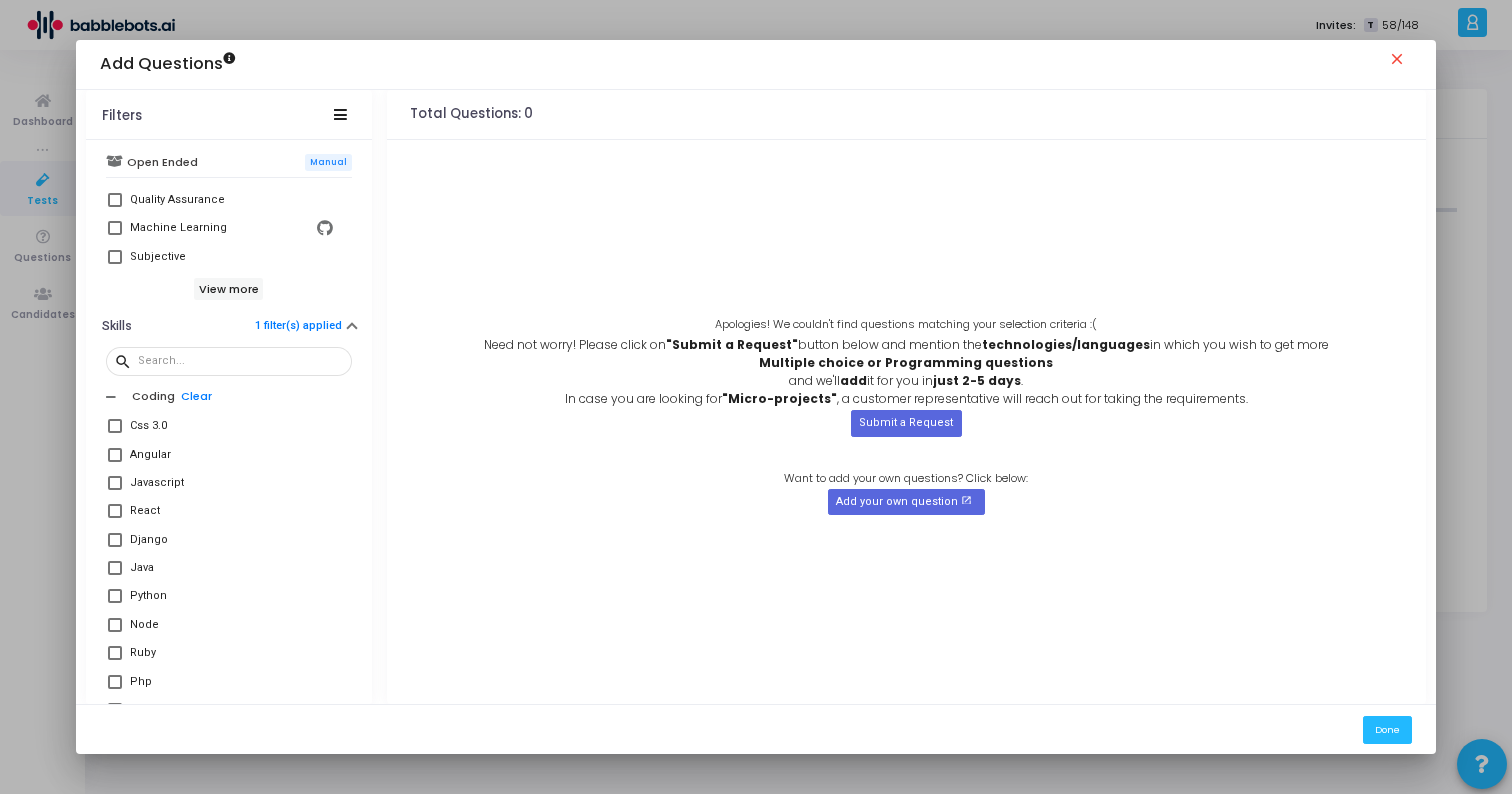 click on "Python" at bounding box center [114, 603] 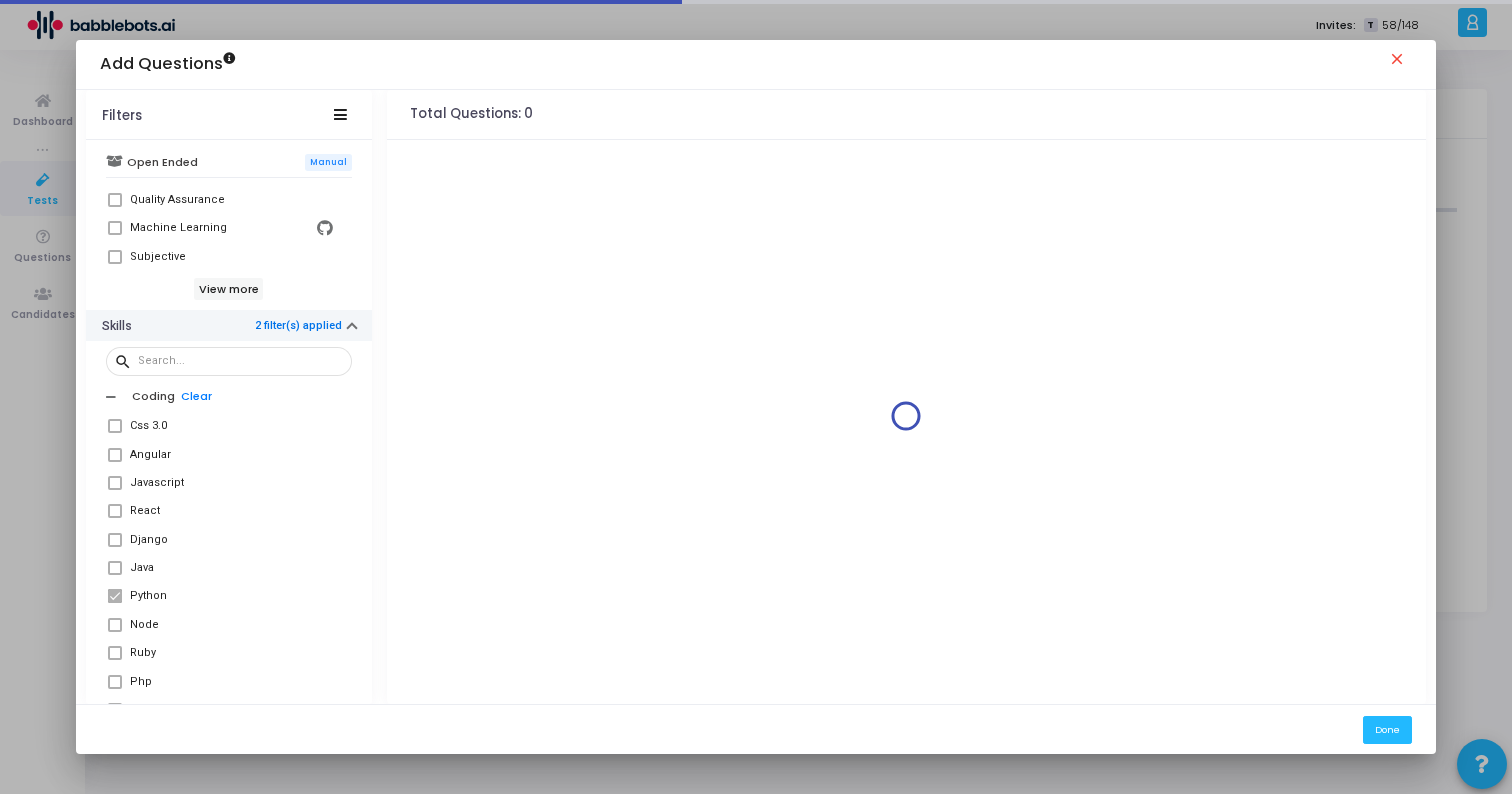click on "2 filter(s) applied" at bounding box center [298, 325] 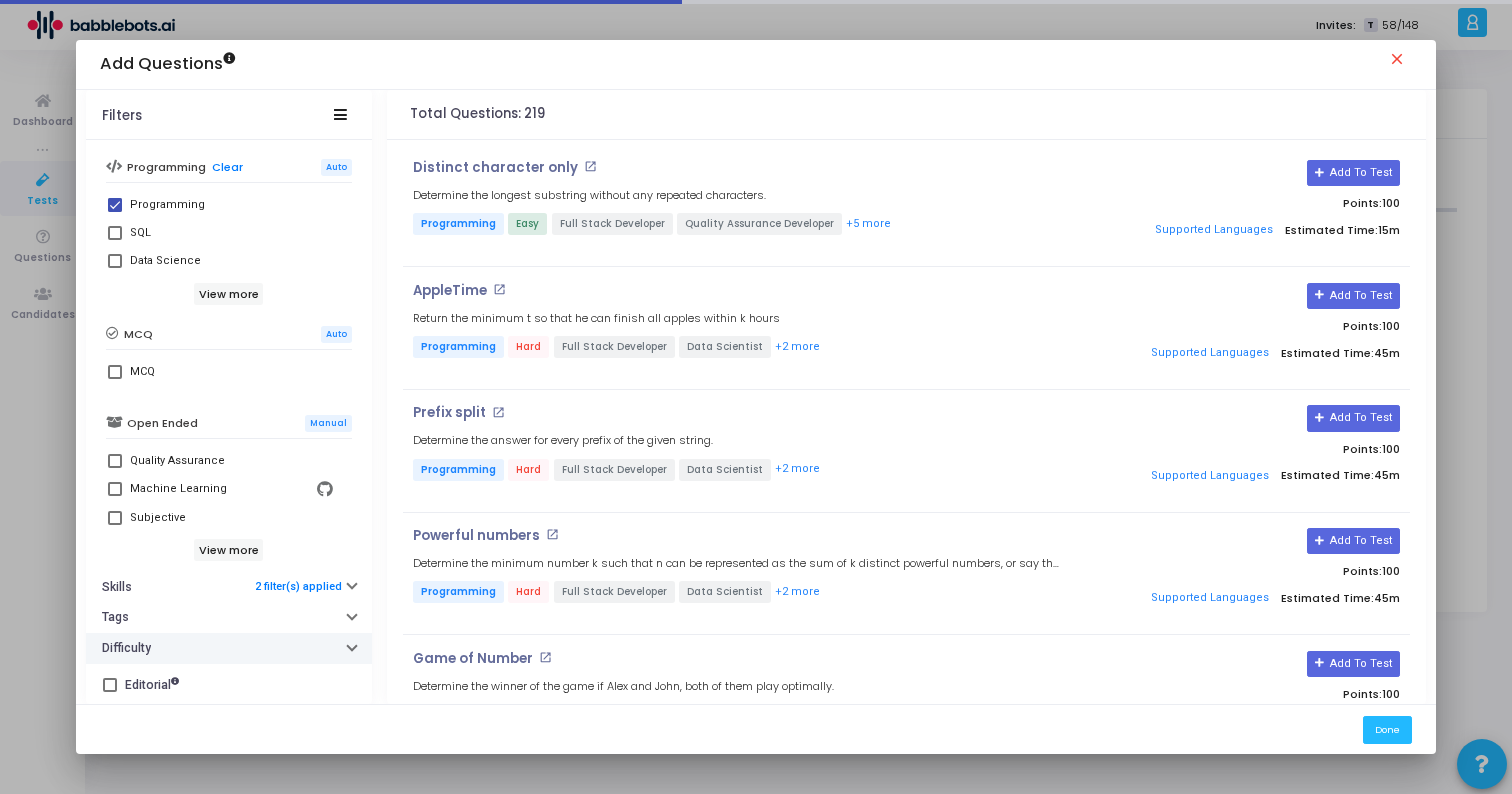 scroll, scrollTop: 359, scrollLeft: 0, axis: vertical 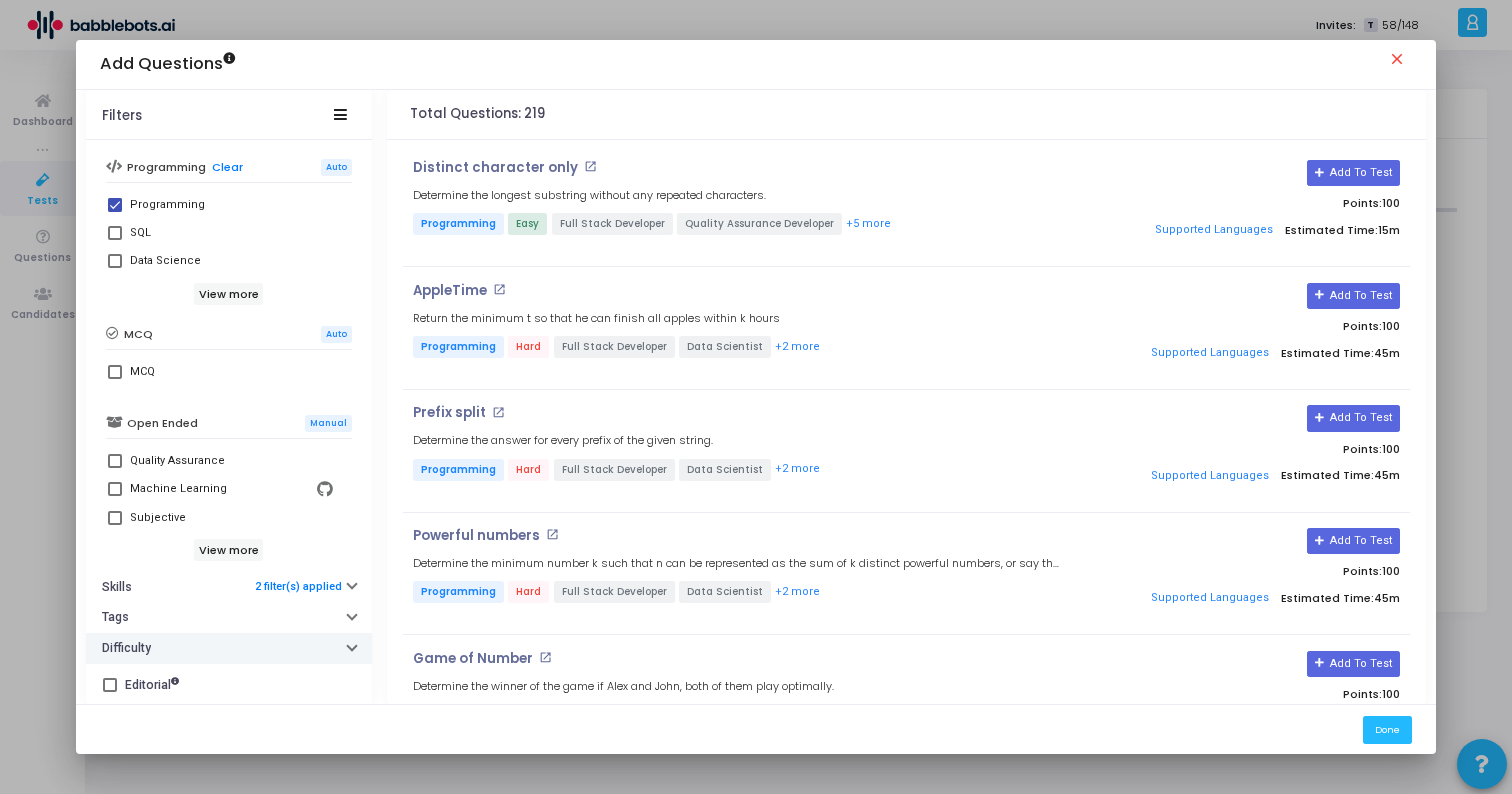 click on "Difficulty" at bounding box center (229, 648) 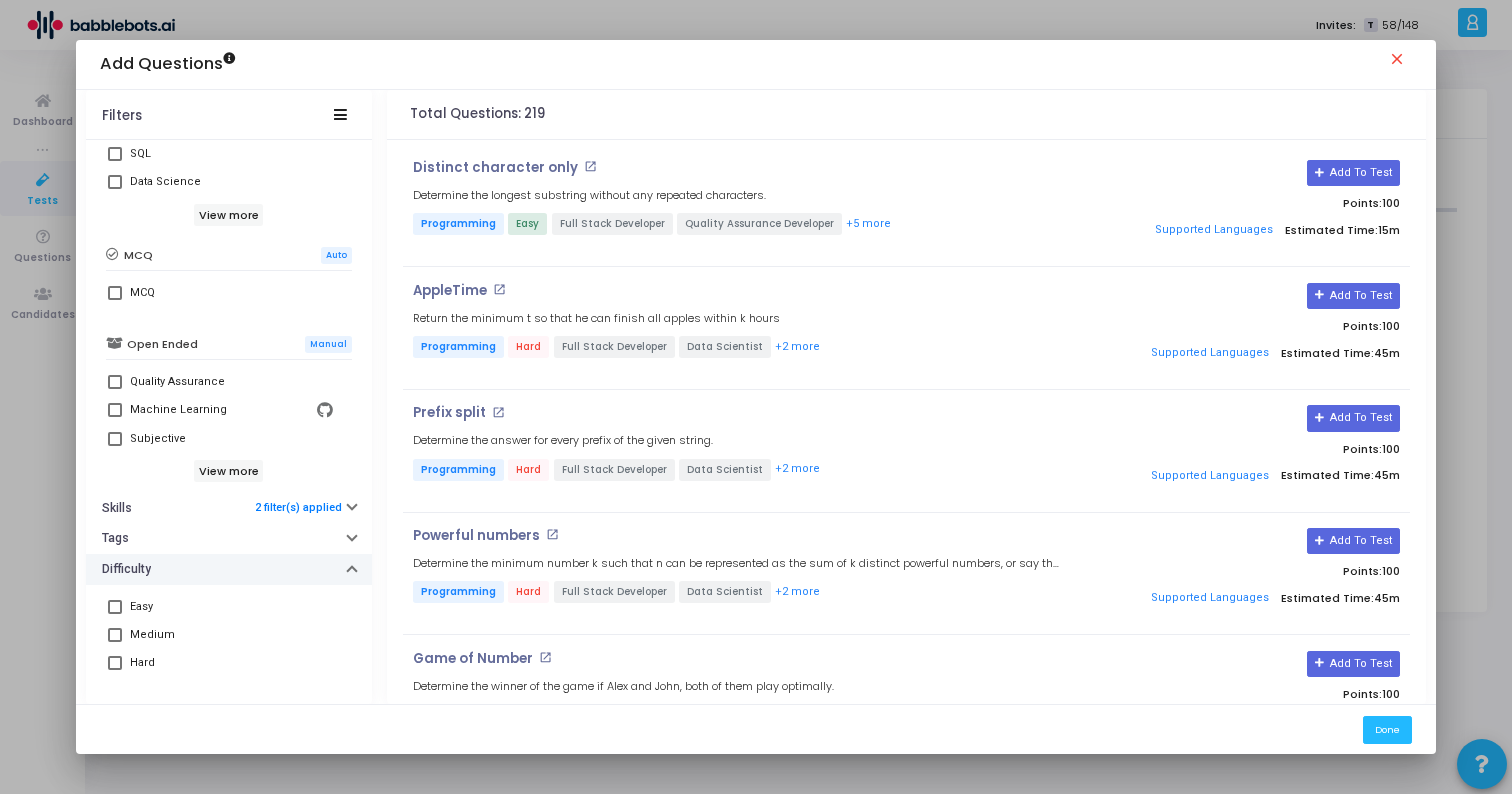 scroll, scrollTop: 469, scrollLeft: 0, axis: vertical 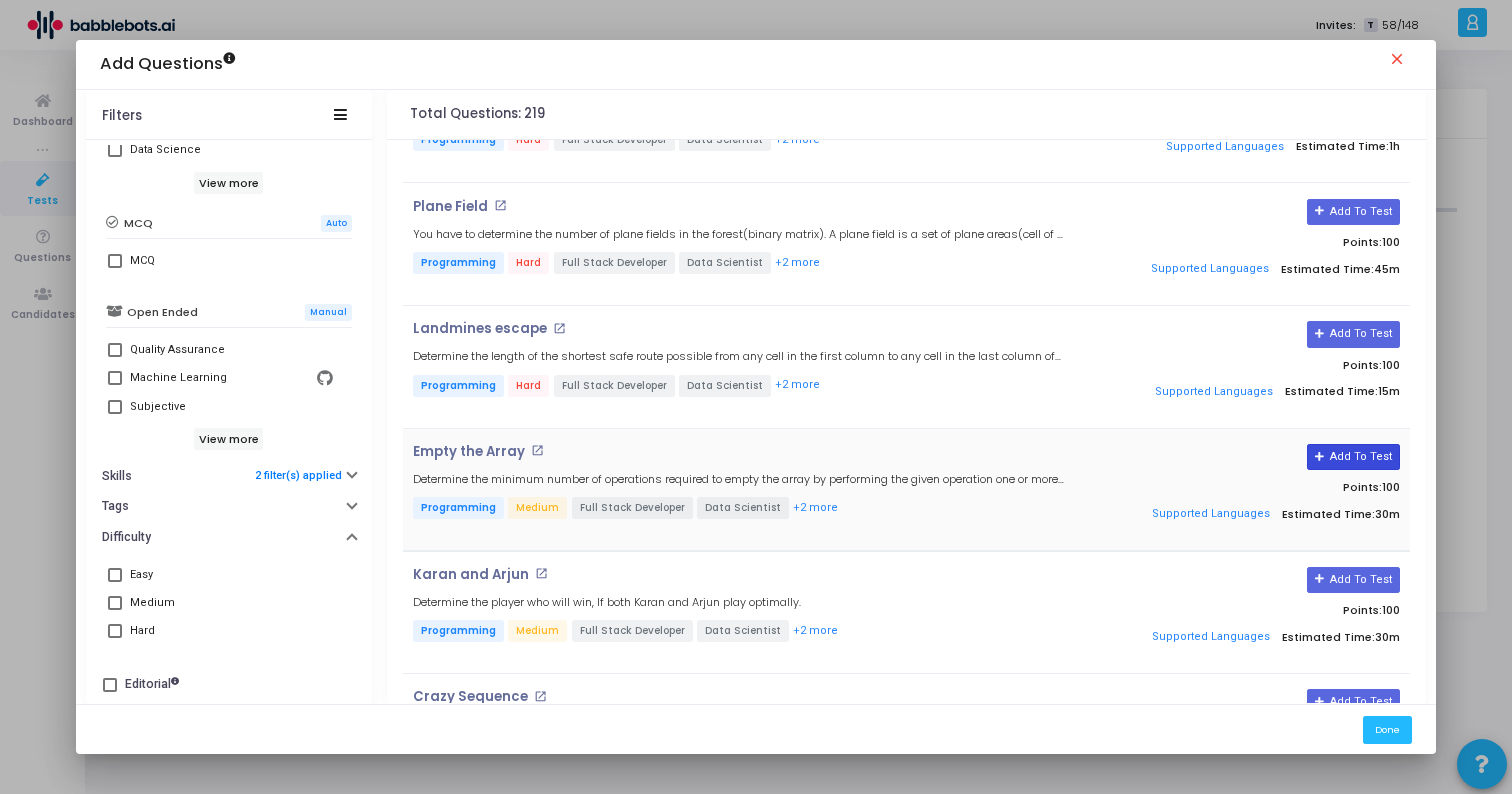 click on "Add To Test" at bounding box center [1353, 457] 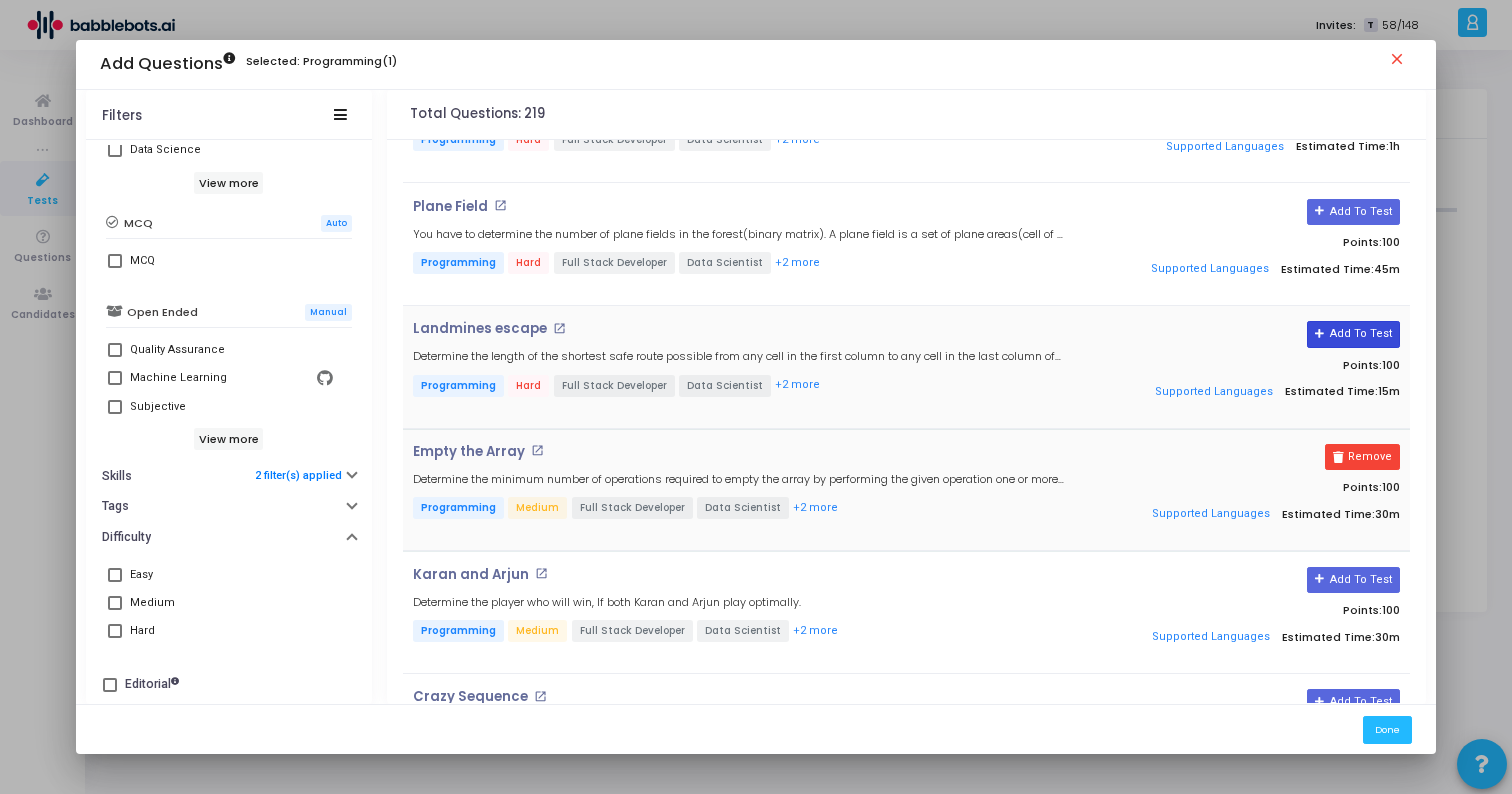 click on "Add To Test" at bounding box center (1353, 334) 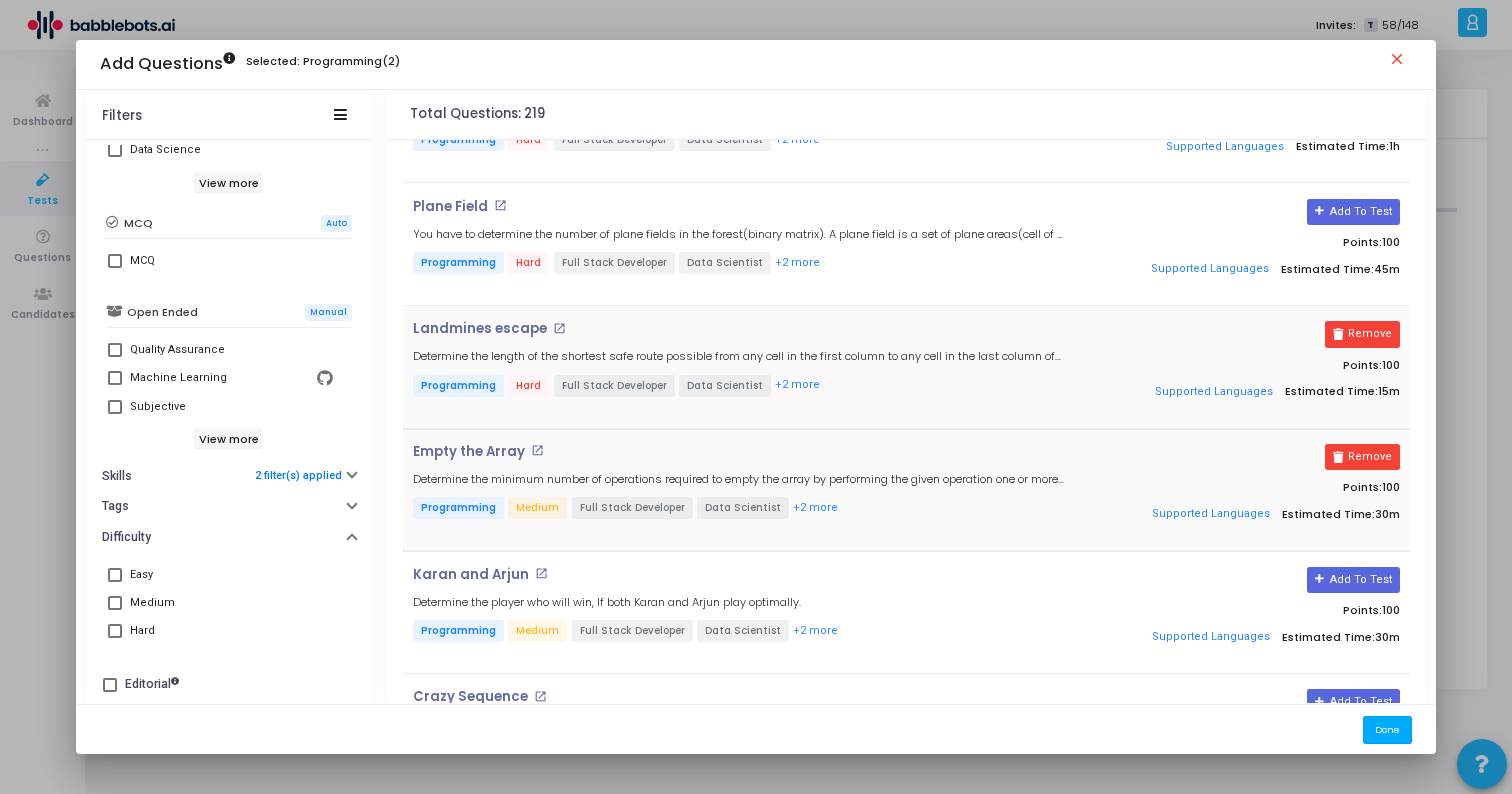 click on "Done" at bounding box center [1387, 729] 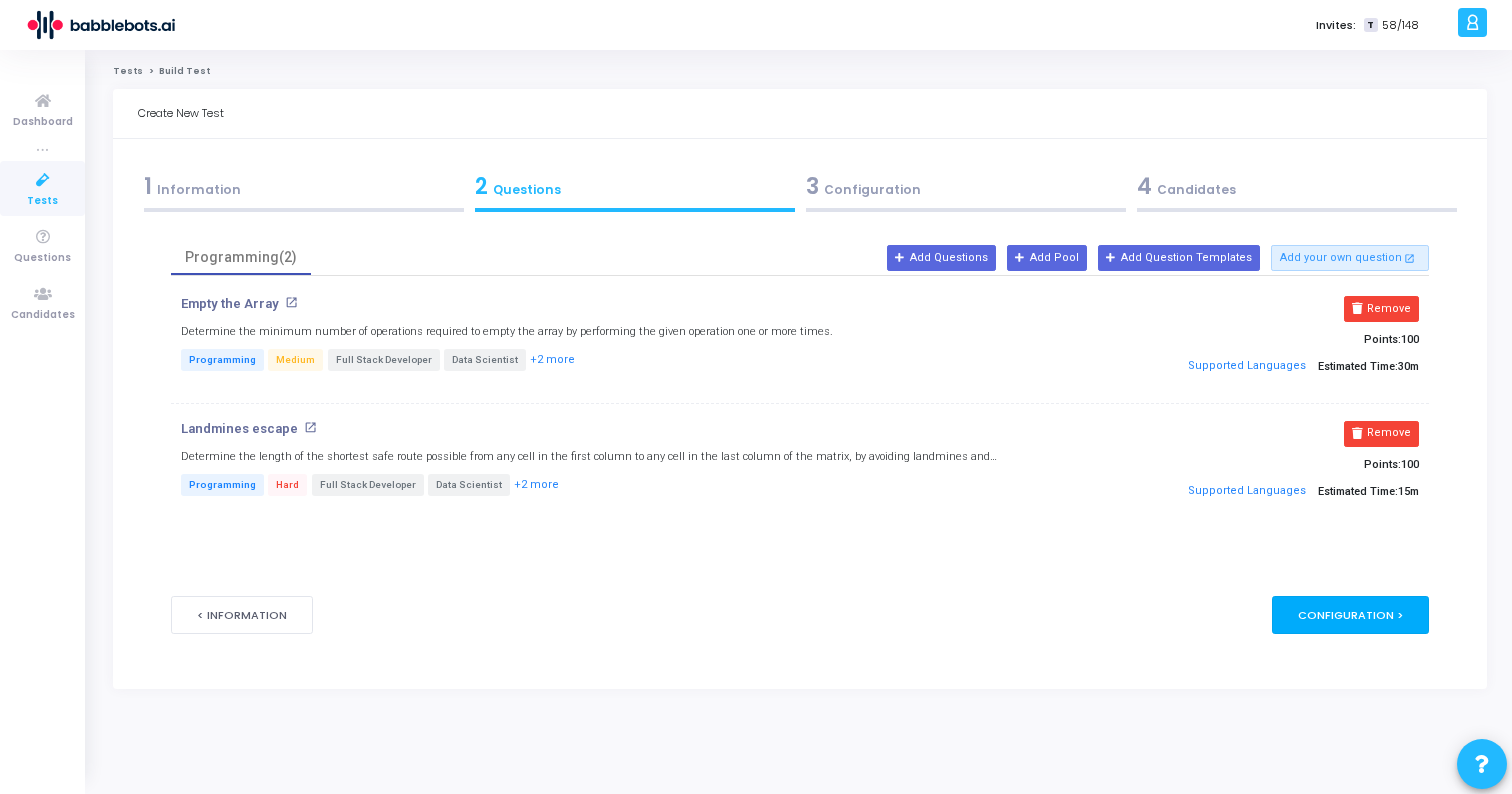 click on "Configuration >" at bounding box center [1350, 614] 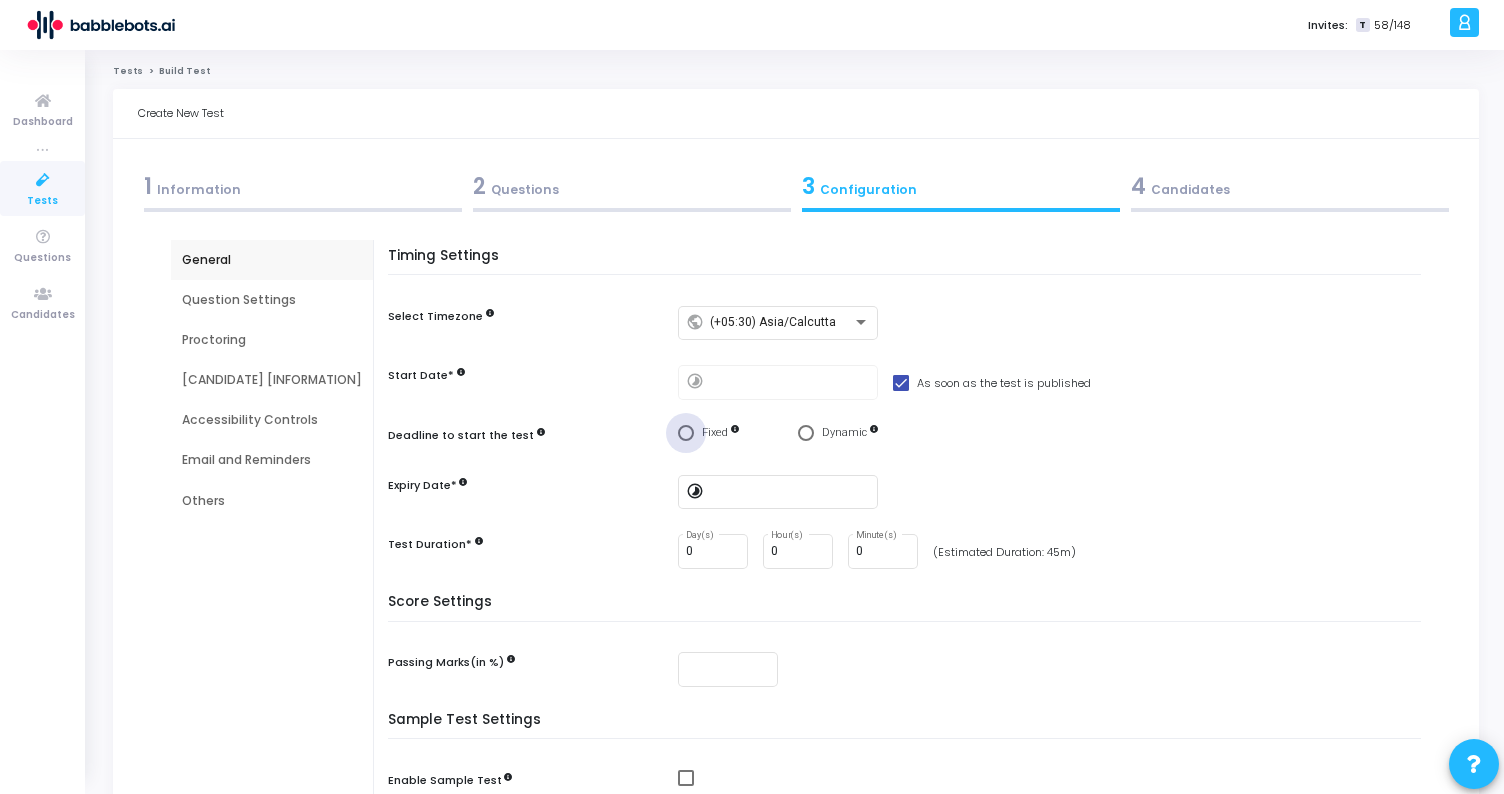 click at bounding box center [686, 433] 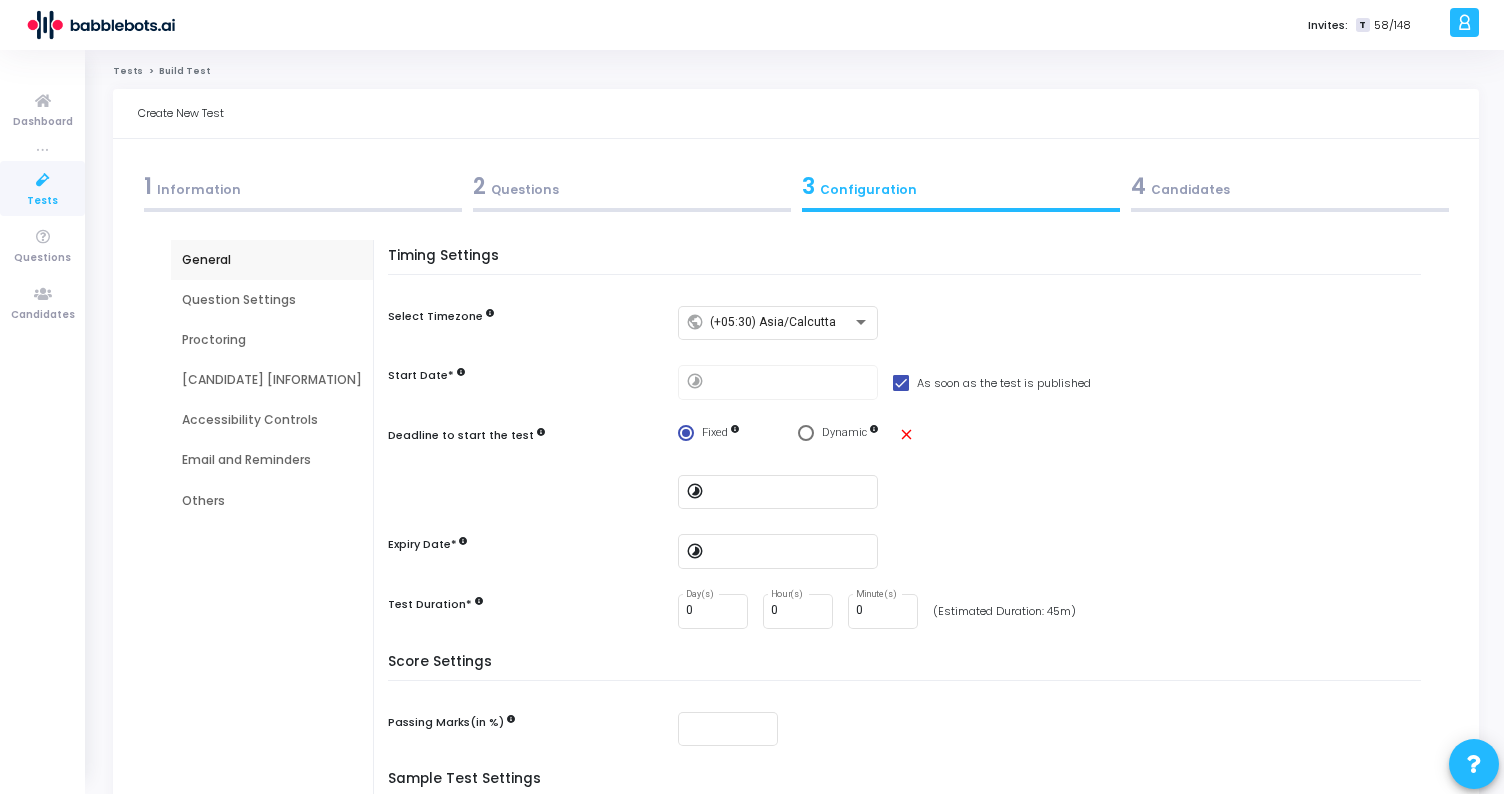 click on "close" at bounding box center (906, 434) 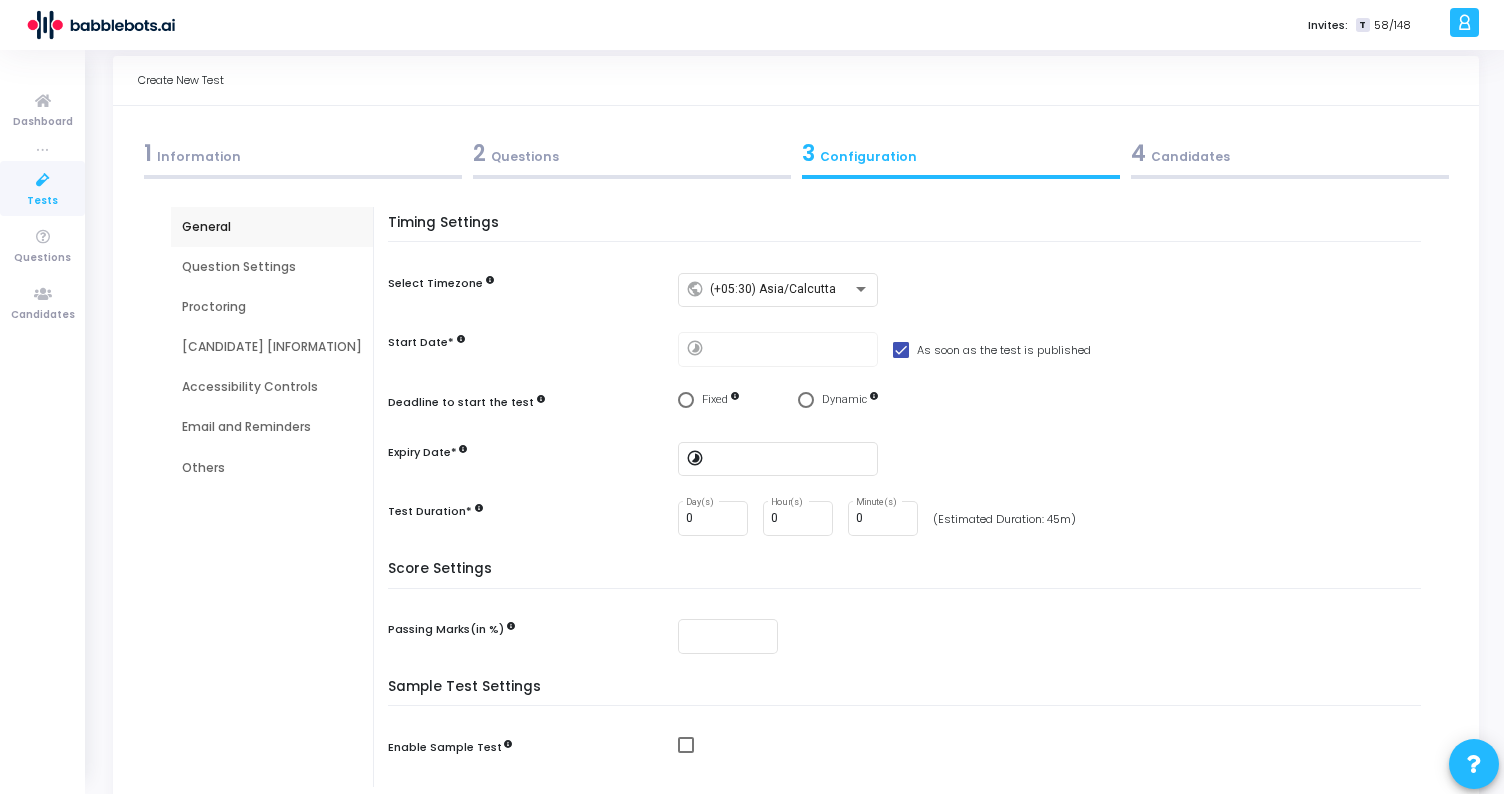 scroll, scrollTop: 35, scrollLeft: 0, axis: vertical 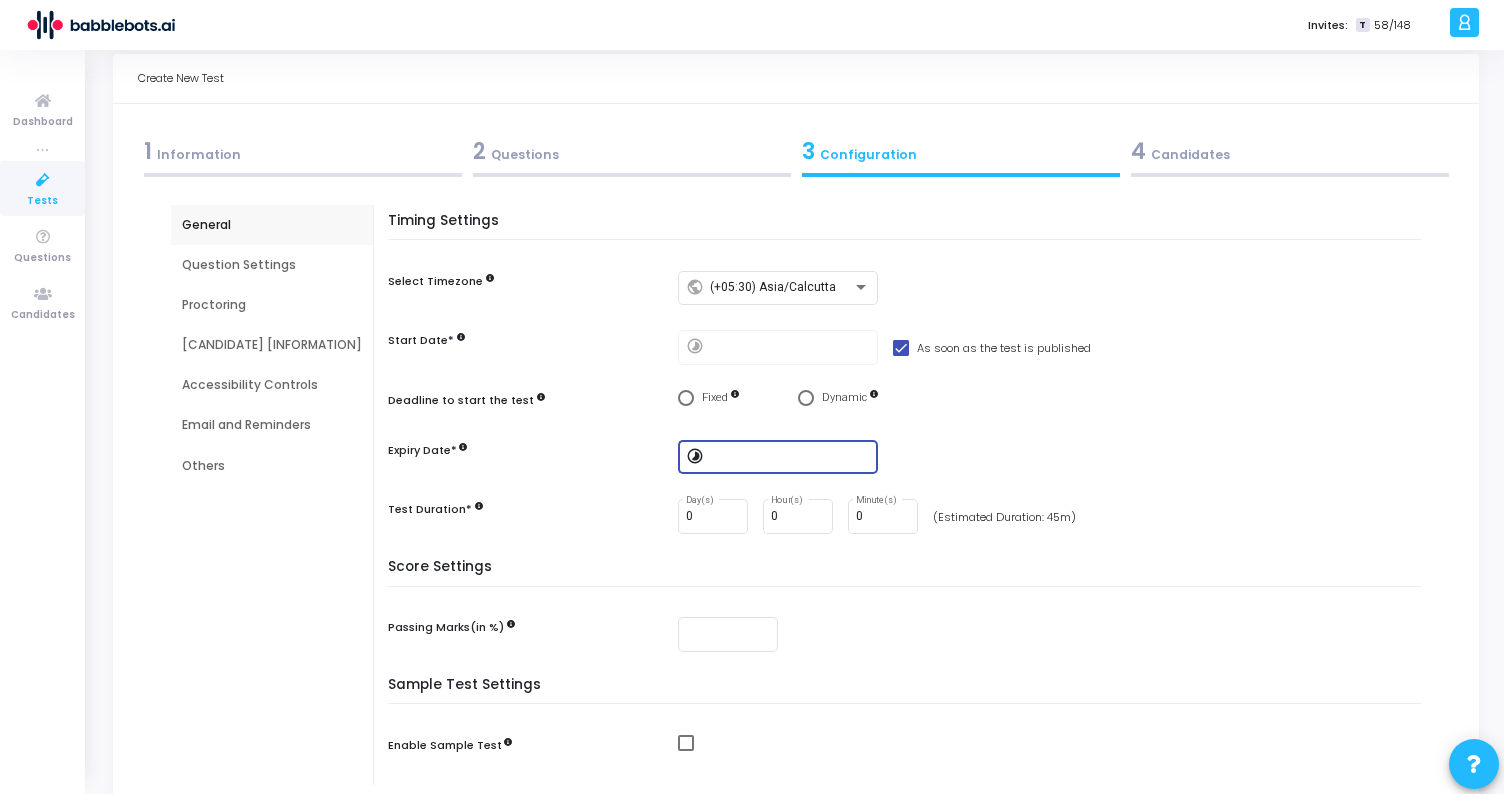 click at bounding box center [790, 457] 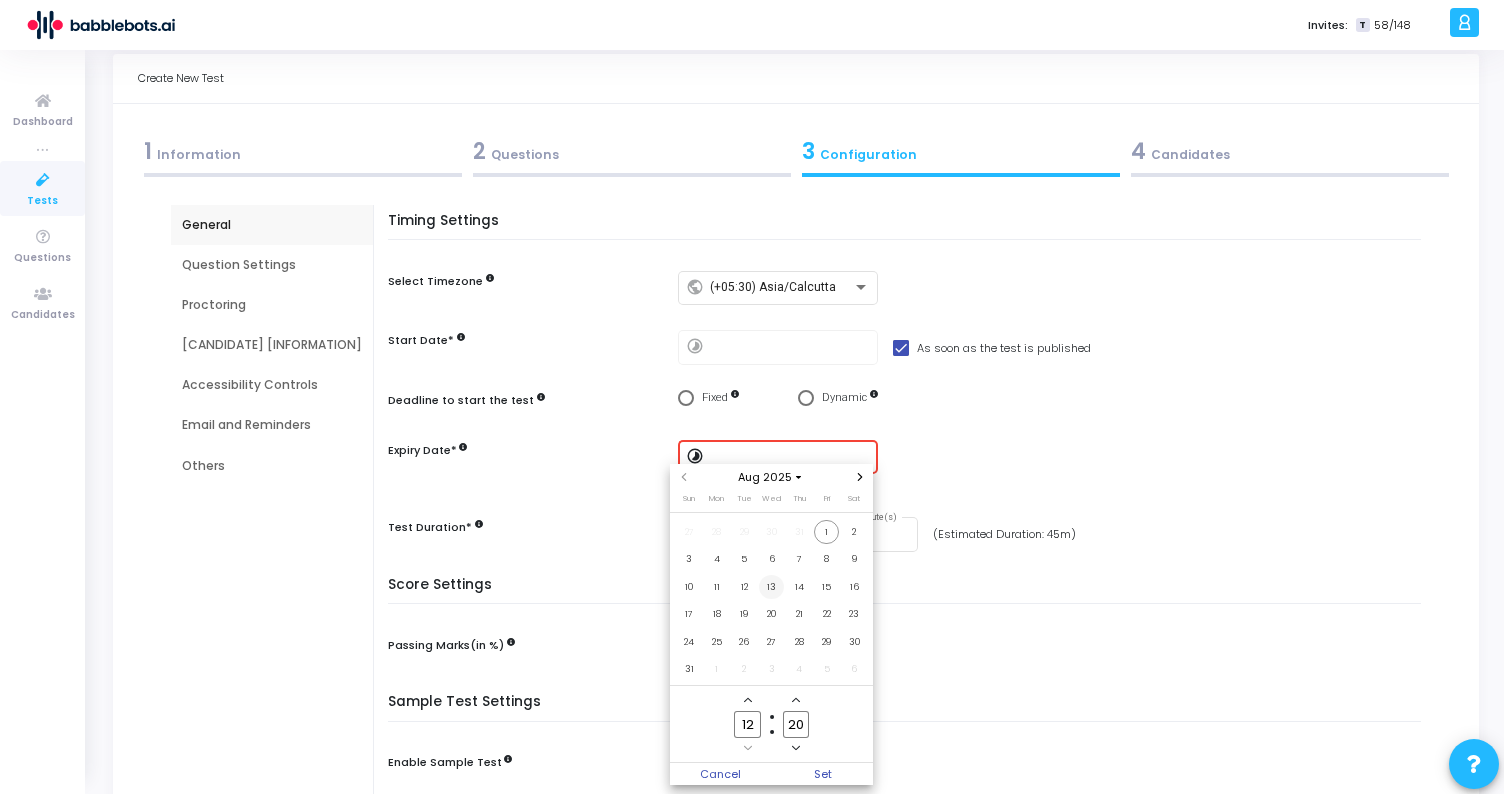 click on "13" at bounding box center [771, 587] 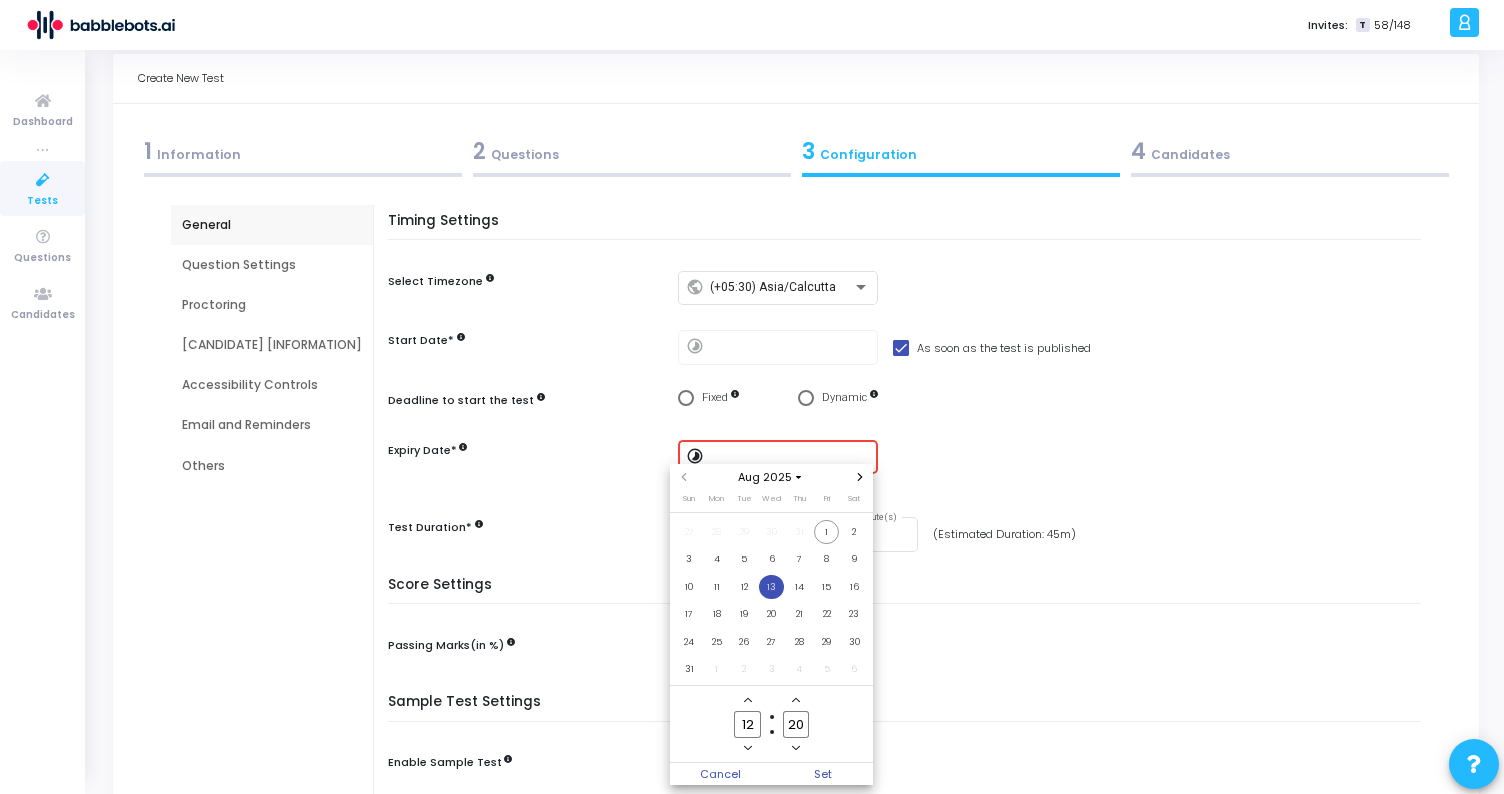 click on "12 Hour 20 Minute" 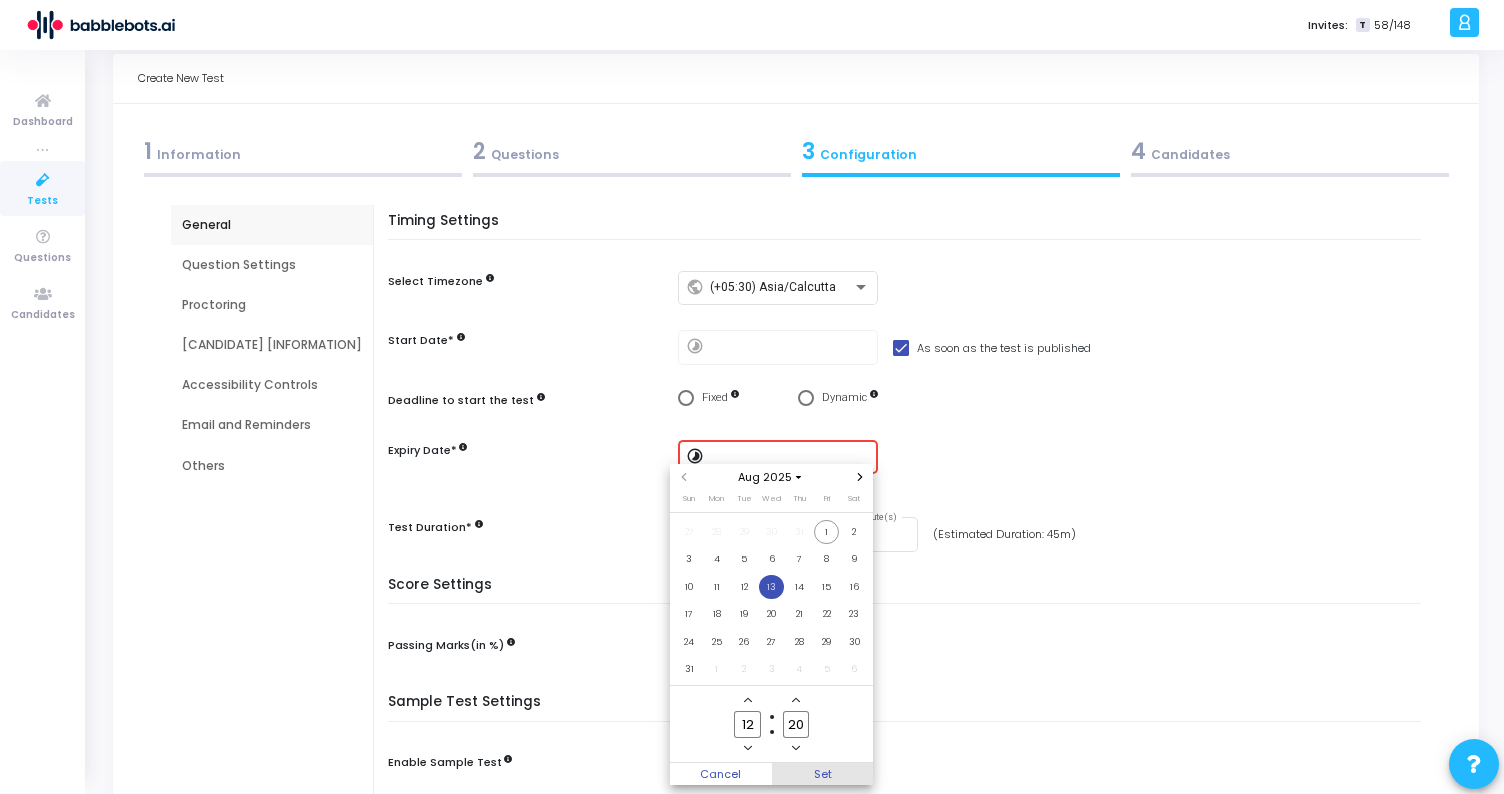 click on "Set" at bounding box center [823, 774] 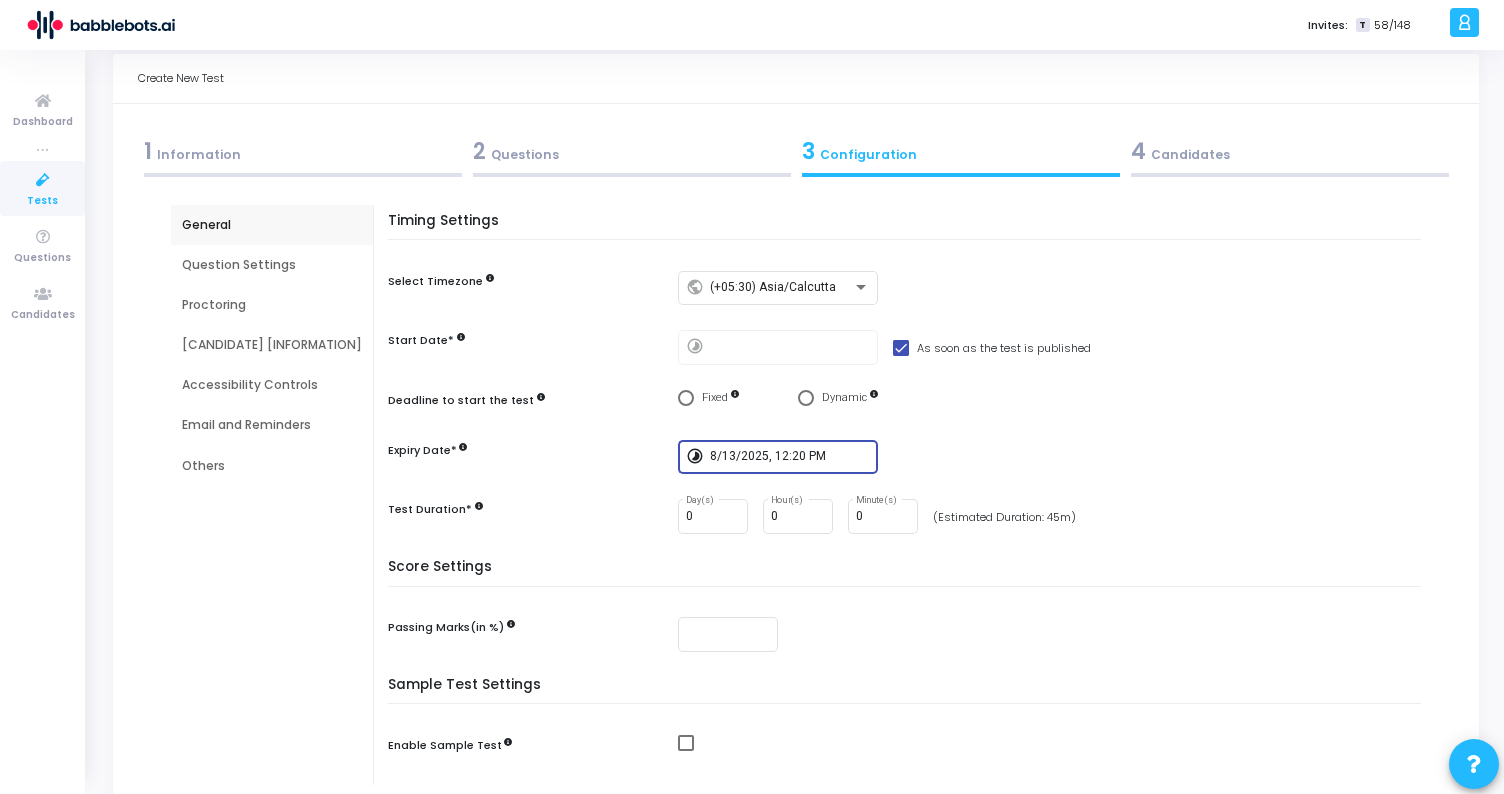 scroll, scrollTop: 64, scrollLeft: 0, axis: vertical 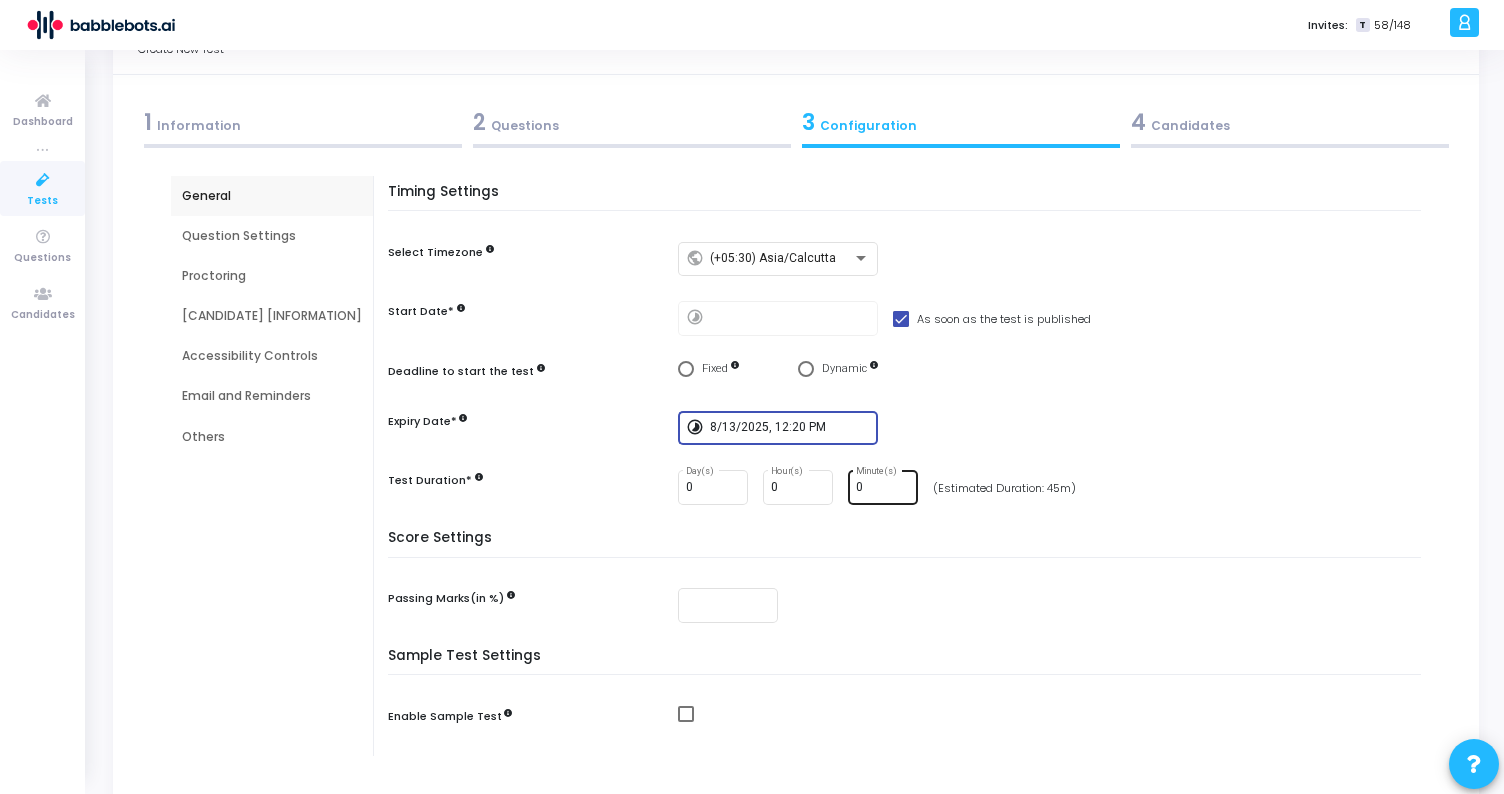click on "0" at bounding box center (883, 488) 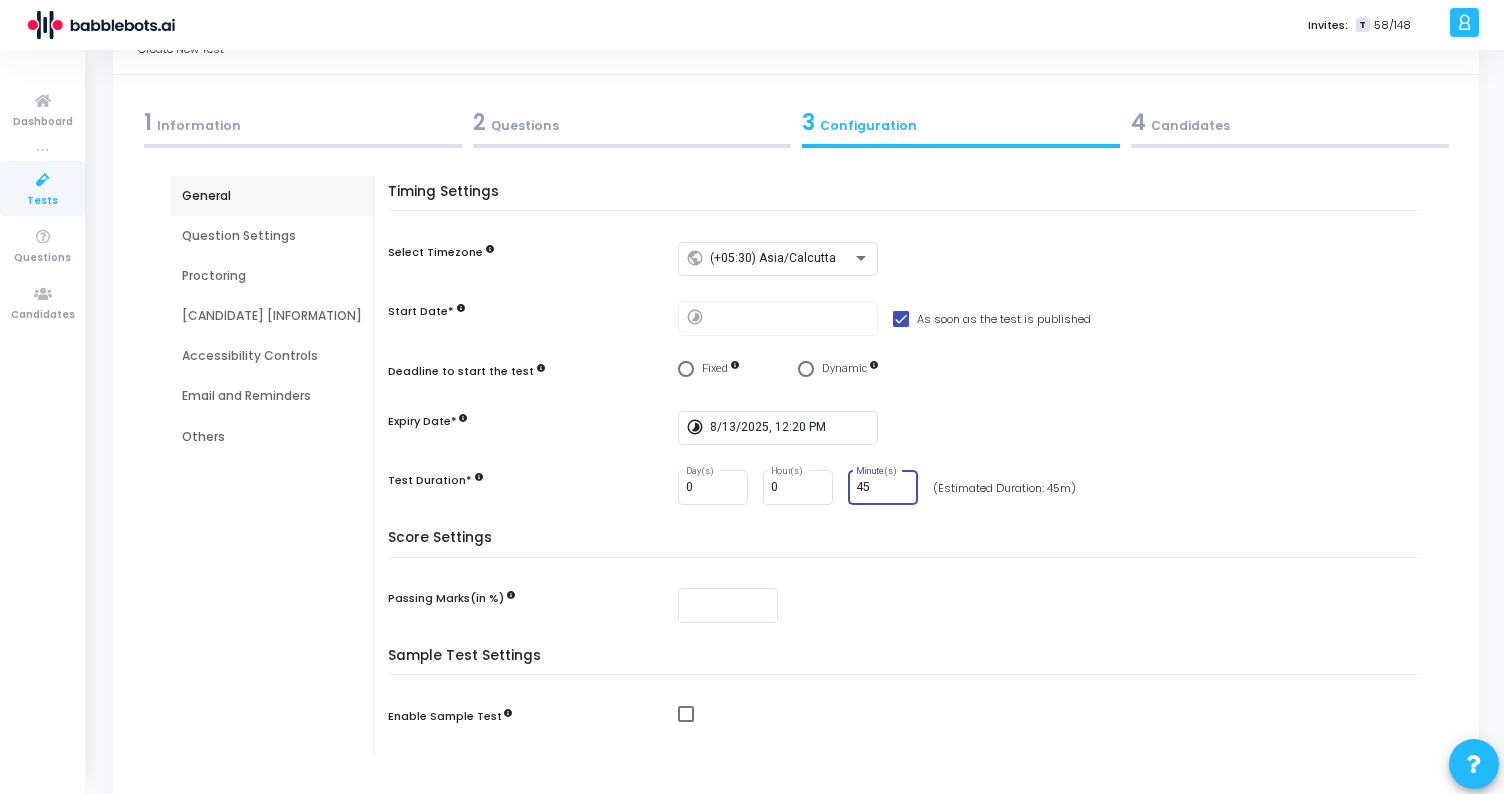 type on "45" 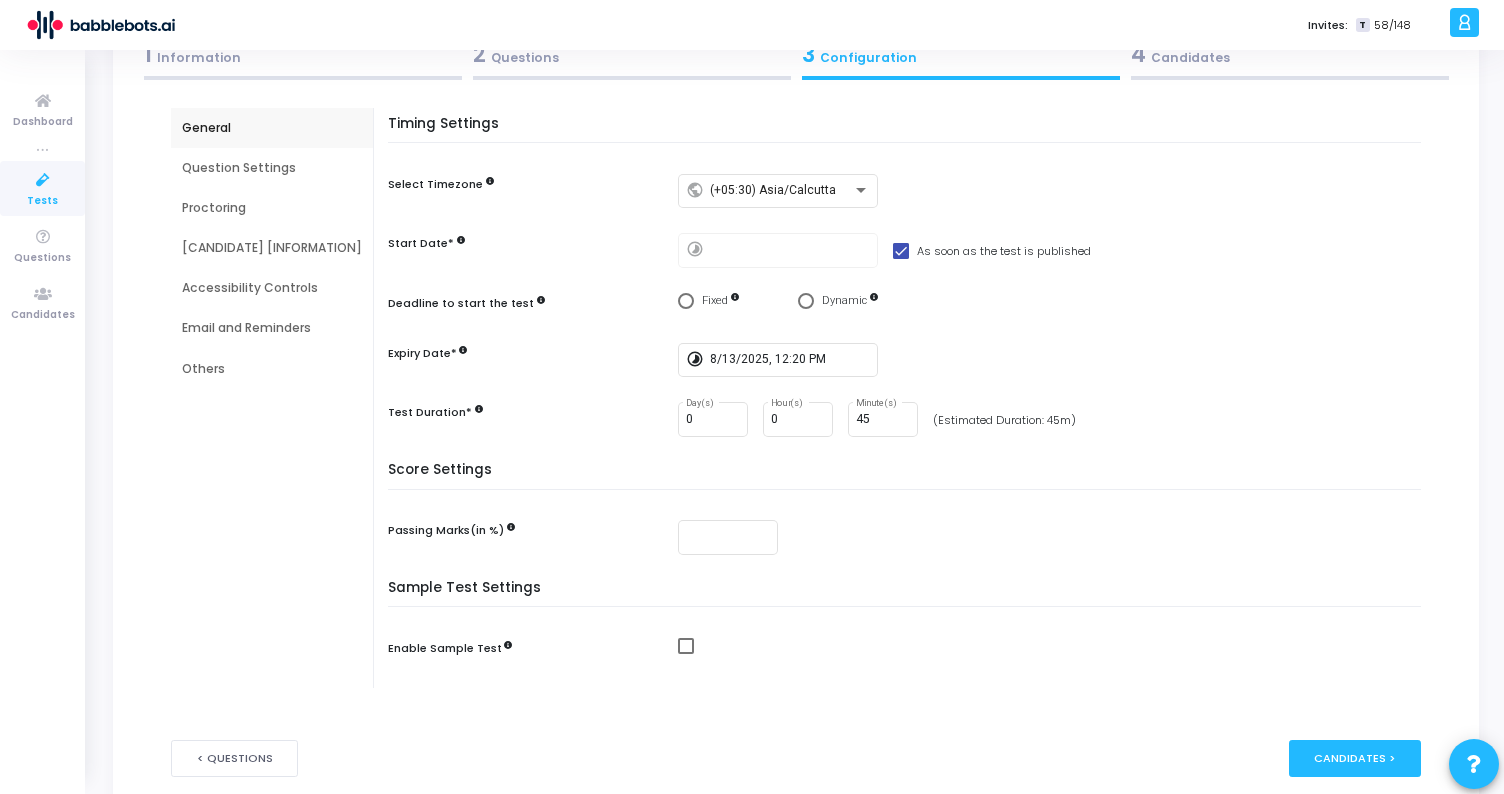 scroll, scrollTop: 205, scrollLeft: 0, axis: vertical 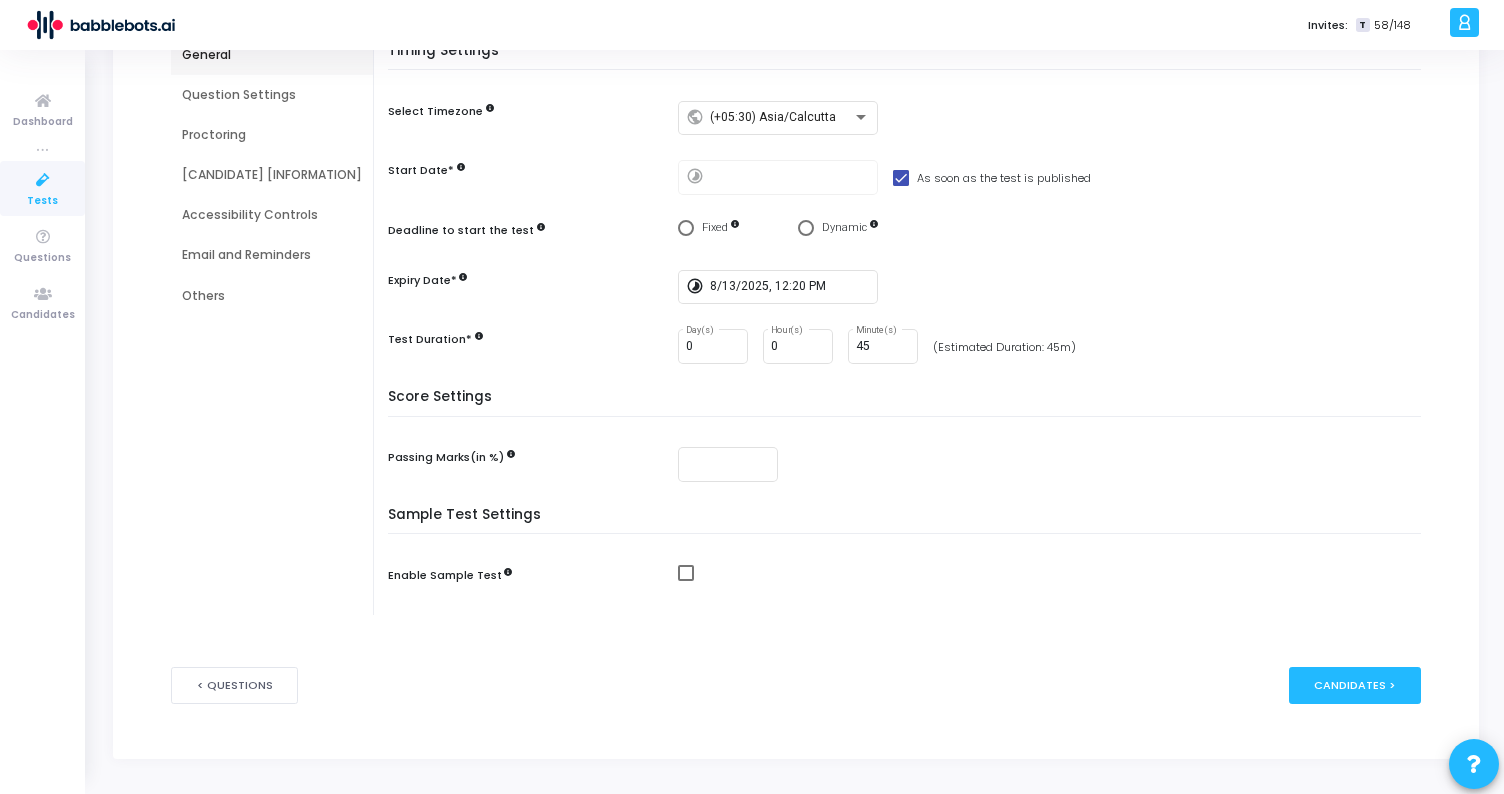click at bounding box center (686, 573) 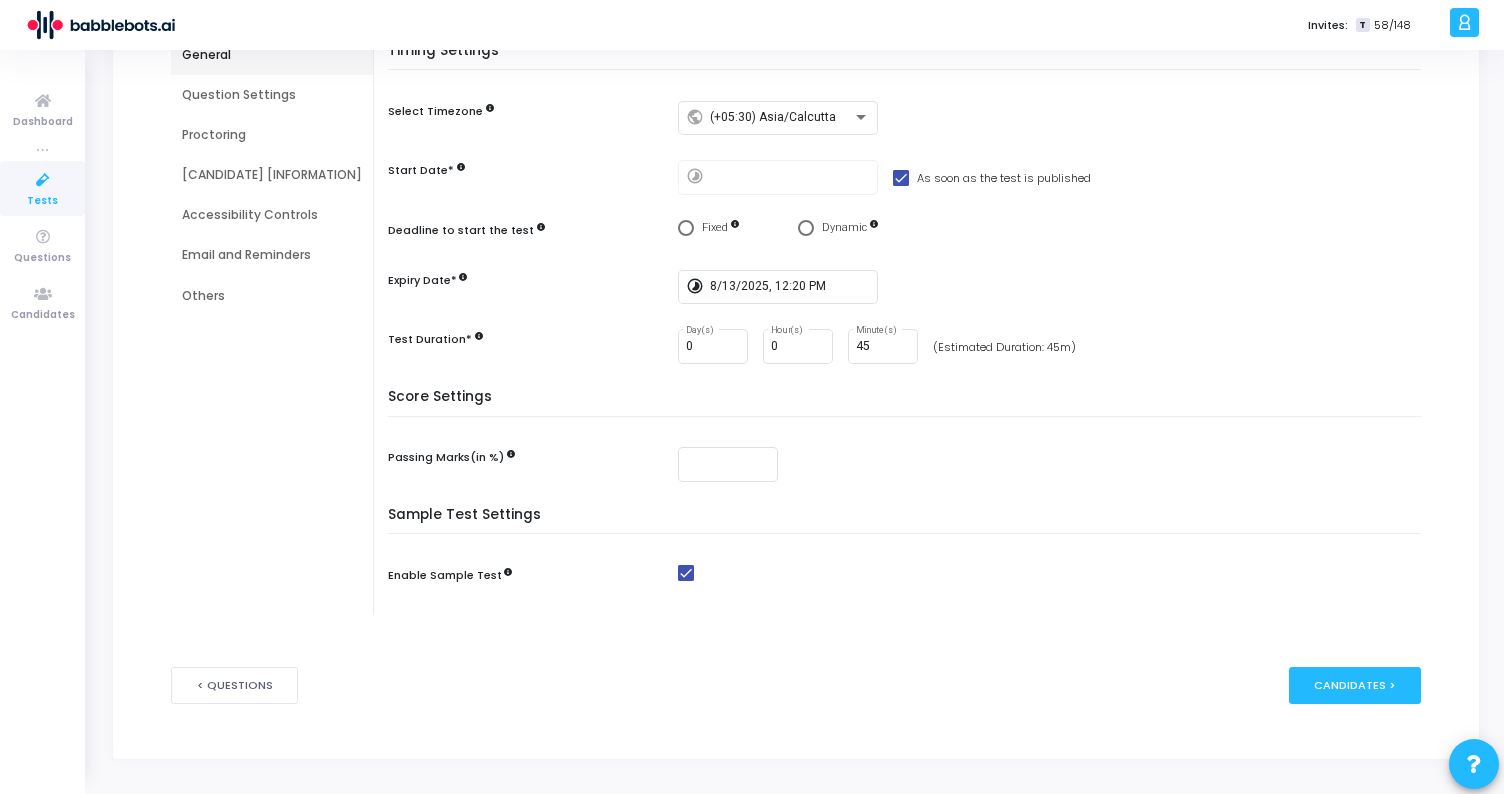 click at bounding box center [686, 573] 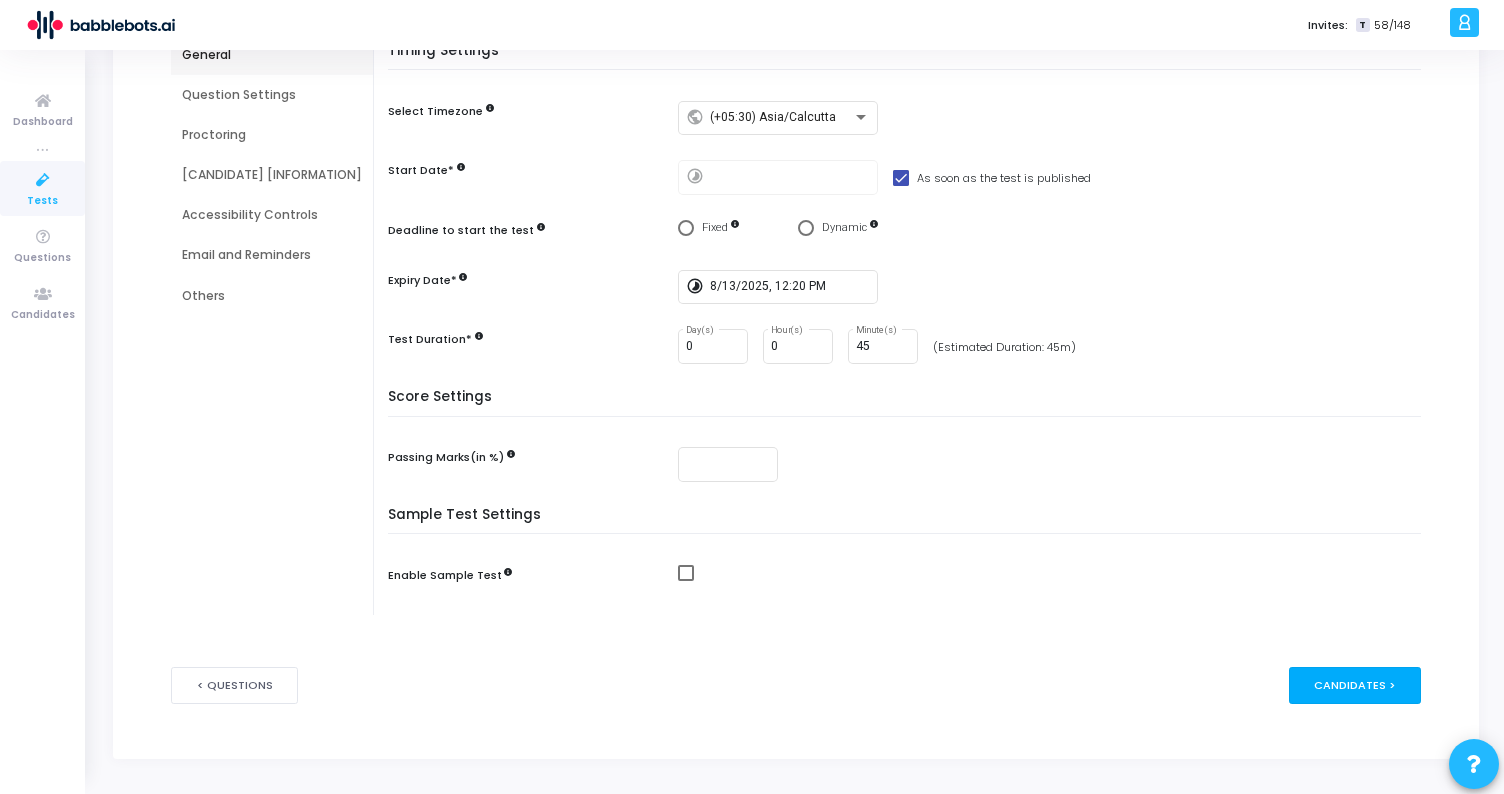 click on "Candidates >" at bounding box center (1355, 685) 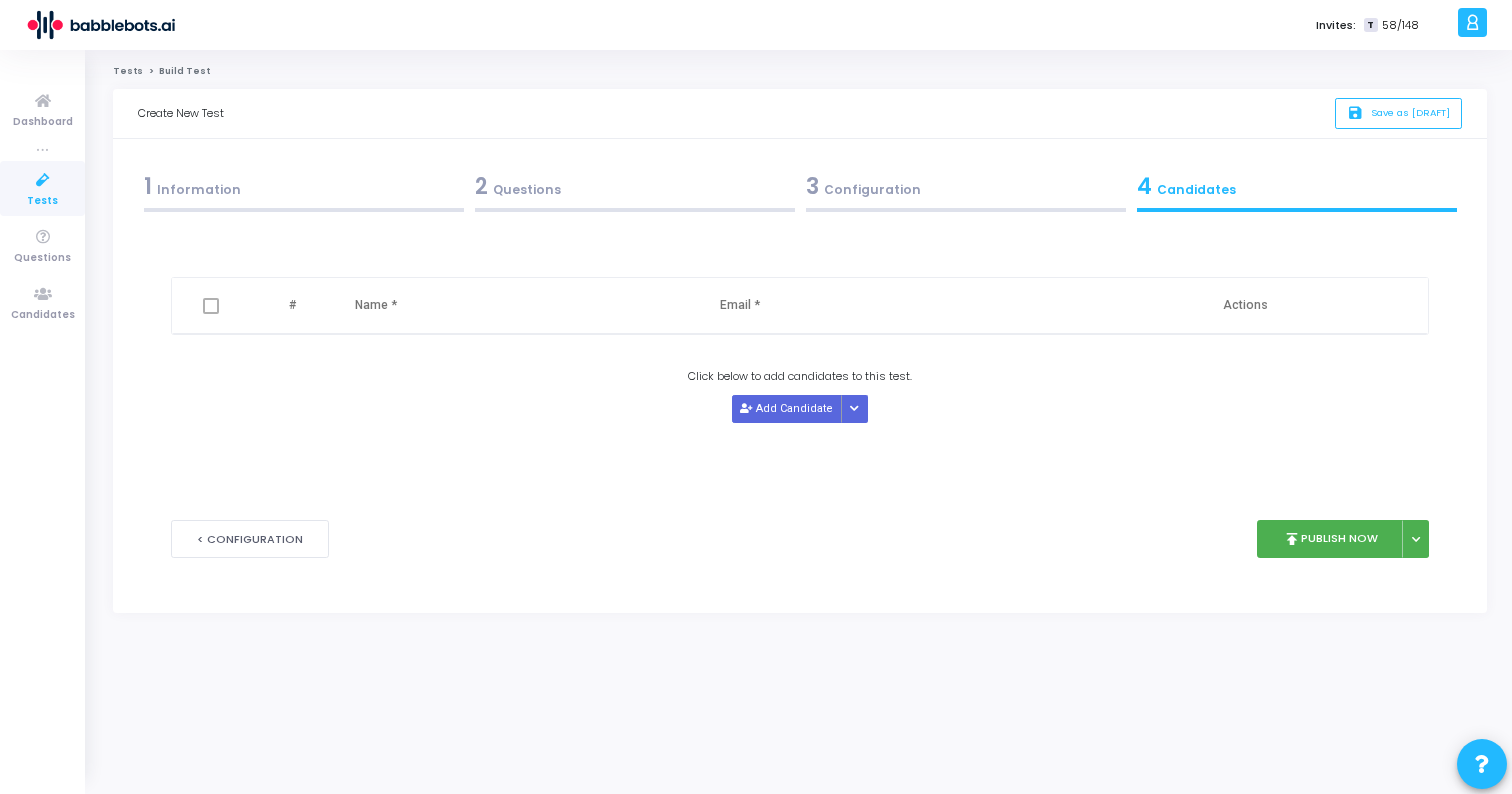 click on "3  Configuration" at bounding box center (966, 186) 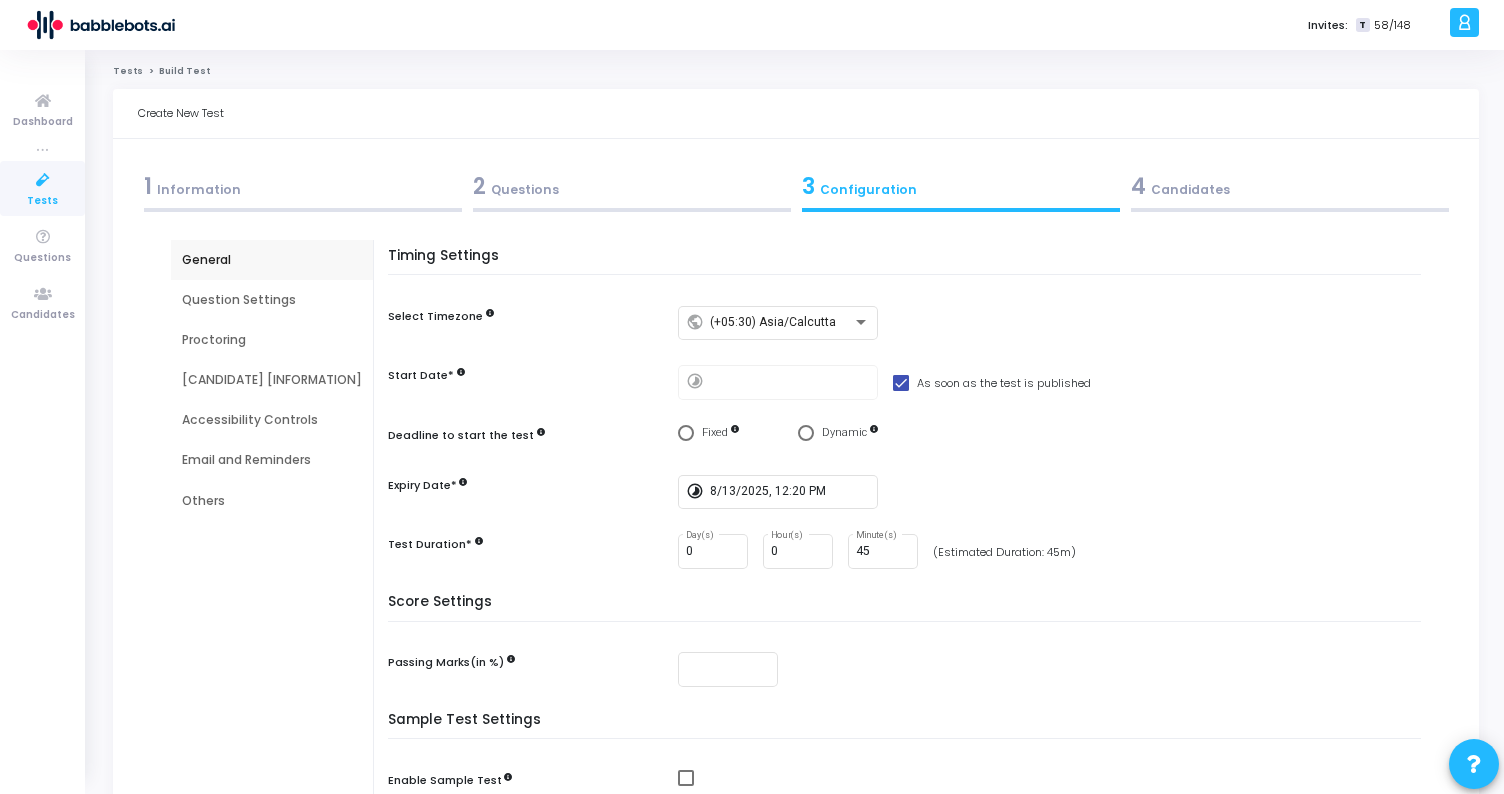 click on "Question Settings" at bounding box center [272, 300] 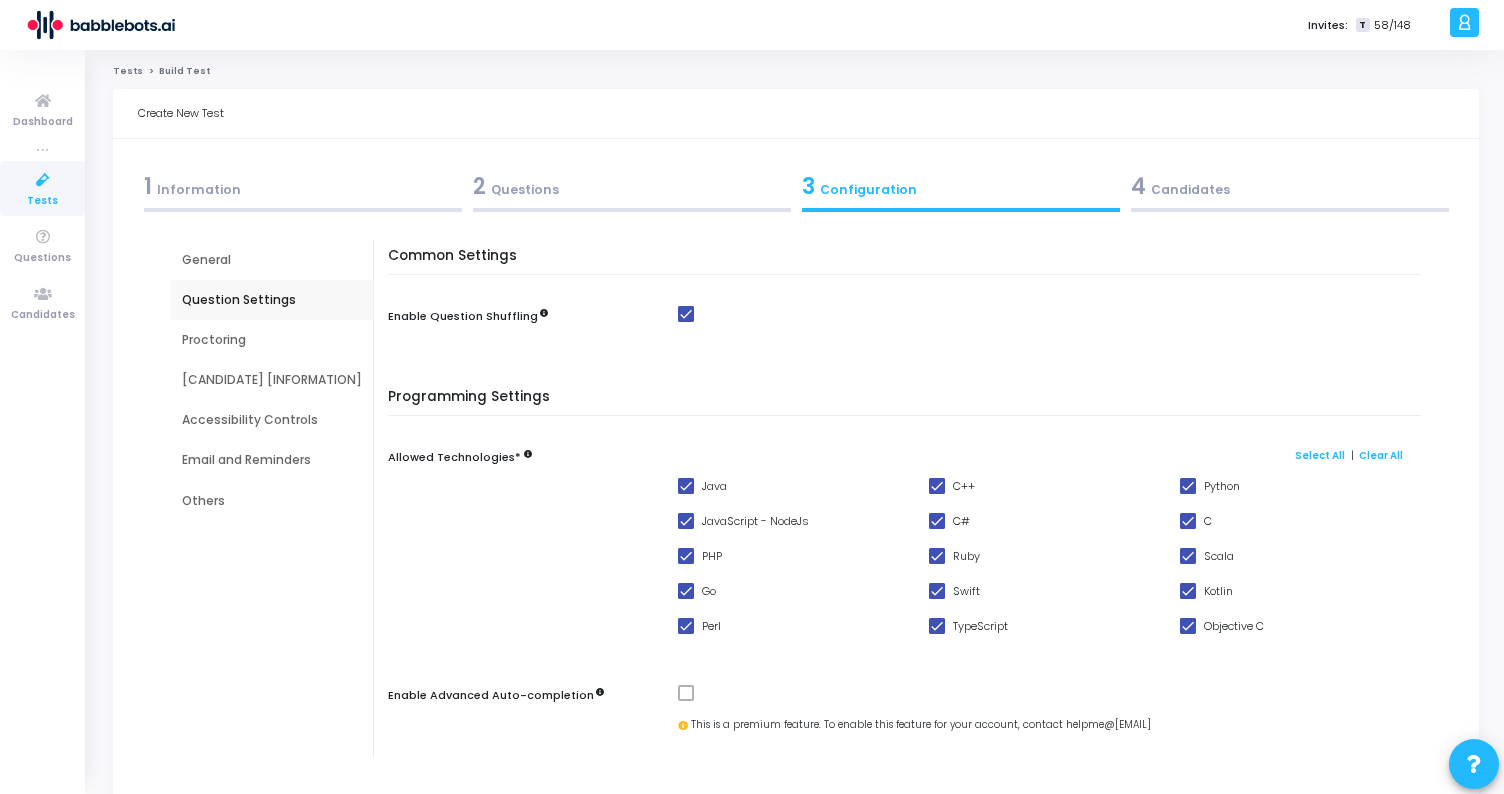 scroll, scrollTop: 144, scrollLeft: 0, axis: vertical 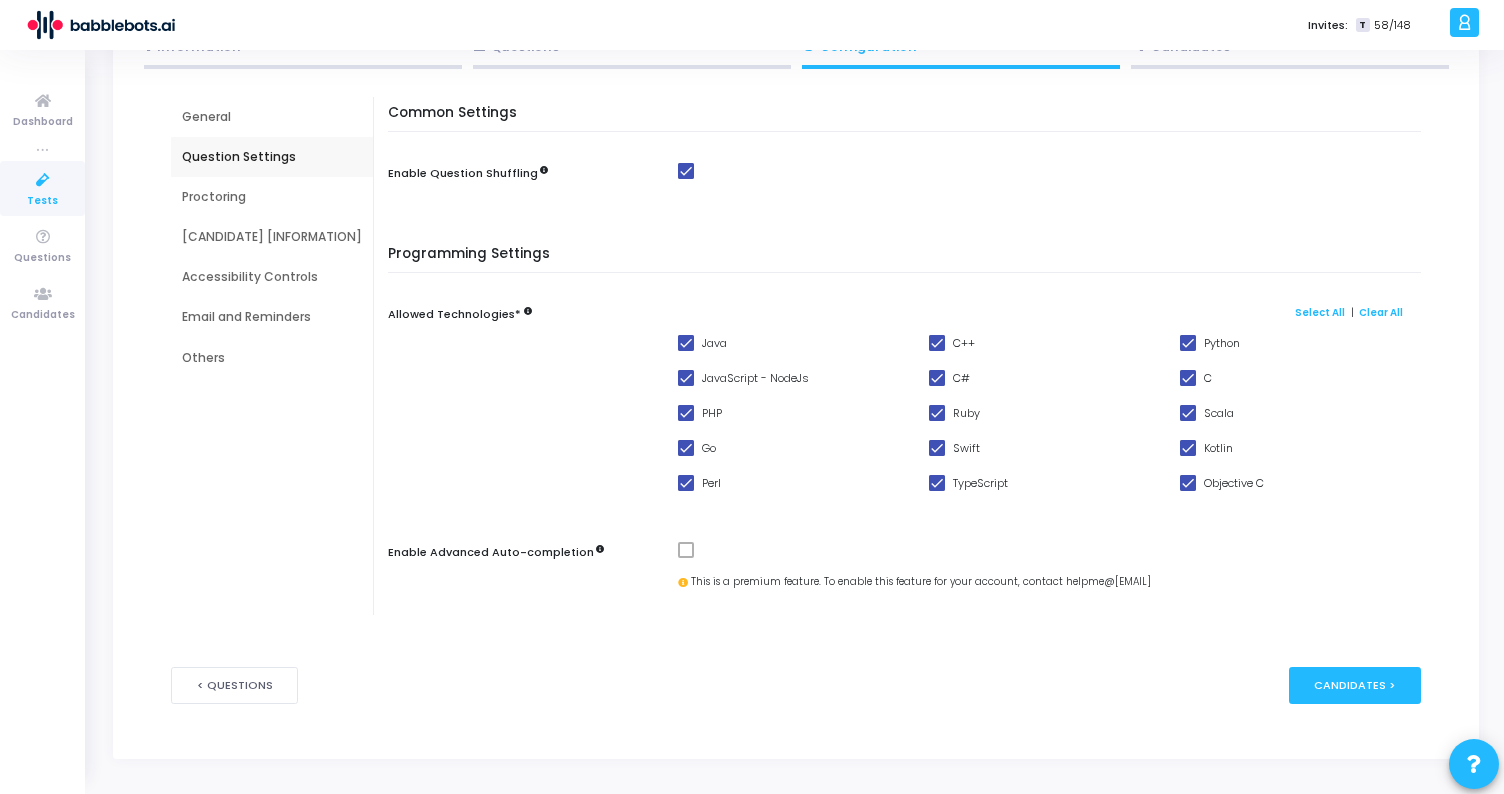 click on "Proctoring" at bounding box center [272, 197] 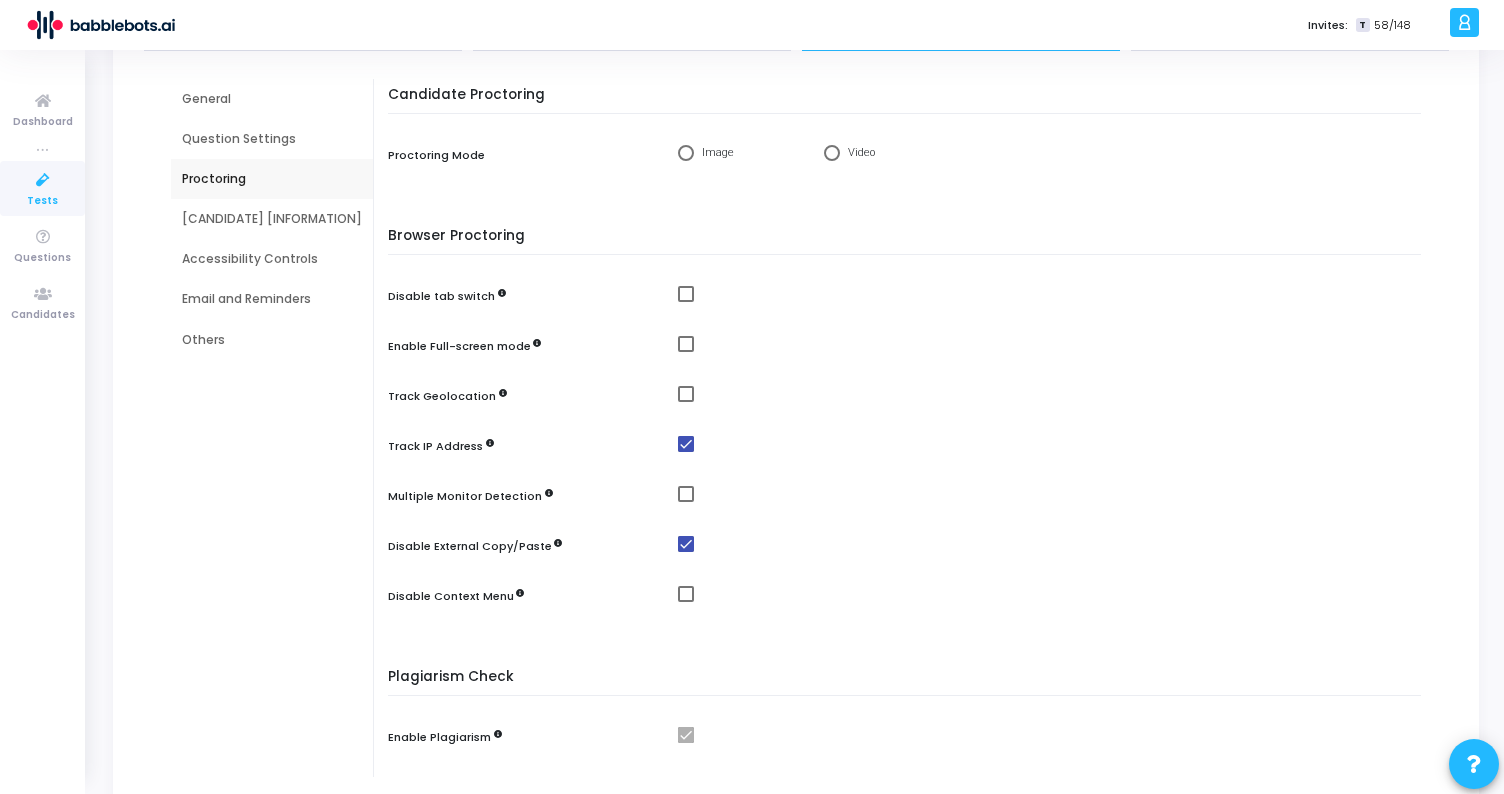 scroll, scrollTop: 160, scrollLeft: 0, axis: vertical 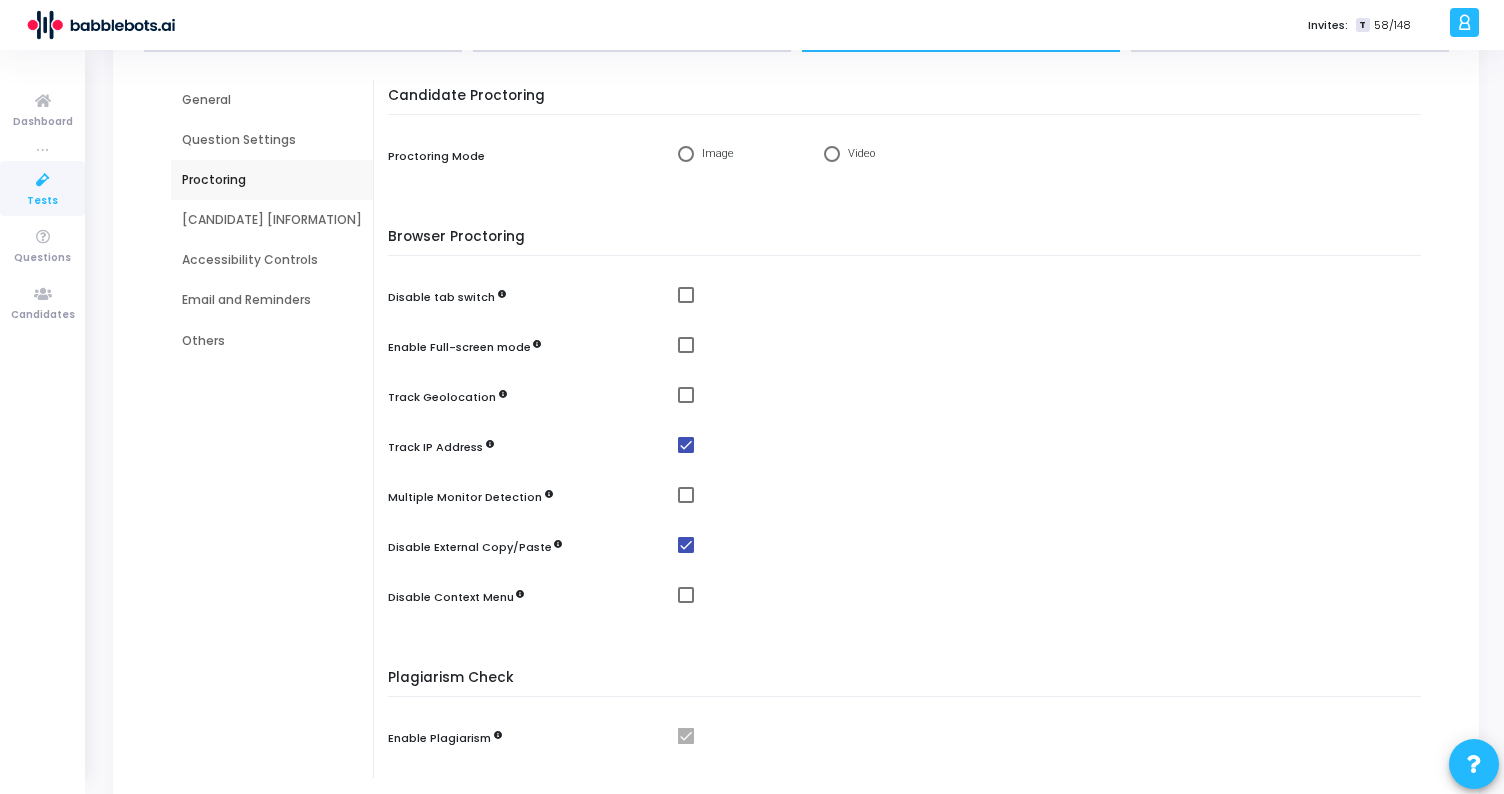 click on "Candidate Information" at bounding box center (272, 220) 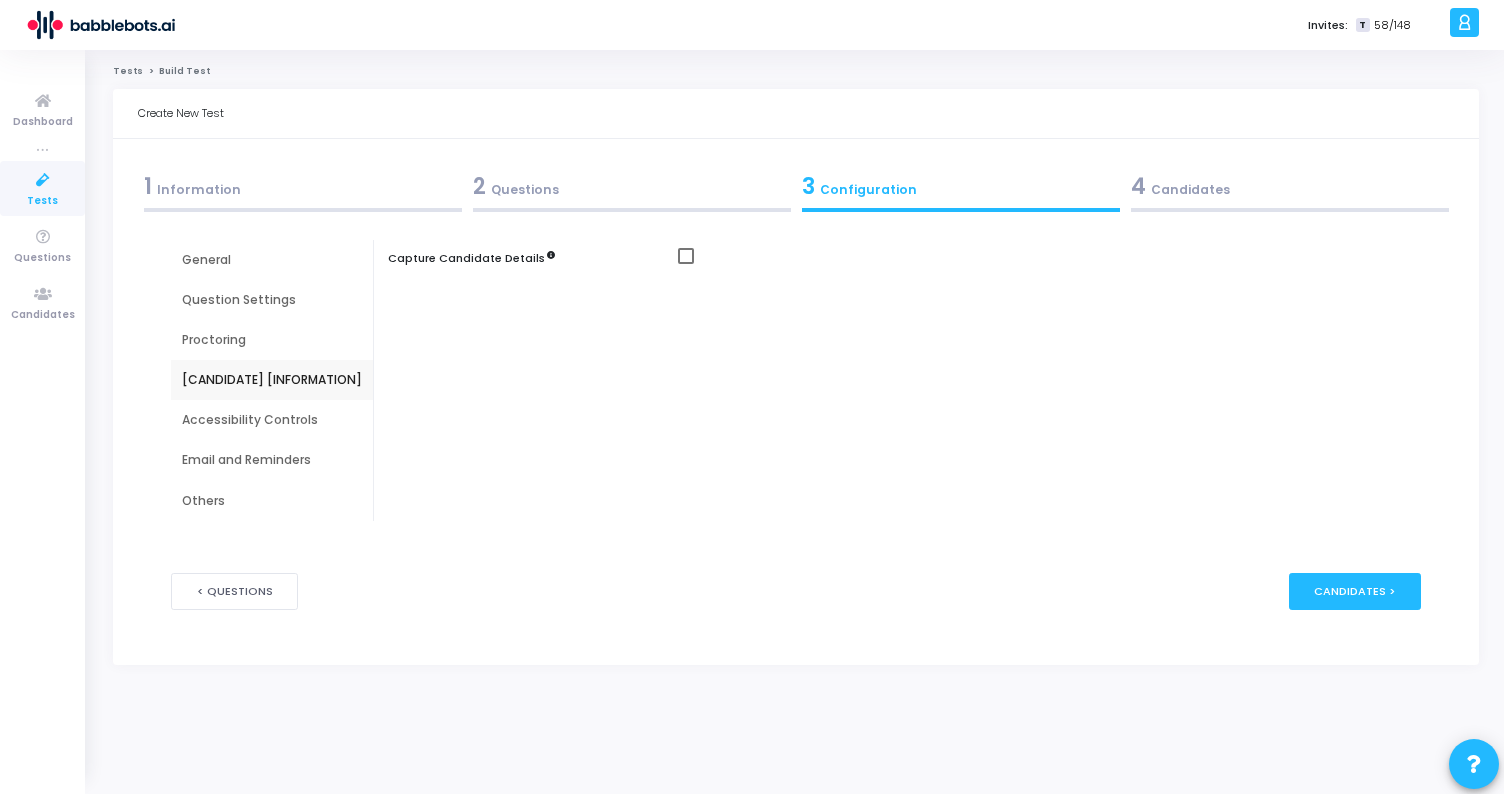 scroll, scrollTop: 0, scrollLeft: 0, axis: both 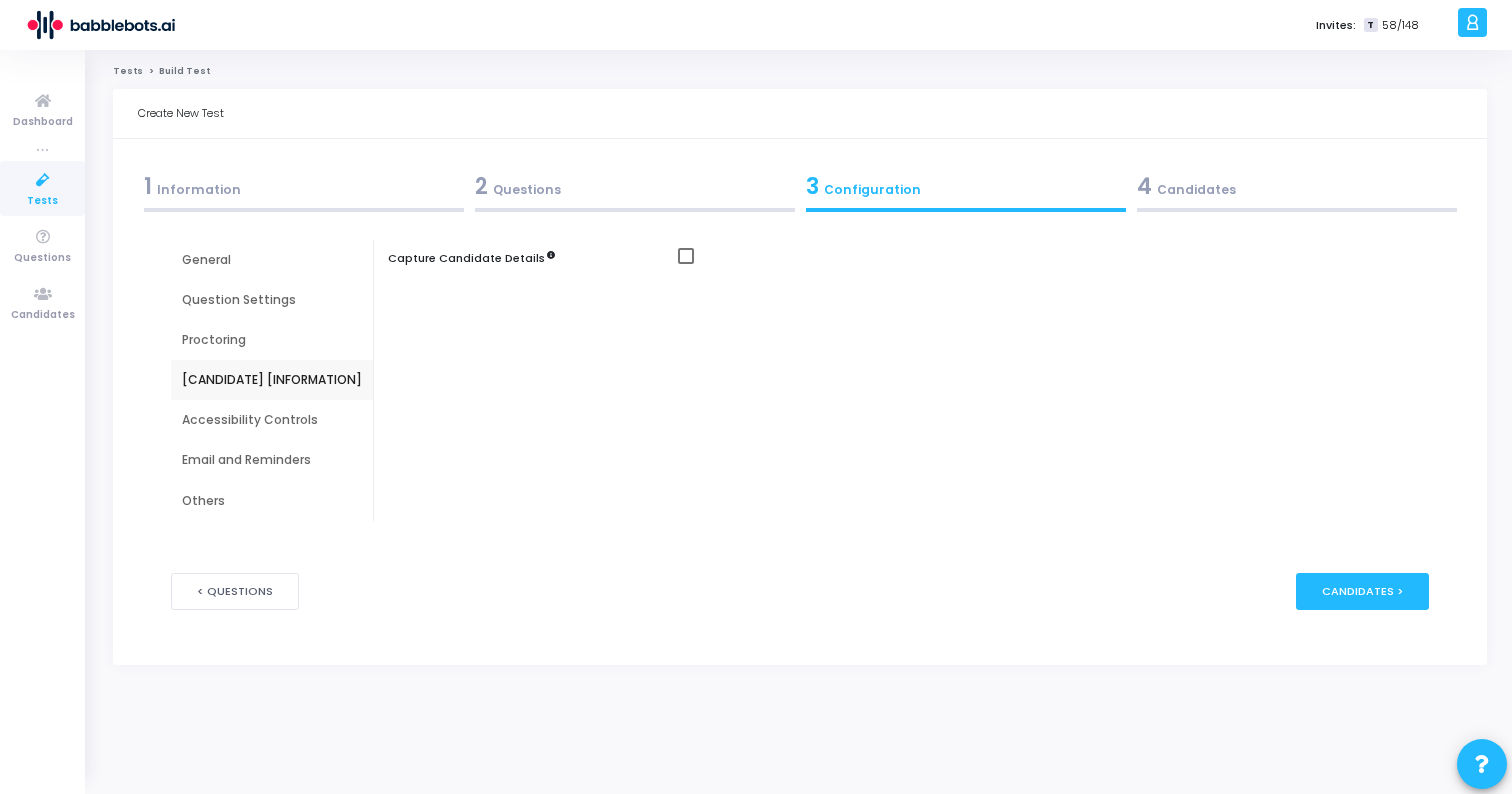 click on "Accessibility Controls" at bounding box center [272, 420] 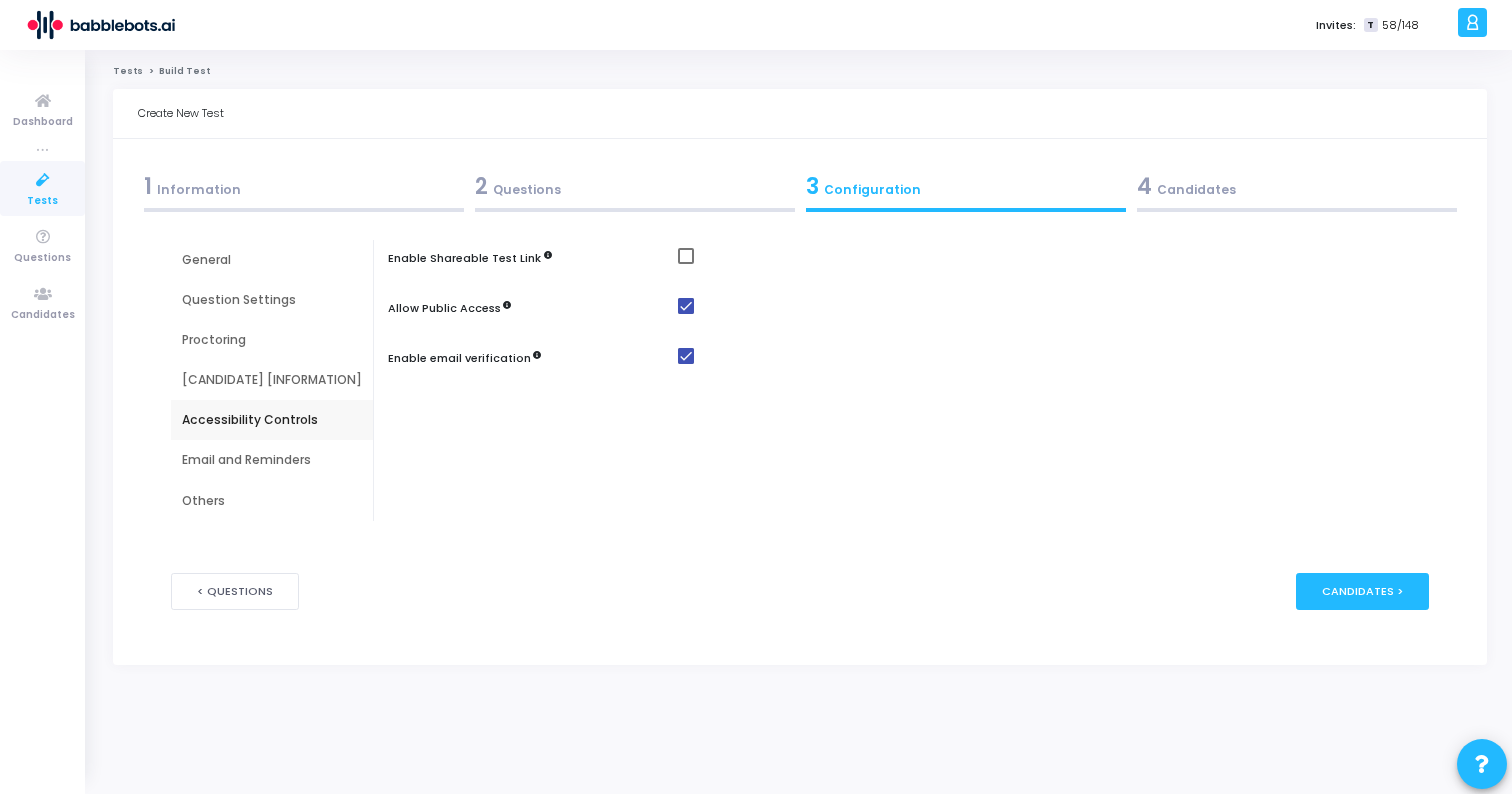 click on "Email and Reminders" at bounding box center [272, 460] 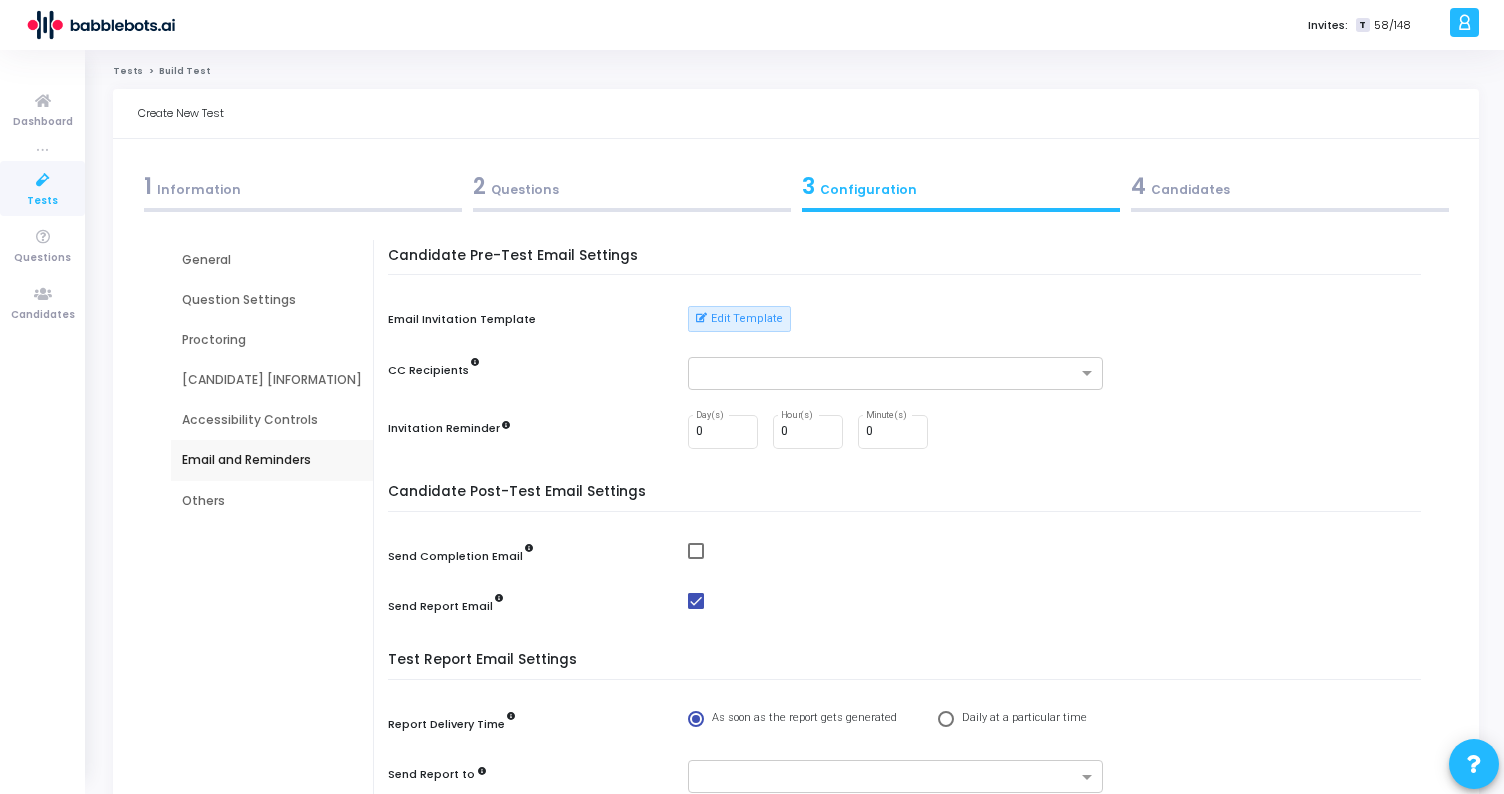 click on "Accessibility Controls" at bounding box center [272, 420] 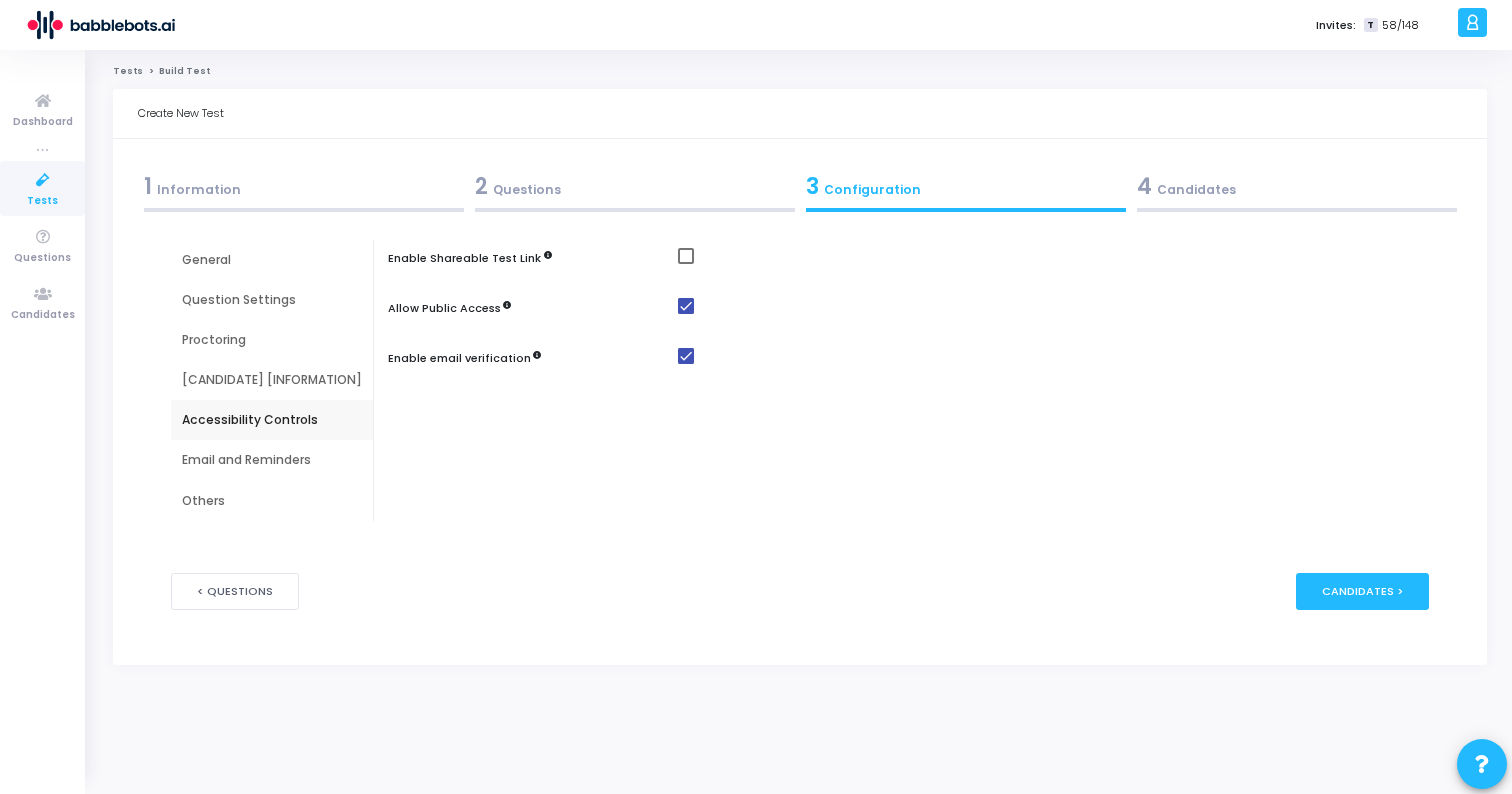 click on "Email and Reminders" at bounding box center (272, 460) 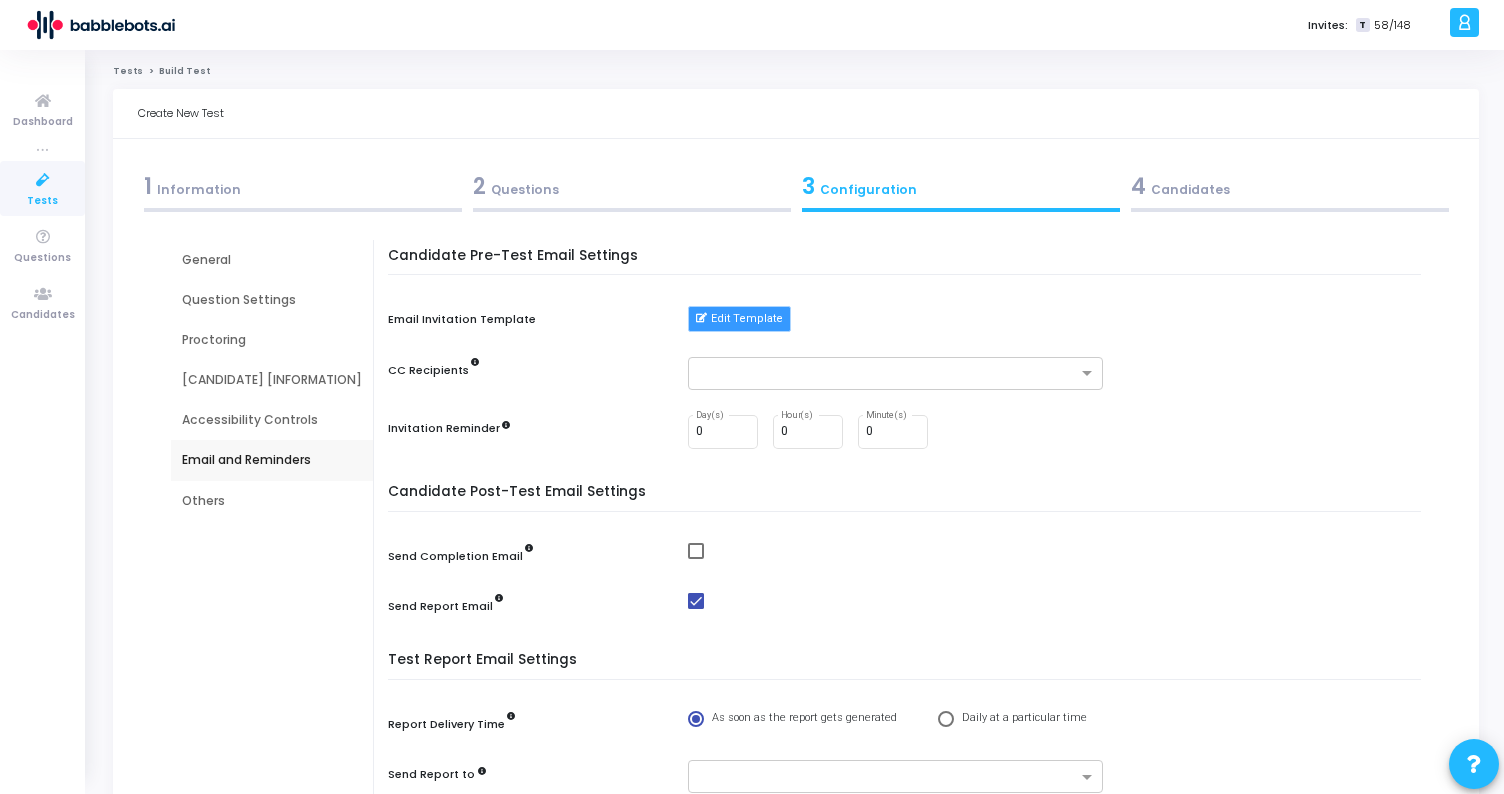 click on "Edit Template" at bounding box center (739, 319) 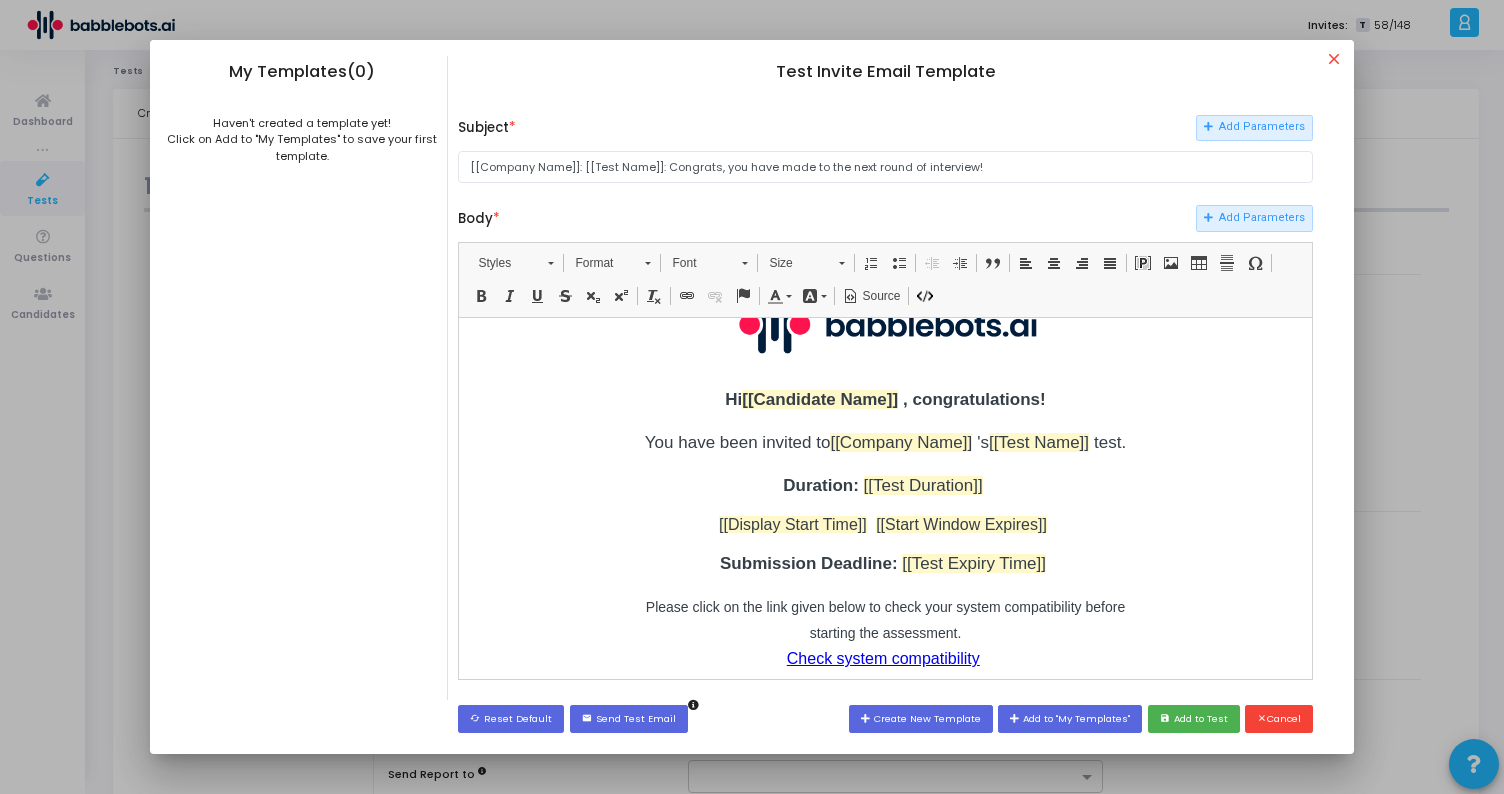 scroll, scrollTop: 47, scrollLeft: 0, axis: vertical 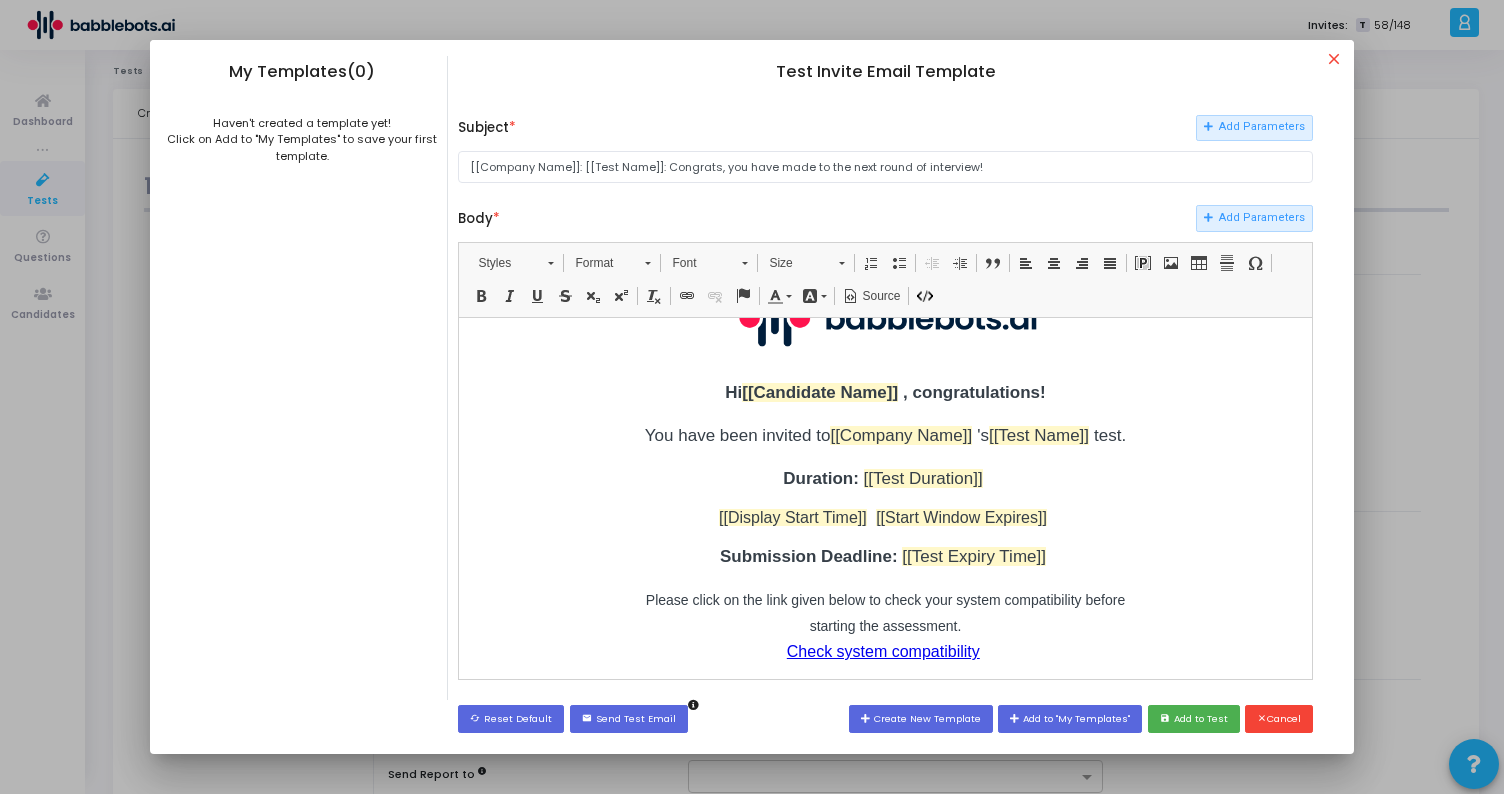 click on "You have been invited to  [[Company Name]] 's  [[Test Name]]  test." at bounding box center (885, 434) 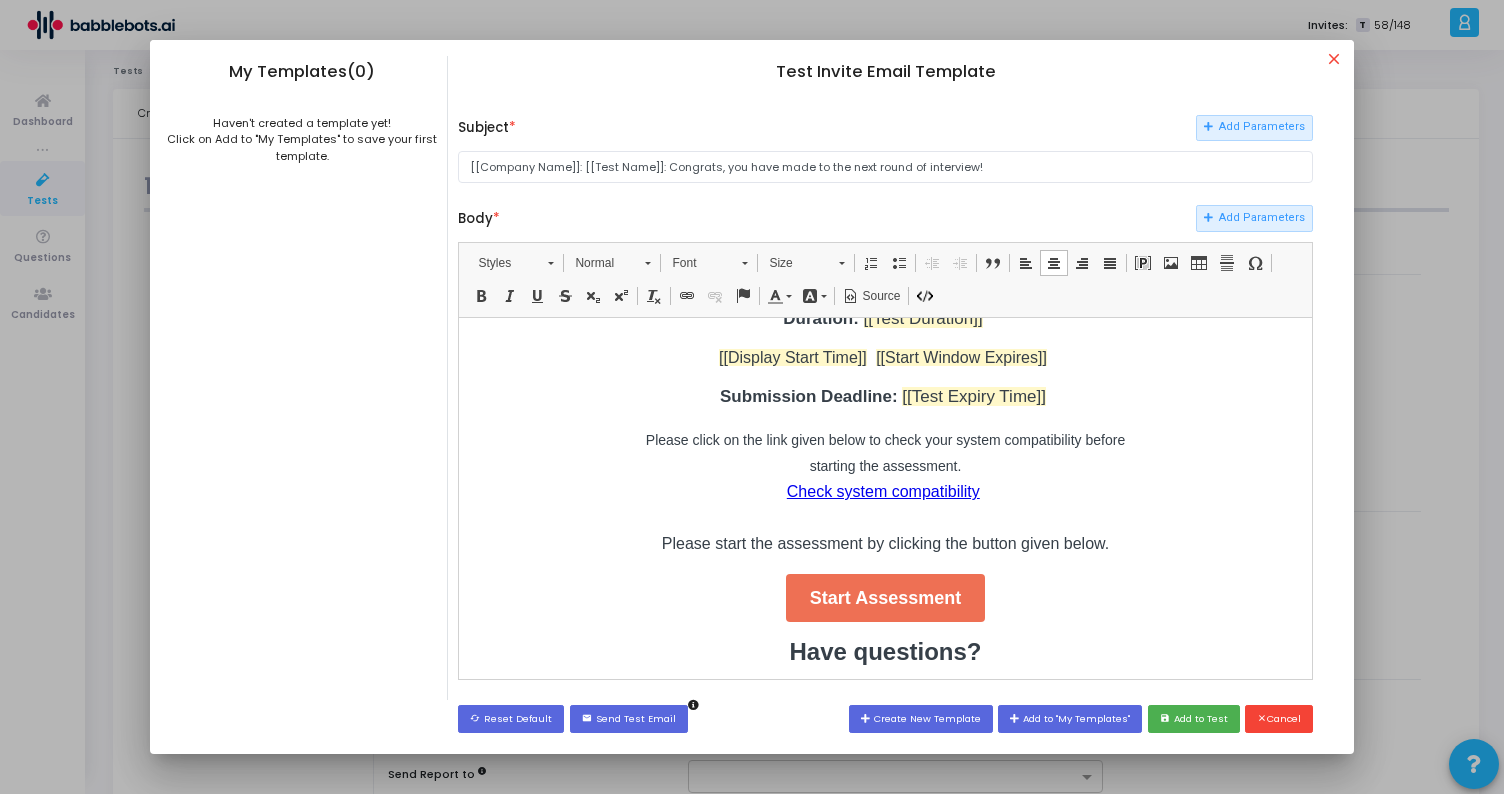 scroll, scrollTop: 211, scrollLeft: 0, axis: vertical 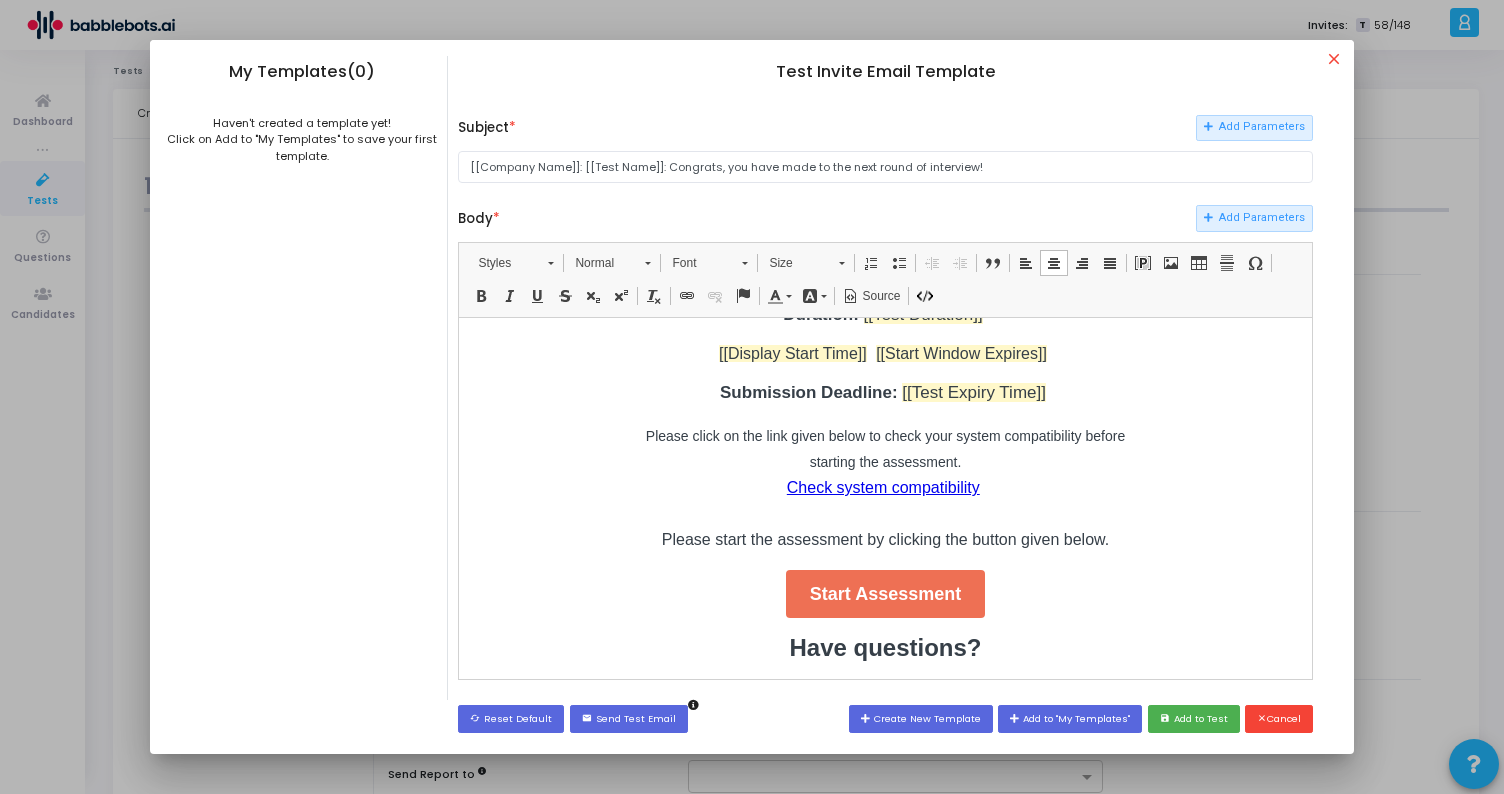click on "Hi  [[Candidate Name]] , congratulations! You have been invited to  [[Company Name]] 's  [[Test Name]]  test.  Duration:   [[Test Duration]] [[Display Start Time]]   [[Start Window Expires]] Submission Deadline:   [[Test Expiry Time]] Please click on the link given below to check your system compatibility before starting the assessment. Check system compatibility   Please start the assessment by clicking the button given below." at bounding box center (886, 383) 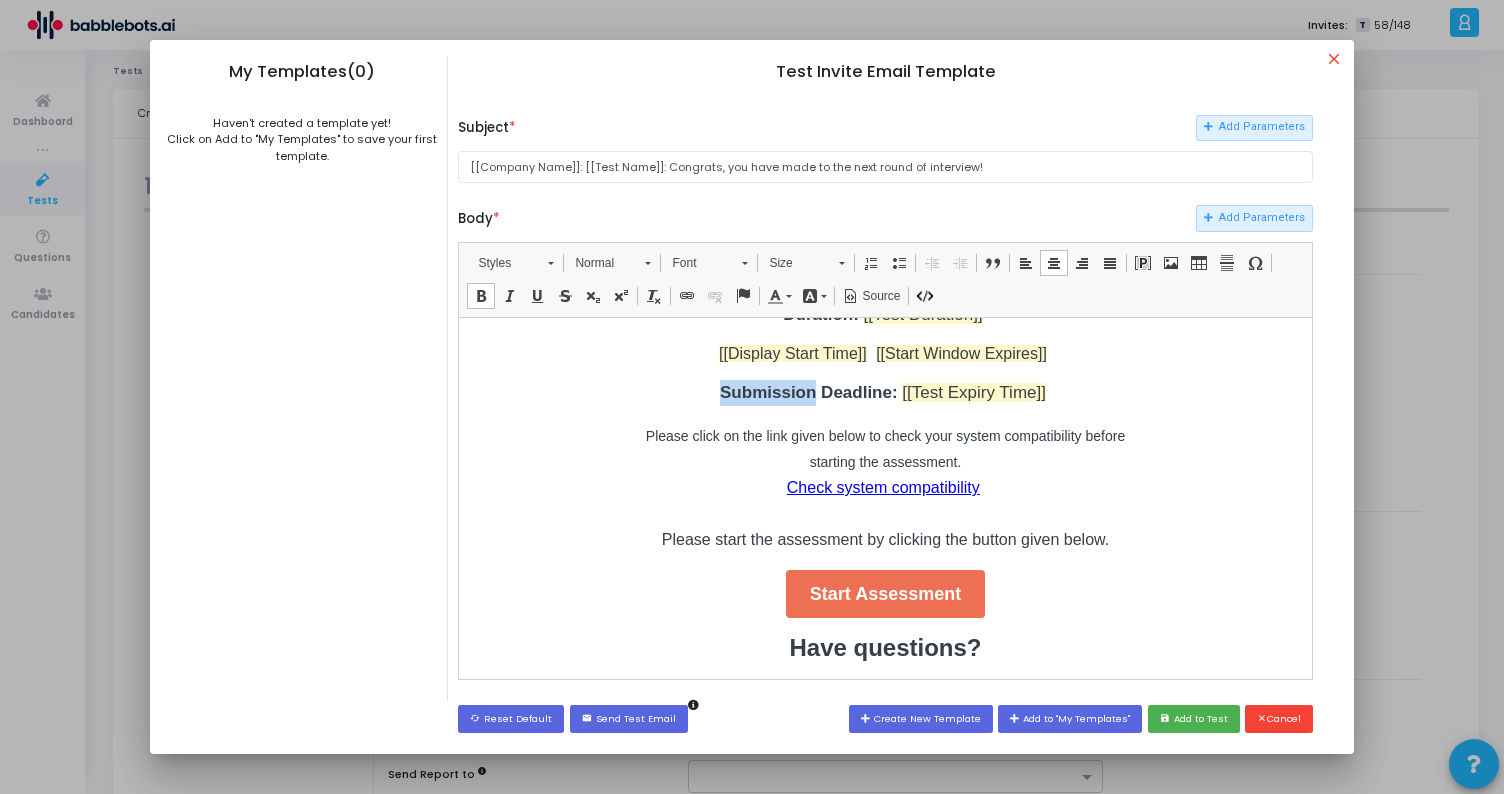 click on "Hi  [[Candidate Name]] , congratulations! You have been invited to  [[Company Name]] 's  [[Test Name]]  test.  Duration:   [[Test Duration]] [[Display Start Time]]   [[Start Window Expires]] Submission Deadline:   [[Test Expiry Time]] Please click on the link given below to check your system compatibility before starting the assessment. Check system compatibility   Please start the assessment by clicking the button given below." at bounding box center [886, 383] 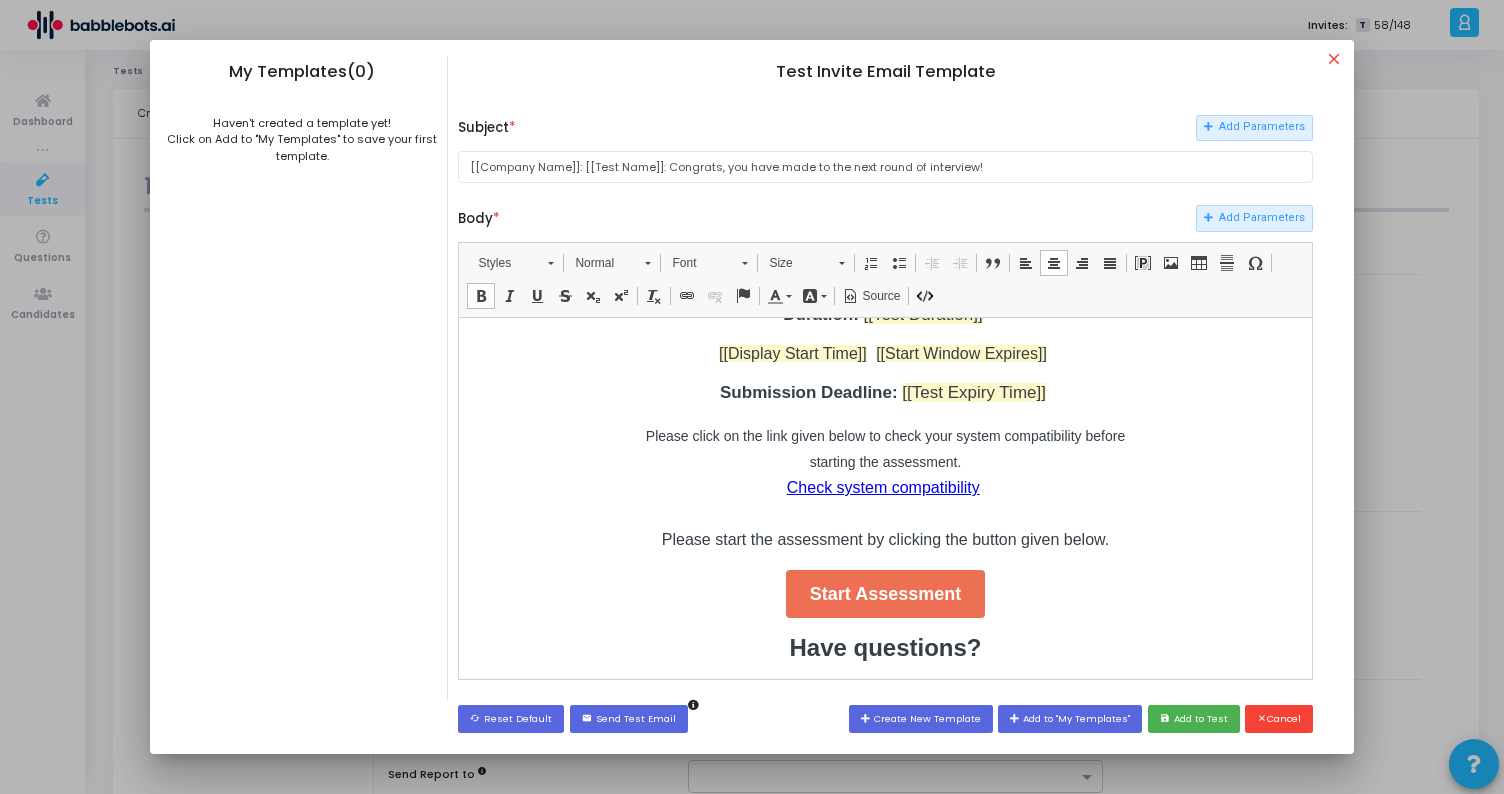 click on "Submission Deadline:" at bounding box center [809, 391] 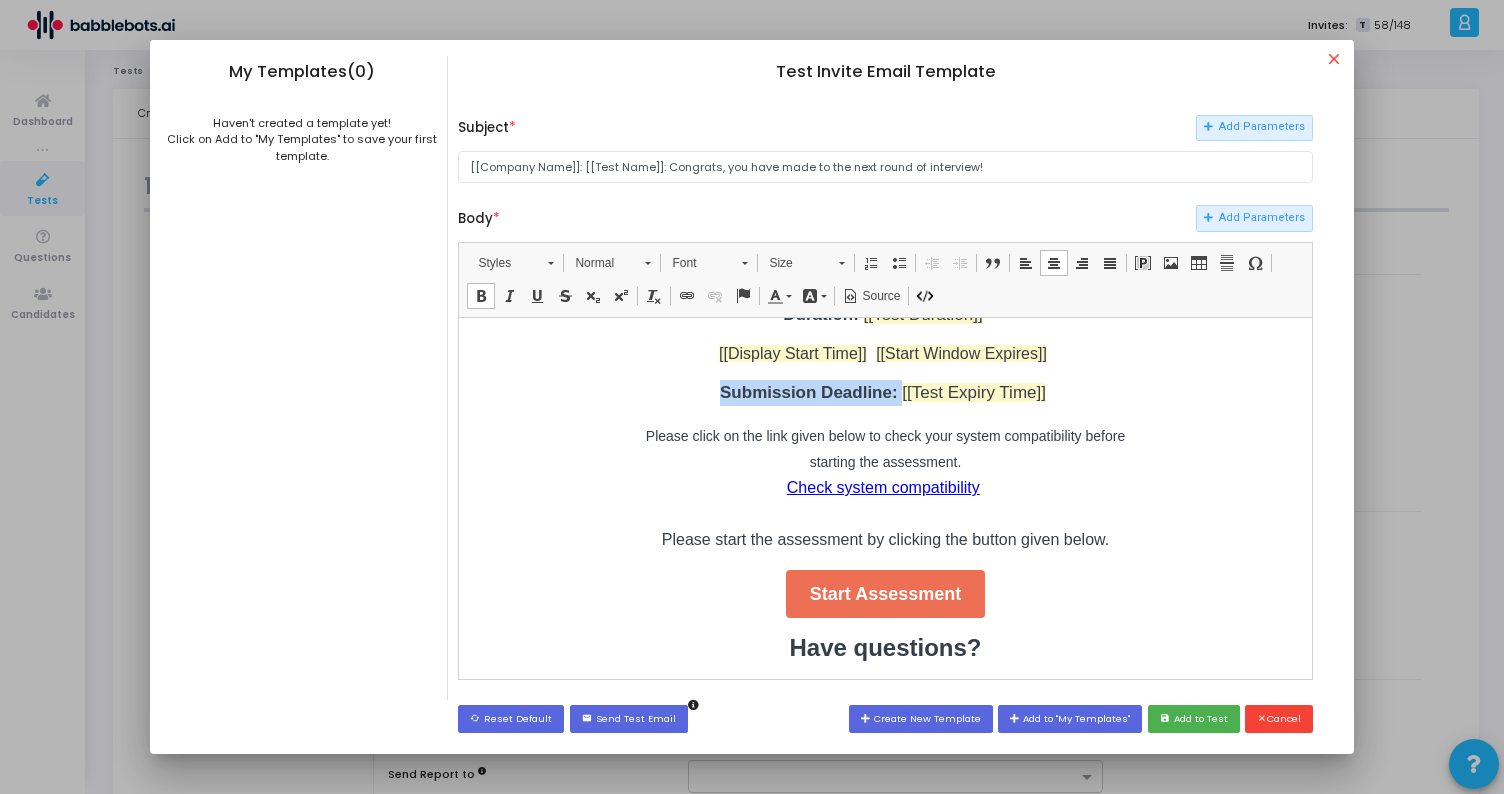 drag, startPoint x: 878, startPoint y: 427, endPoint x: 756, endPoint y: 427, distance: 122 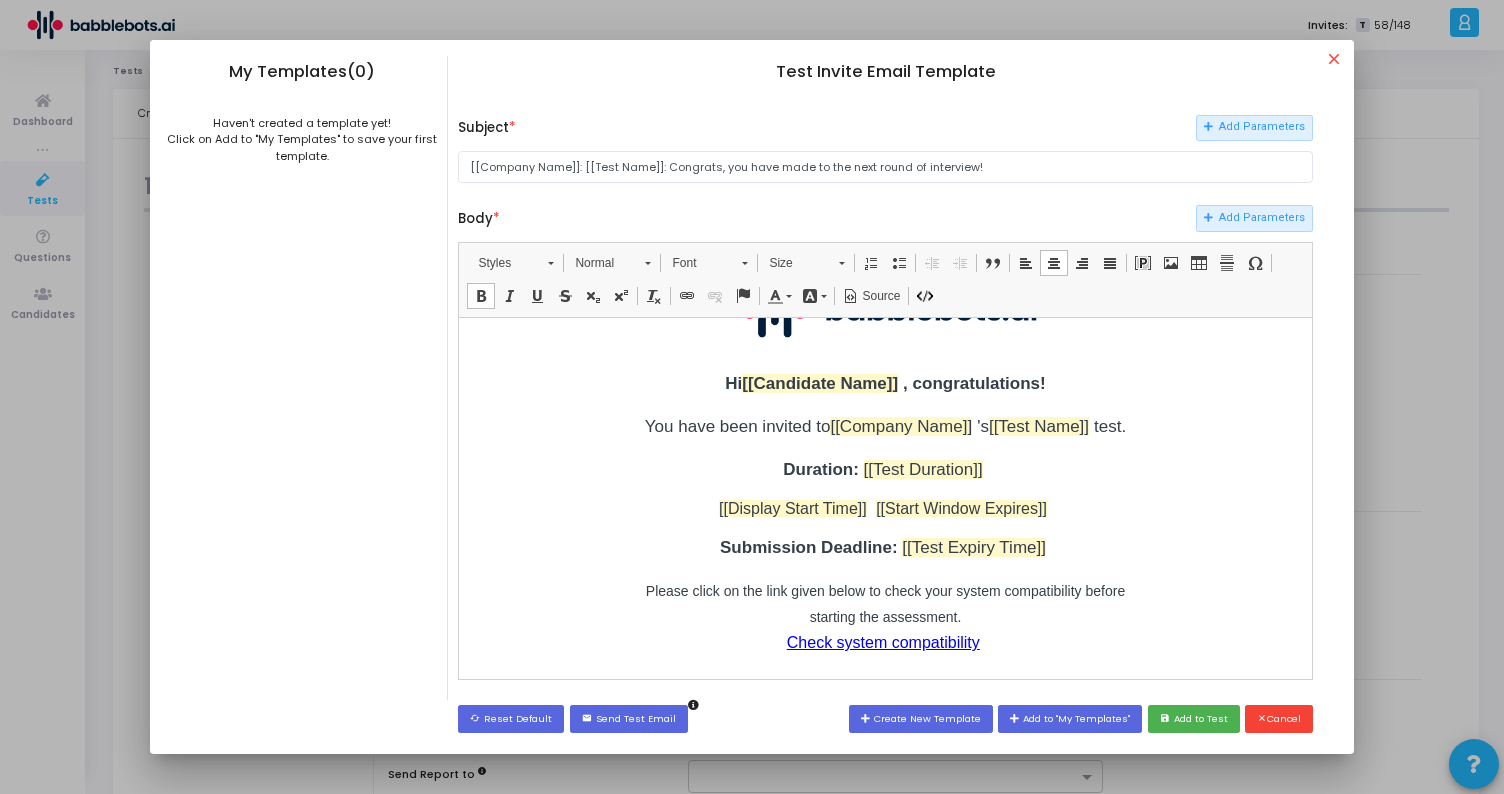 scroll, scrollTop: 0, scrollLeft: 0, axis: both 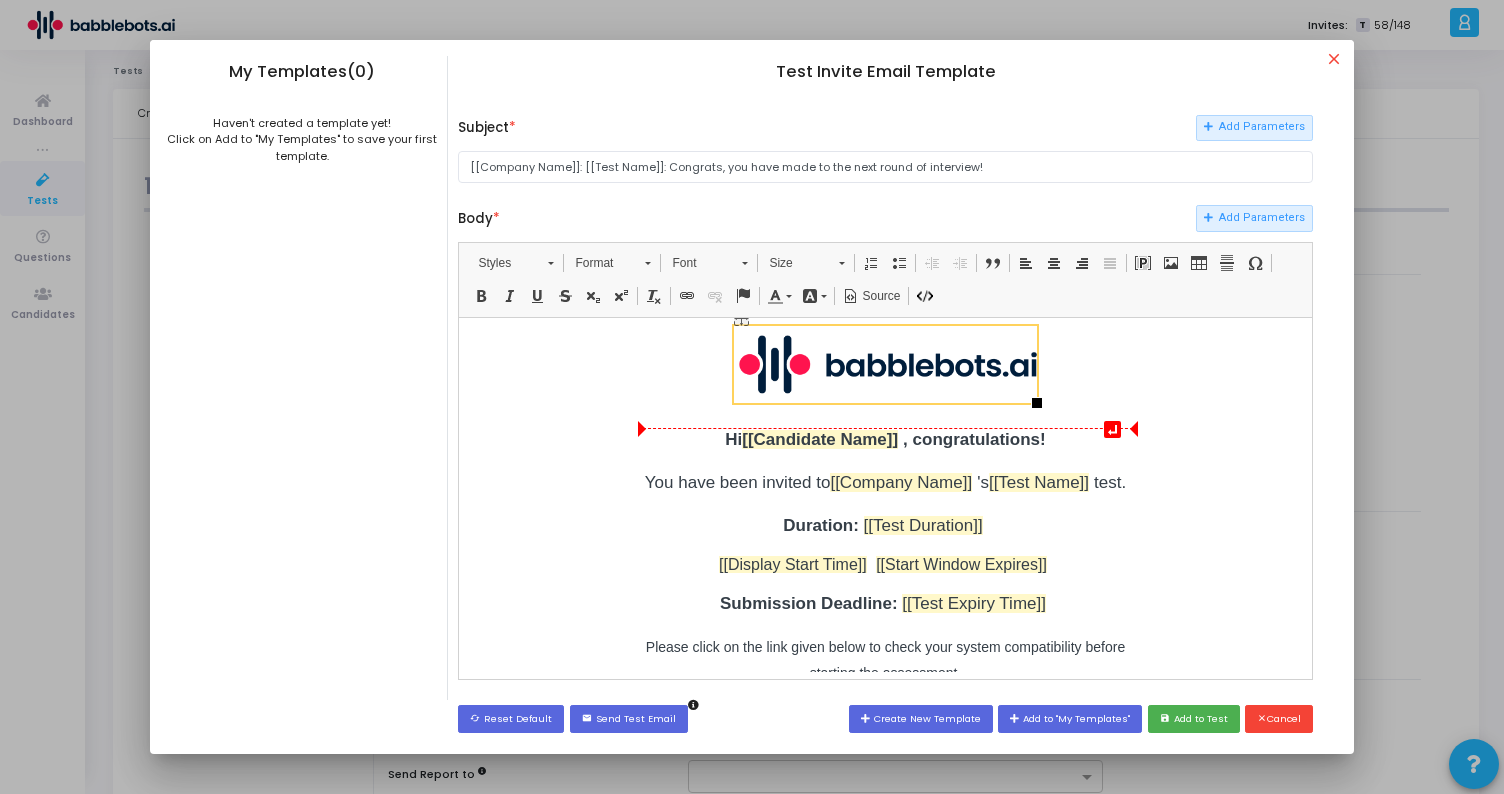 click at bounding box center [885, 363] 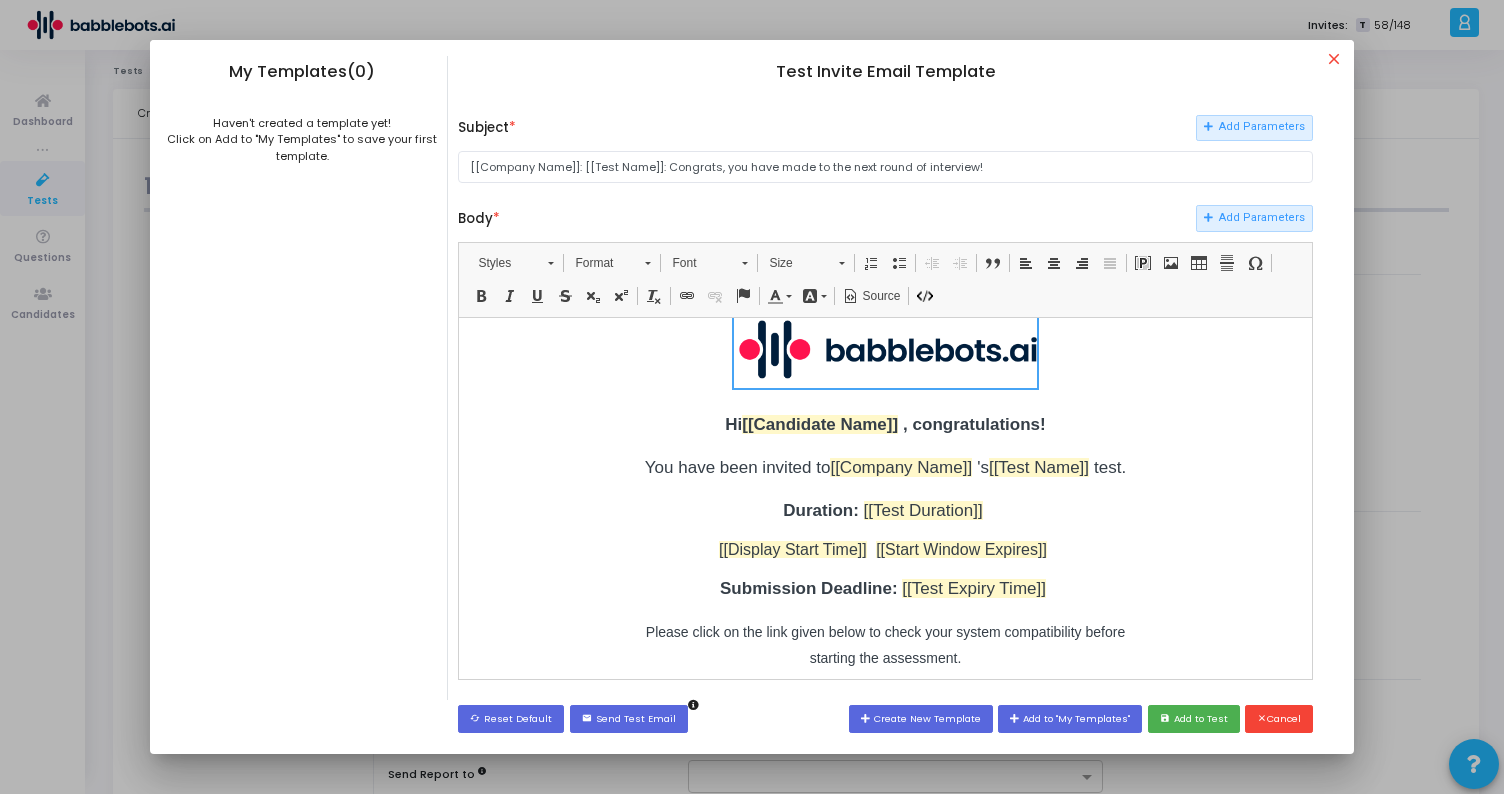scroll, scrollTop: 24, scrollLeft: 0, axis: vertical 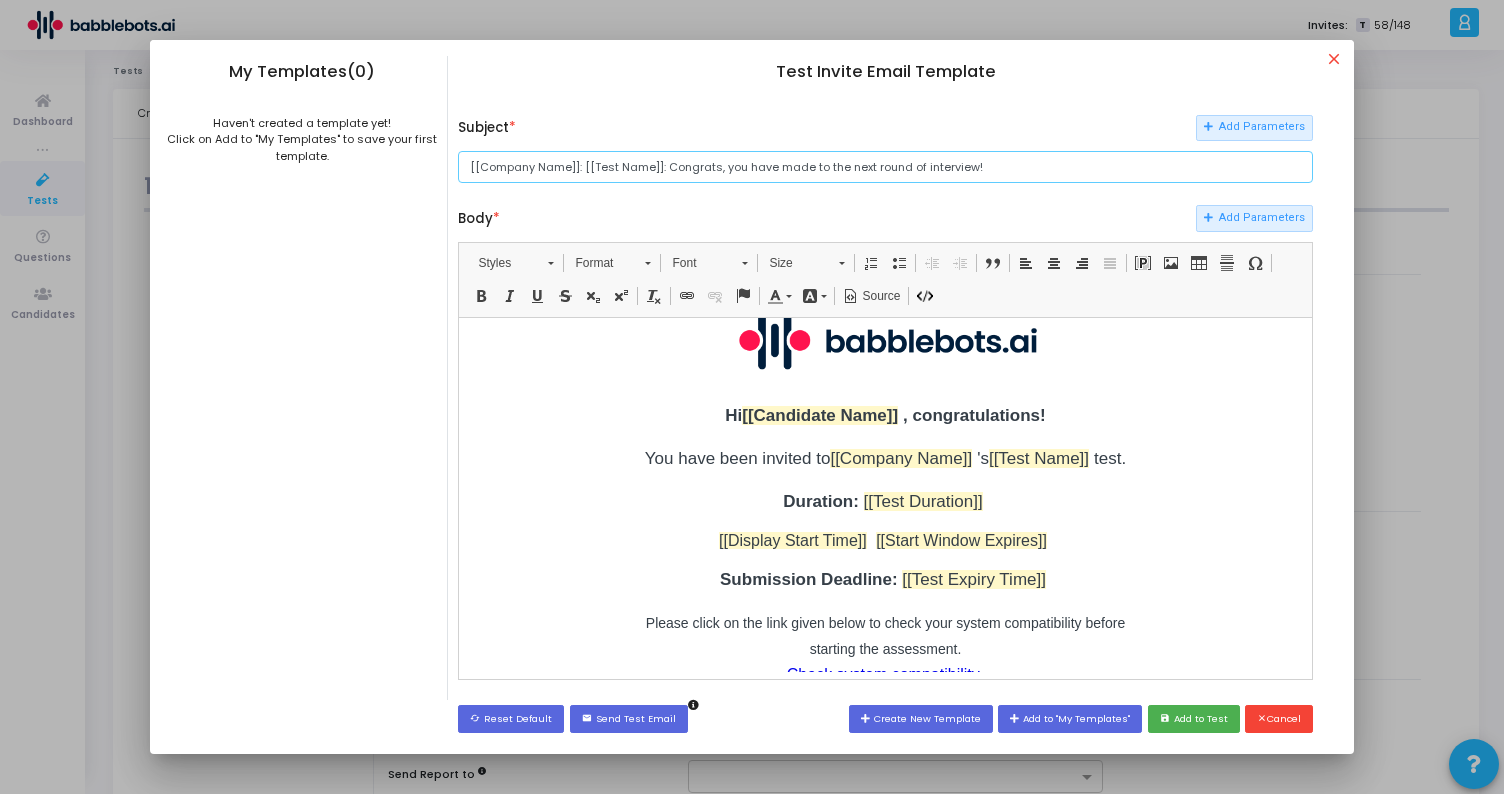 drag, startPoint x: 668, startPoint y: 164, endPoint x: 1086, endPoint y: 169, distance: 418.0299 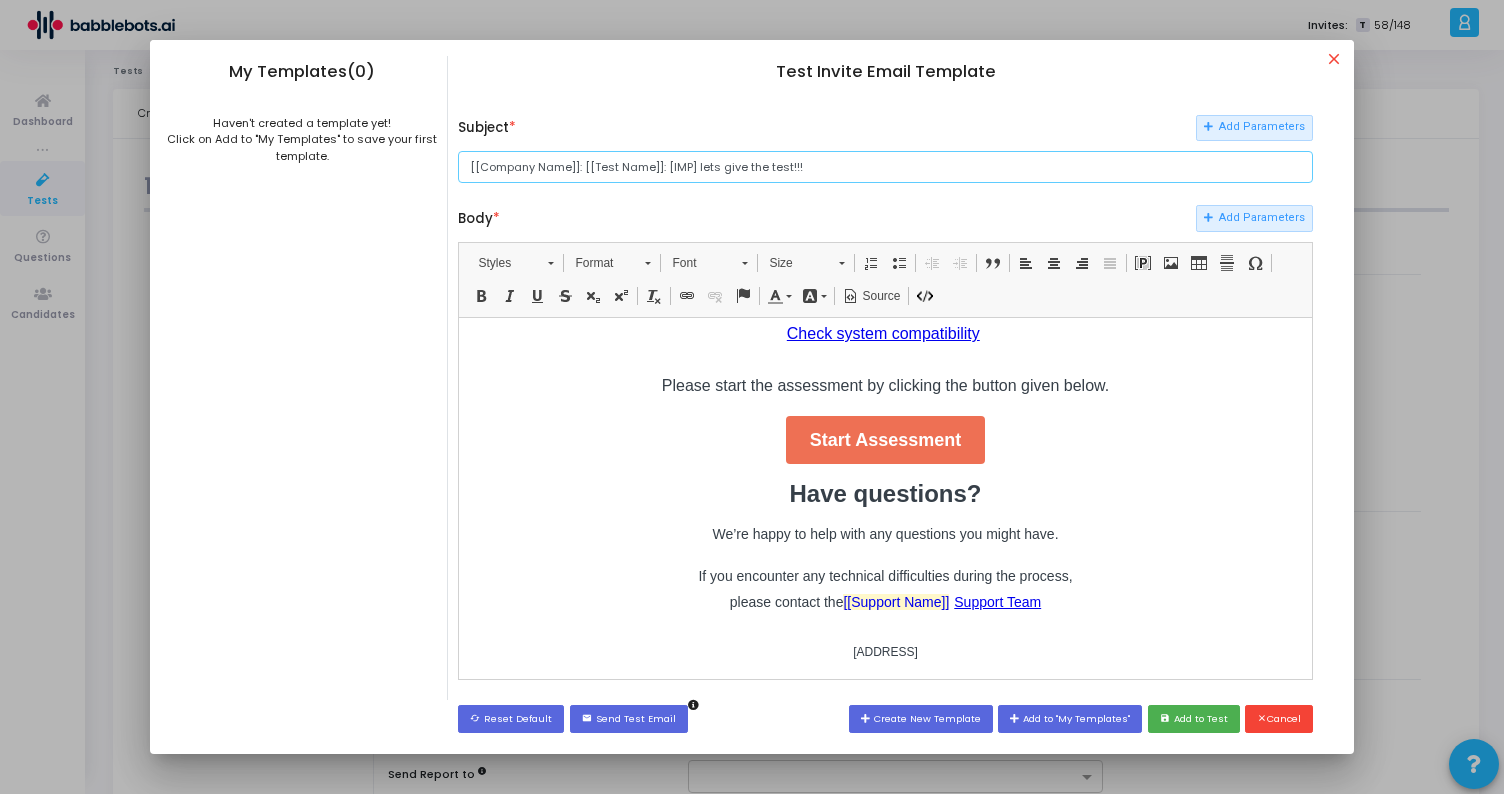 scroll, scrollTop: 369, scrollLeft: 0, axis: vertical 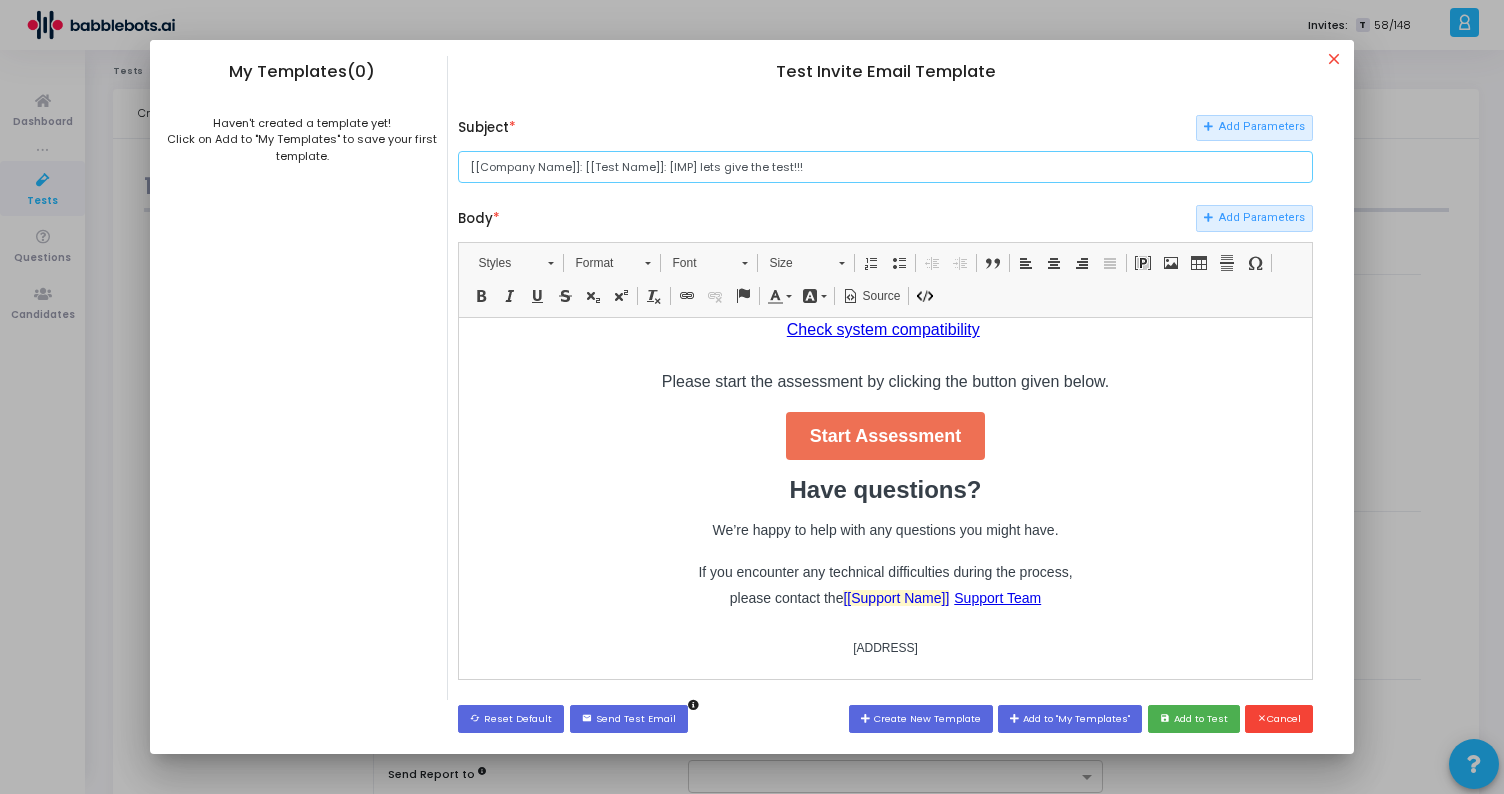 type on "[[Company Name]]: [[Test Name]]: [IMP] lets give the test!!!" 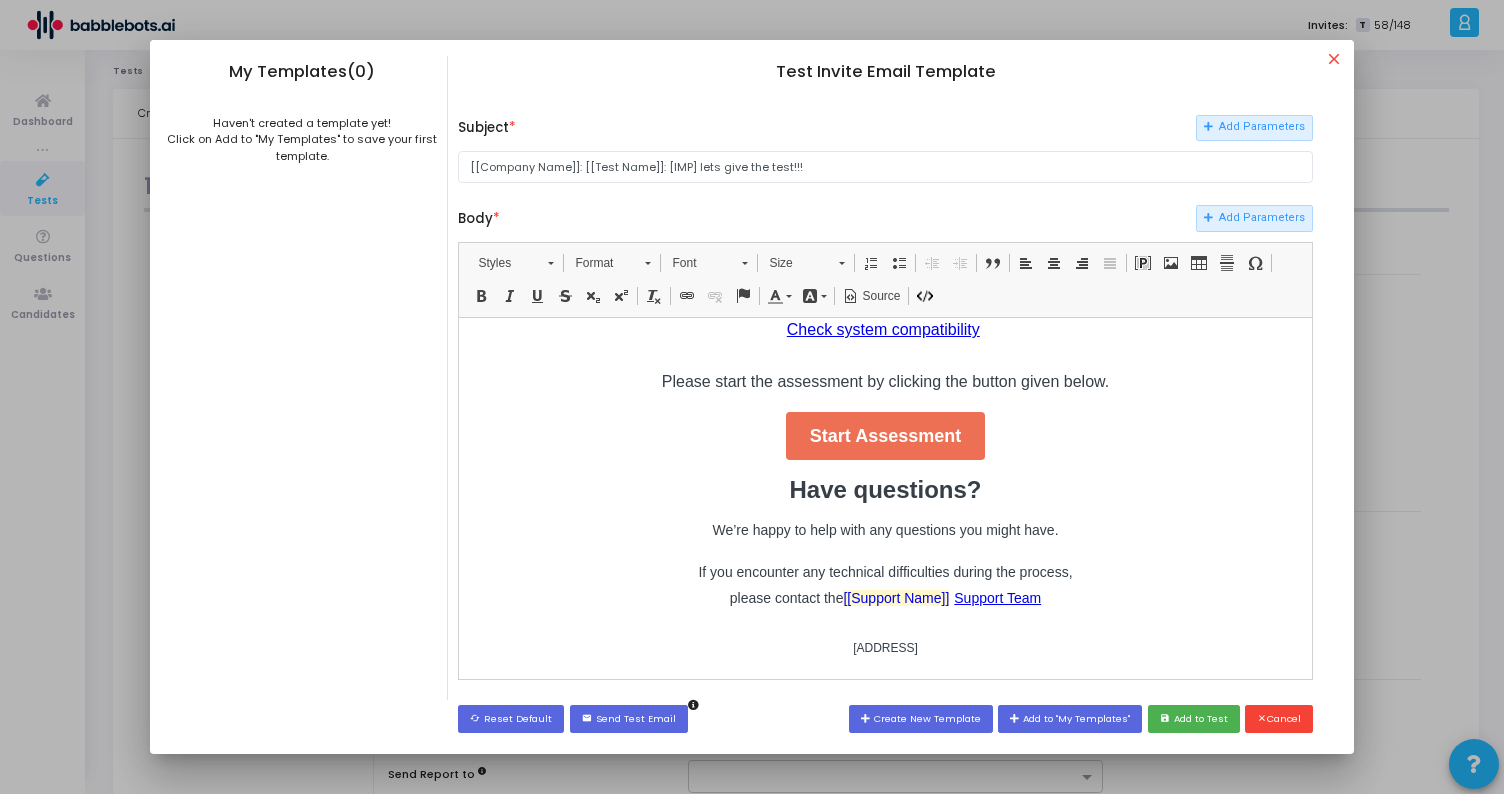 click on "We’re happy to help with any questions you might have." at bounding box center (886, 529) 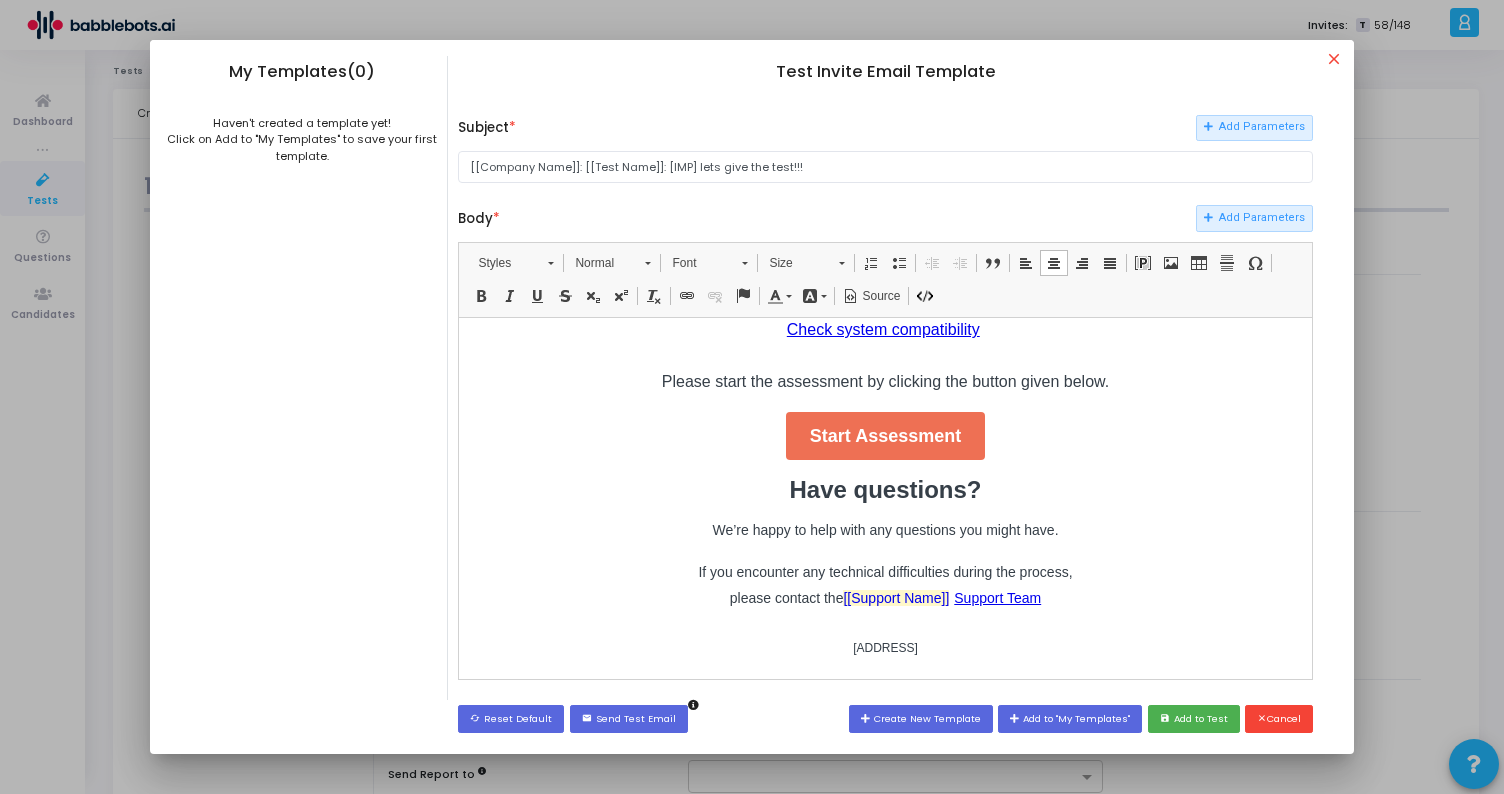 click on "We’re happy to help with any questions you might have." at bounding box center [885, 529] 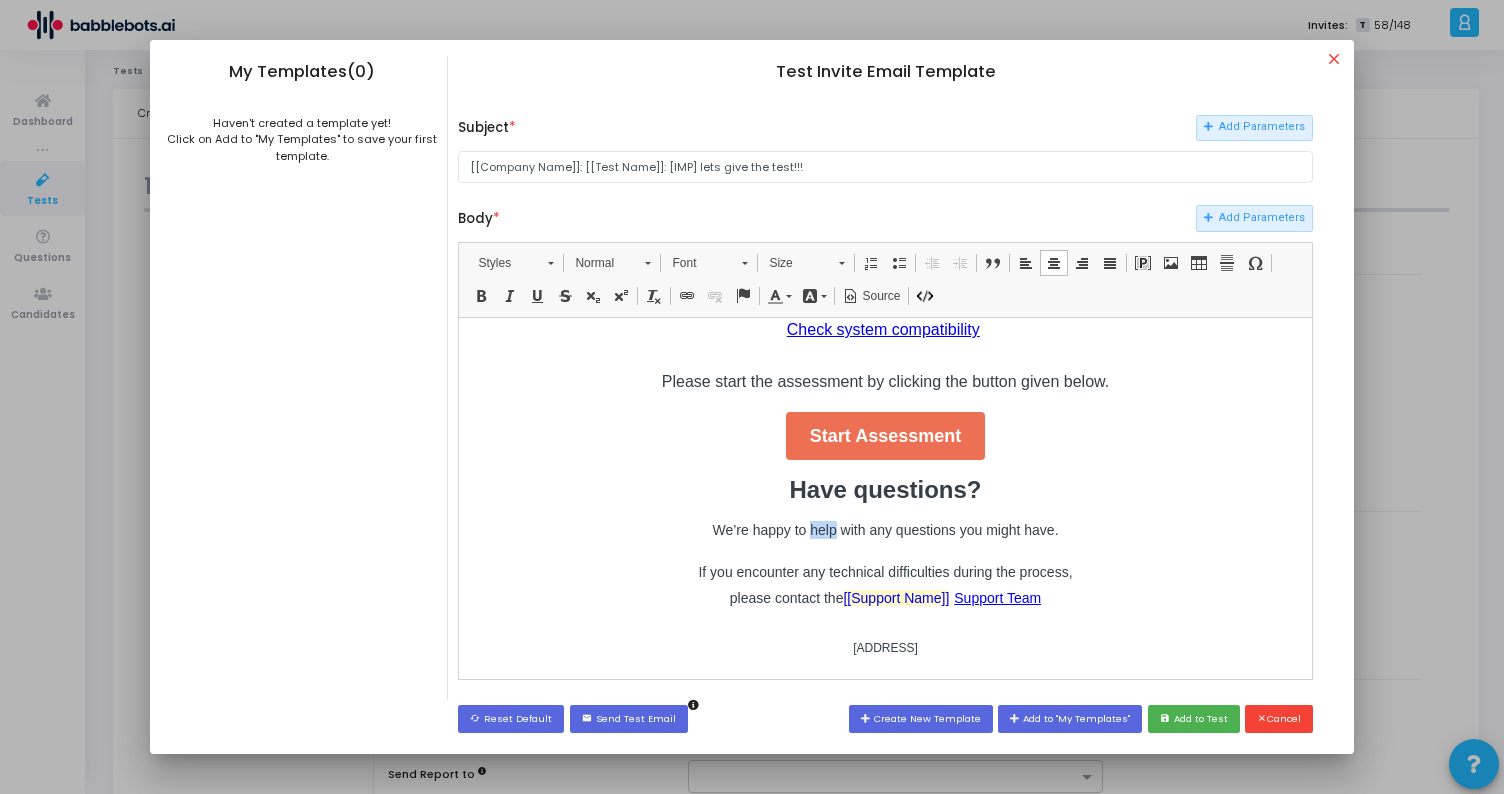 click on "We’re happy to help with any questions you might have." at bounding box center [885, 529] 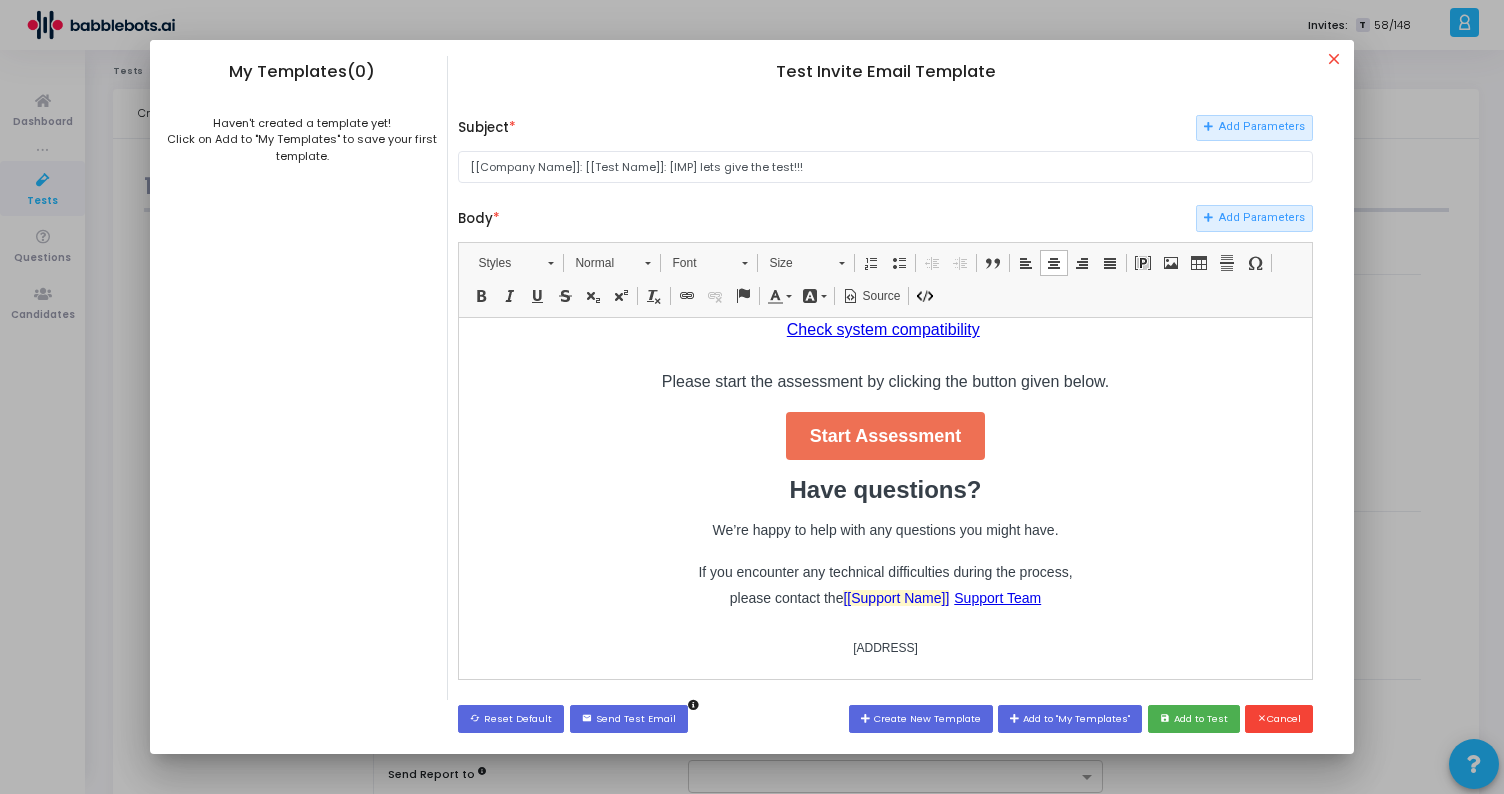 click on "We’re happy to help with any questions you might have." at bounding box center [885, 529] 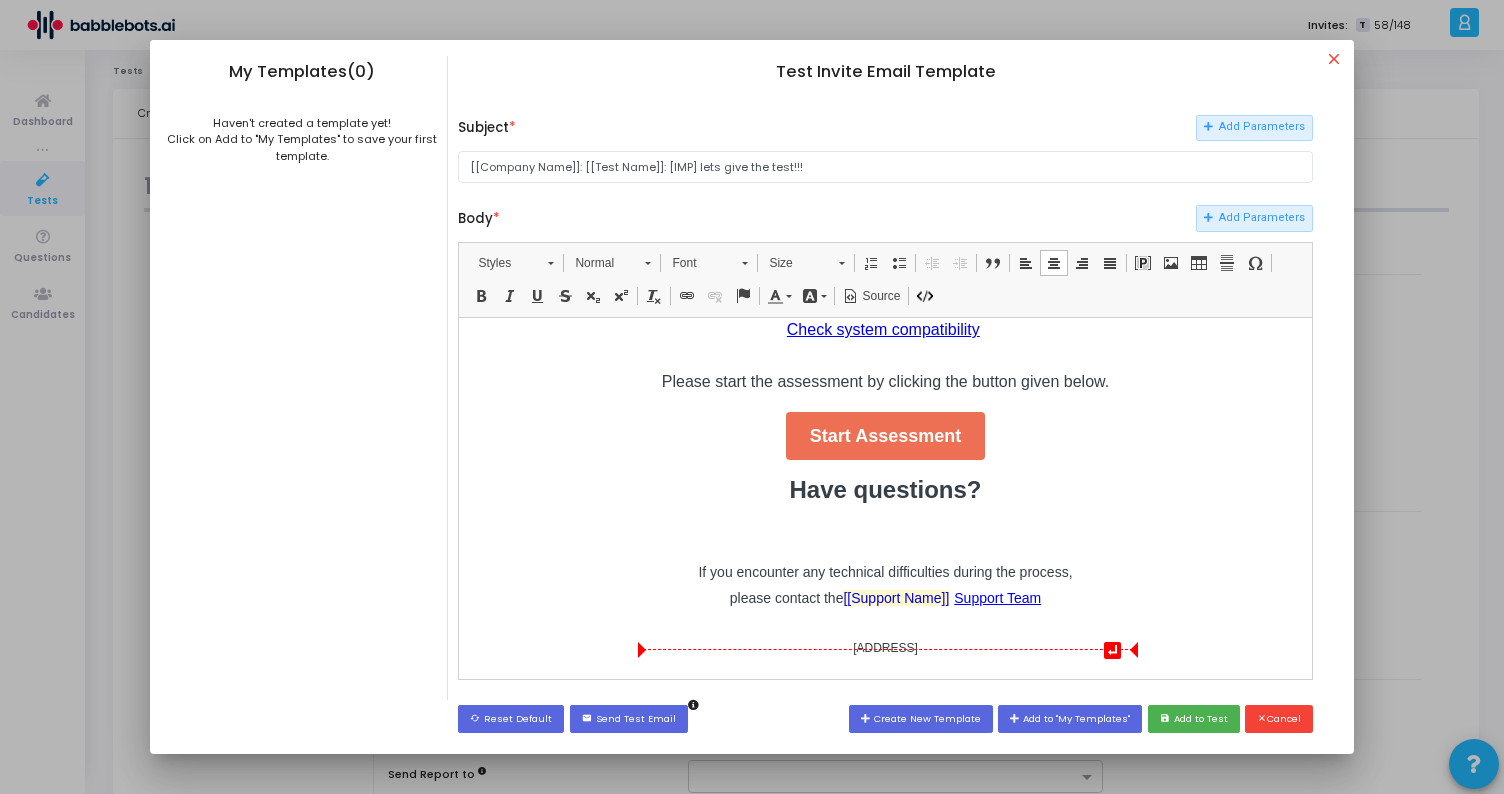 click on "[[Support Name]]  Support Team" at bounding box center (942, 597) 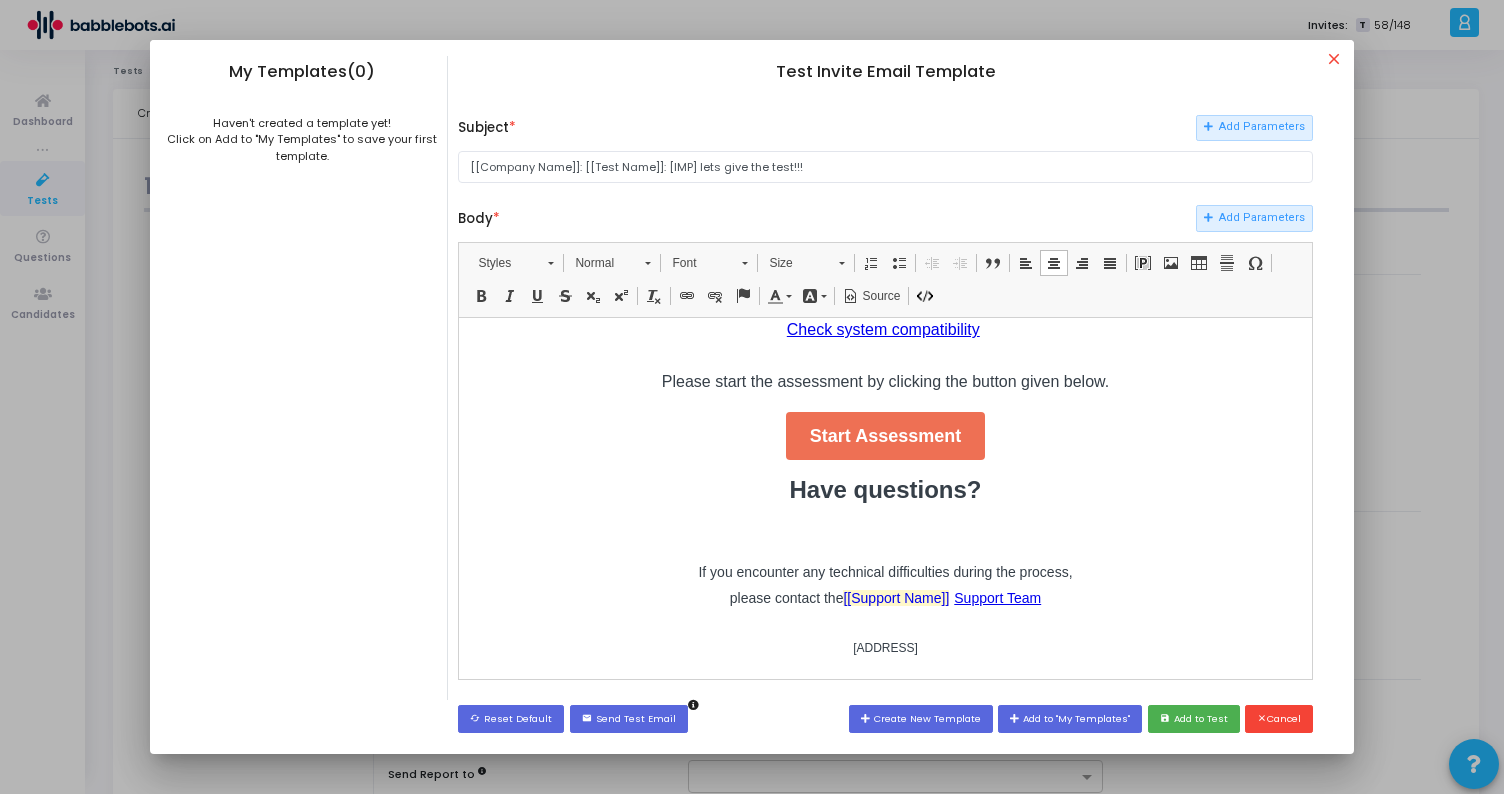 click on "[[Support Name]]  Support Team" at bounding box center [942, 597] 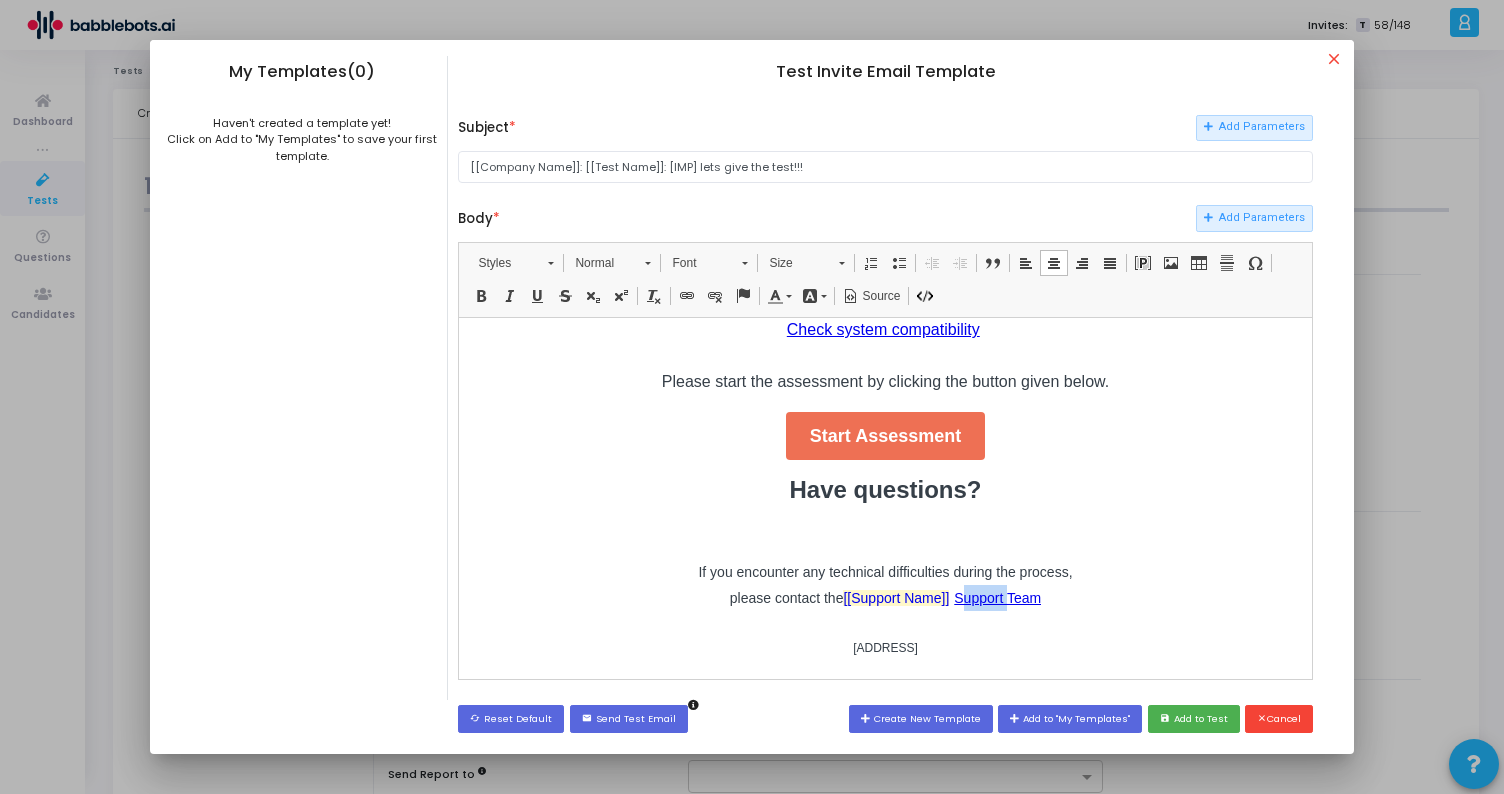 click on "[[Support Name]]  Support Team" at bounding box center (942, 597) 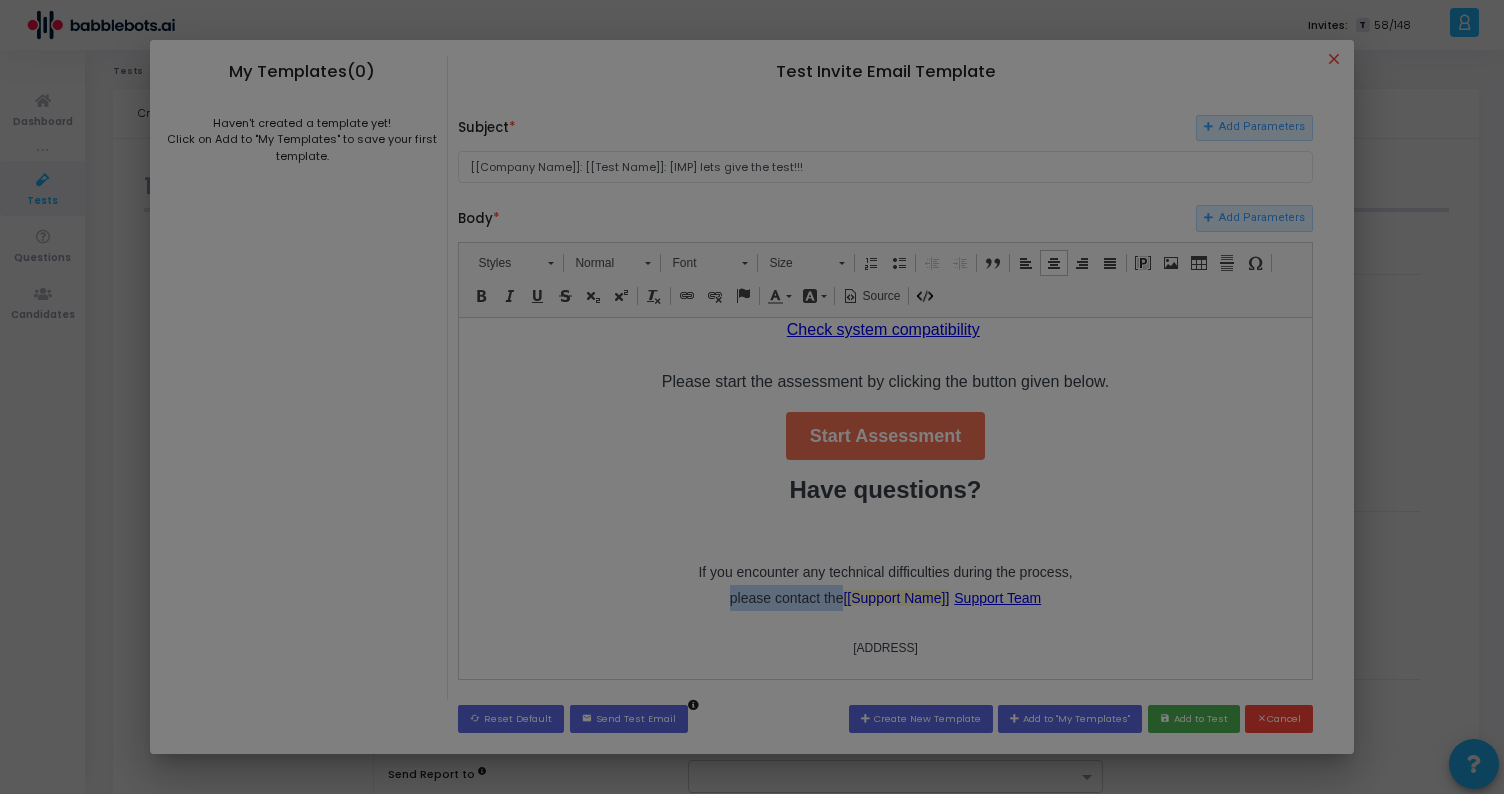 type on "[[Support Name]] Support Team" 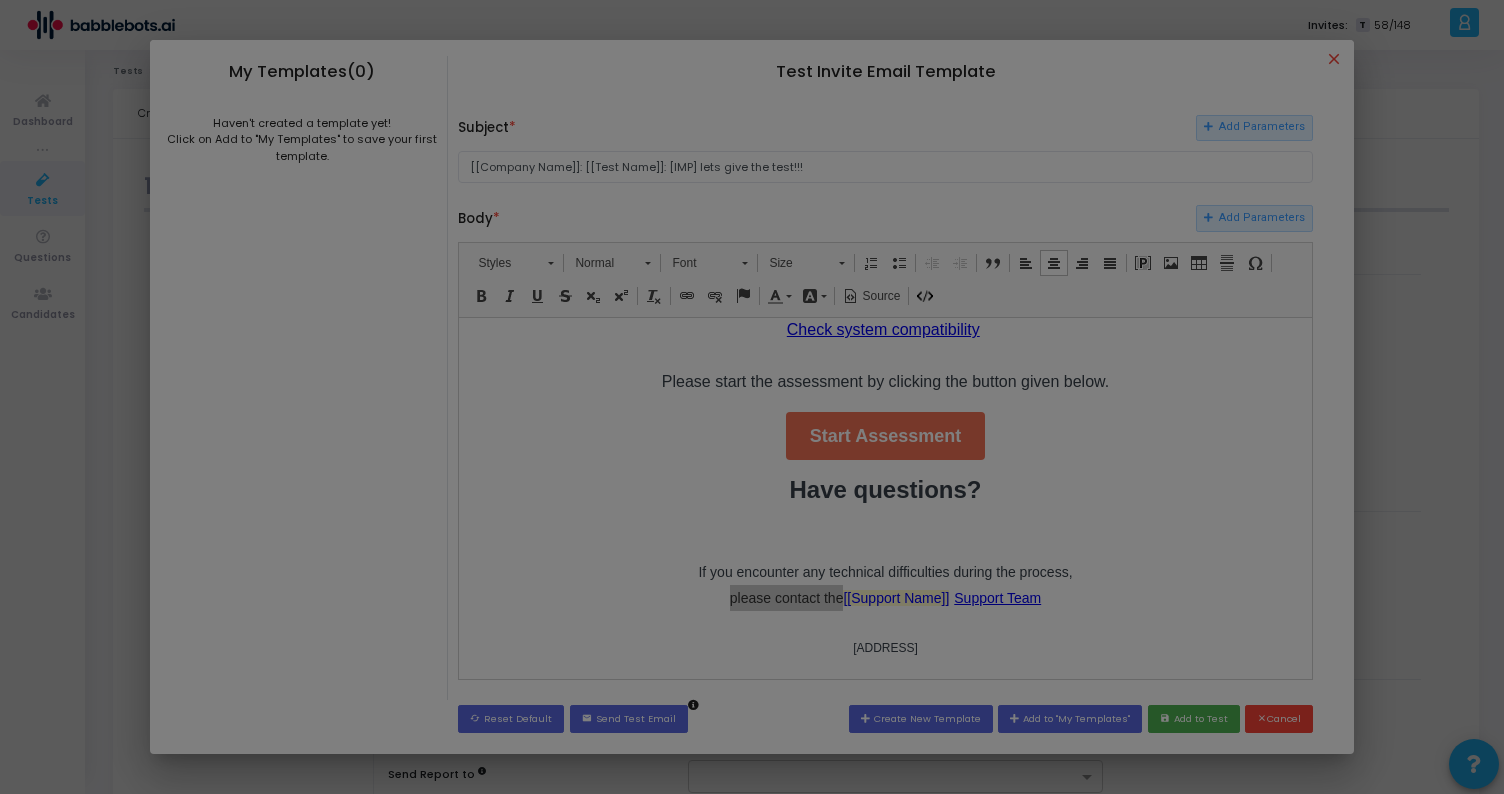 scroll, scrollTop: 0, scrollLeft: 0, axis: both 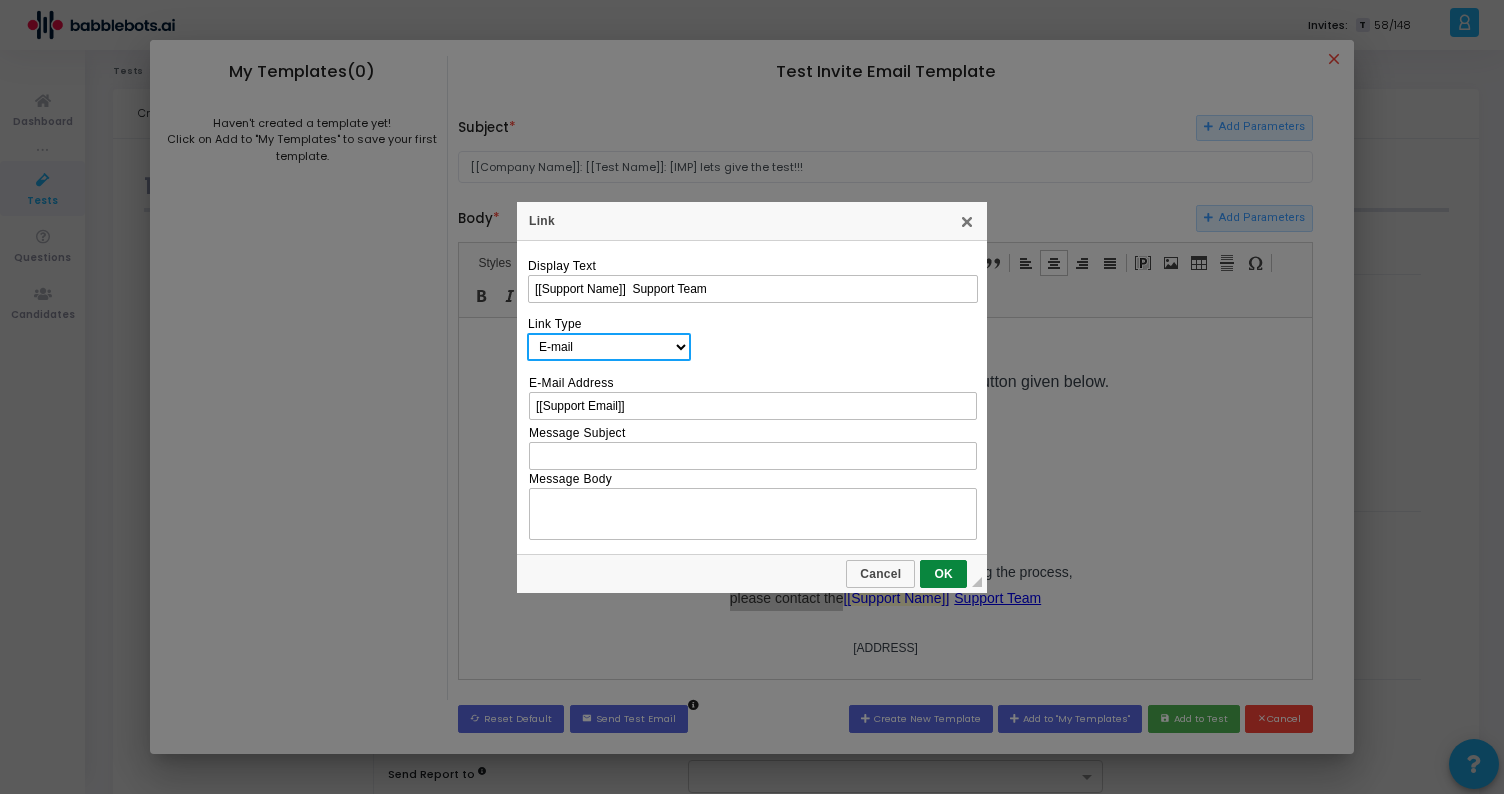 click on "URL  Link to anchor in the text  E-mail  Phone" at bounding box center [609, 347] 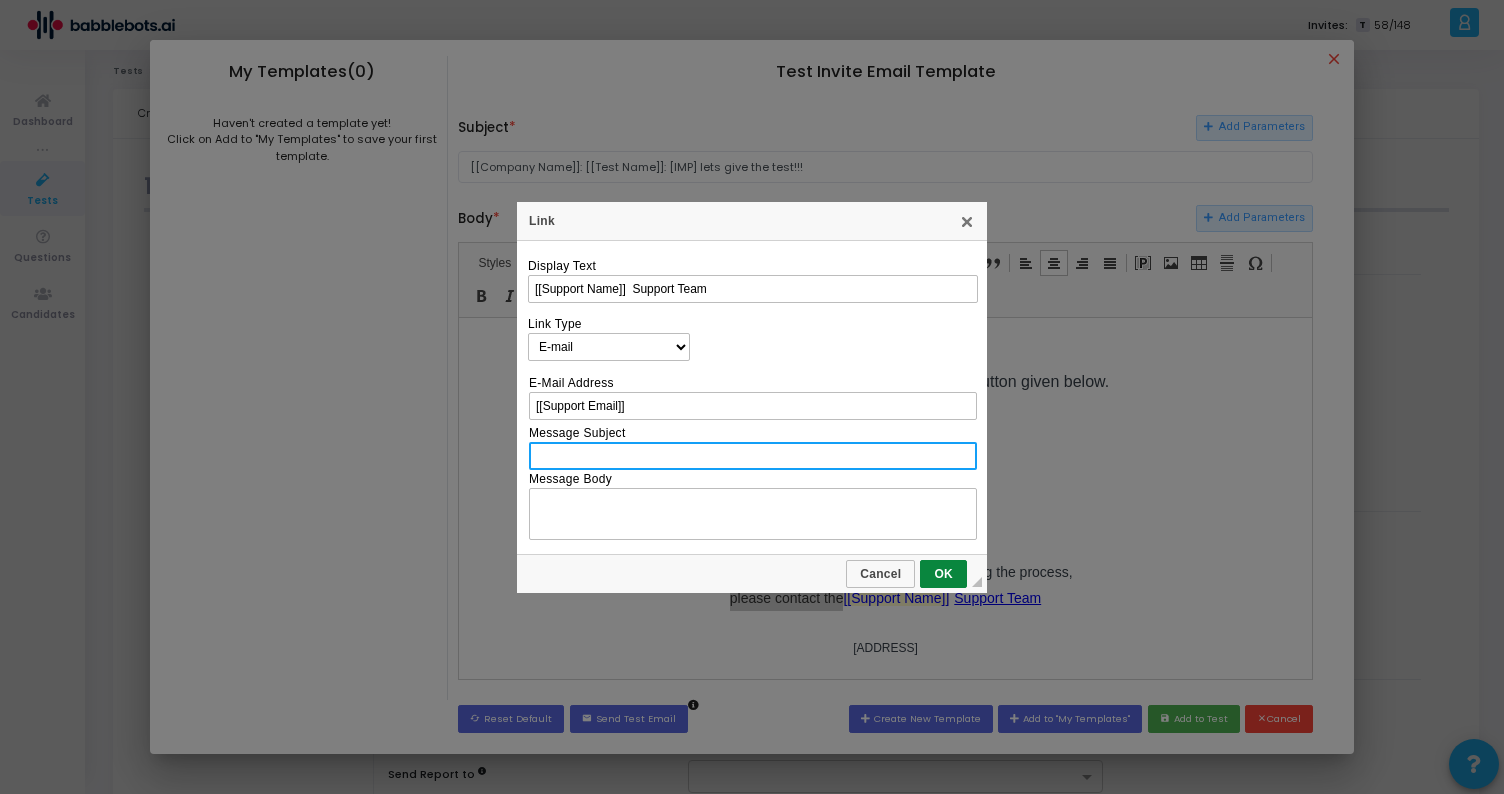 click on "Message Subject" at bounding box center [753, 456] 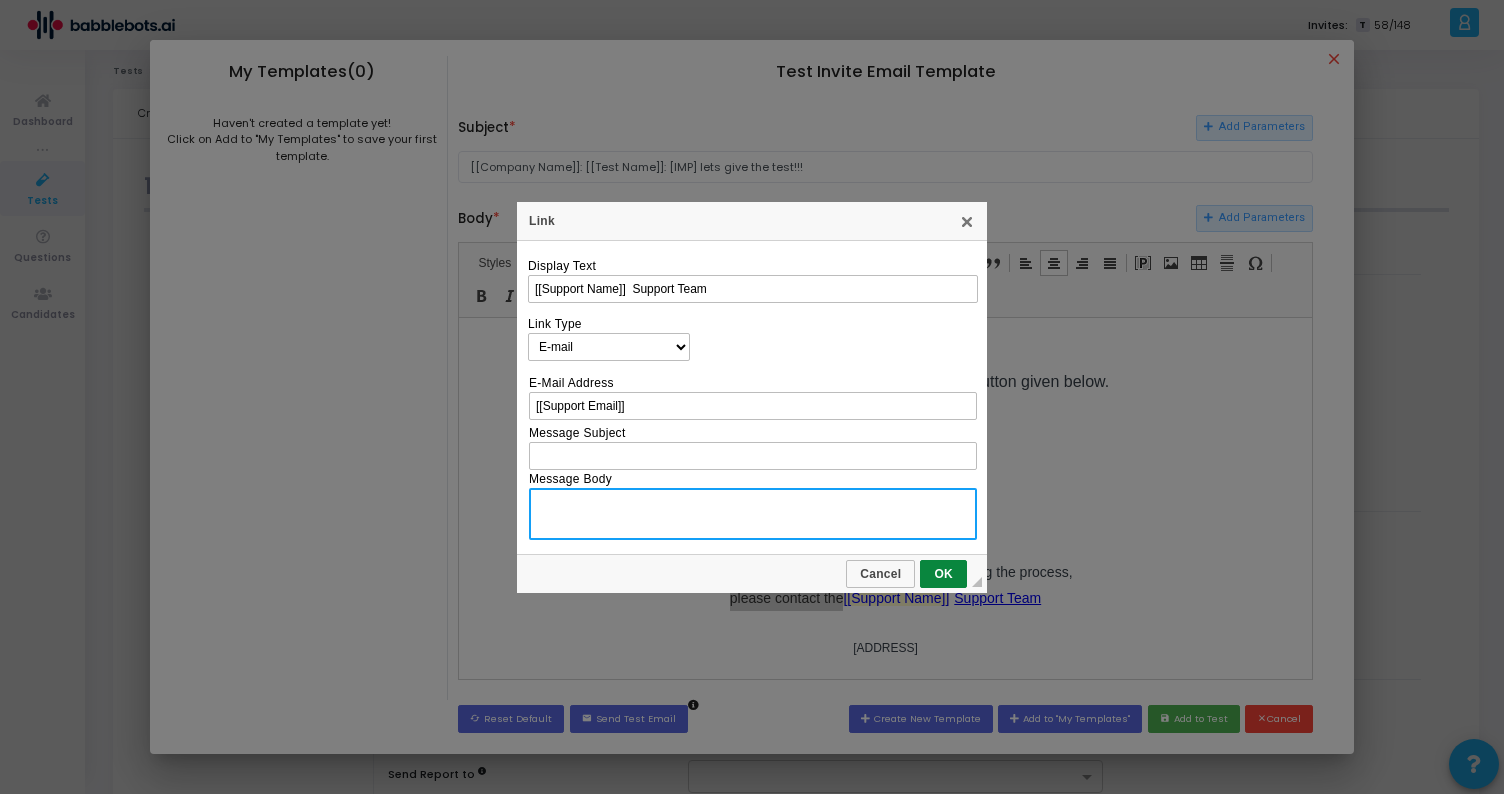 click on "Message Body" at bounding box center (753, 514) 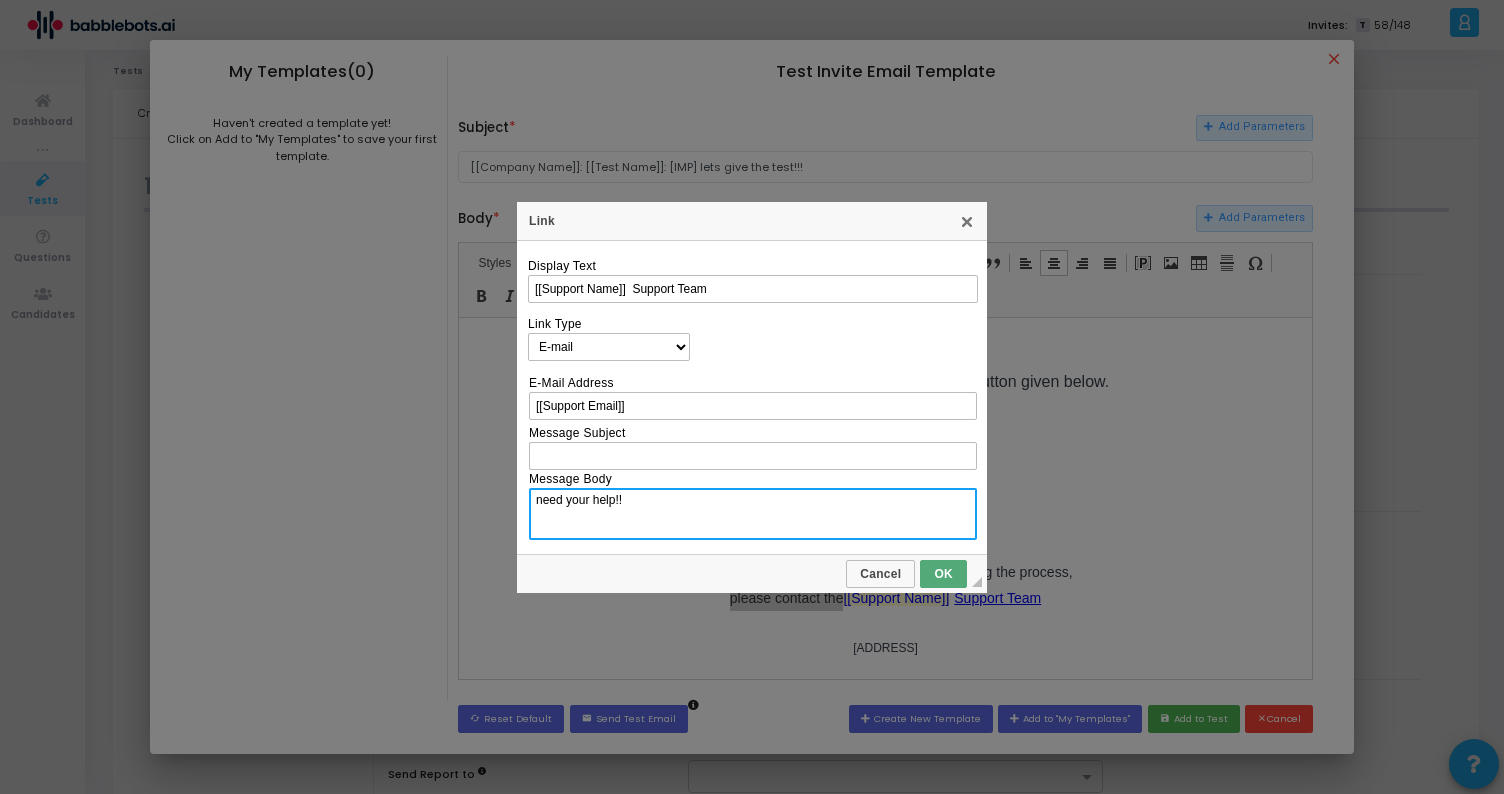 type on "need your help!!" 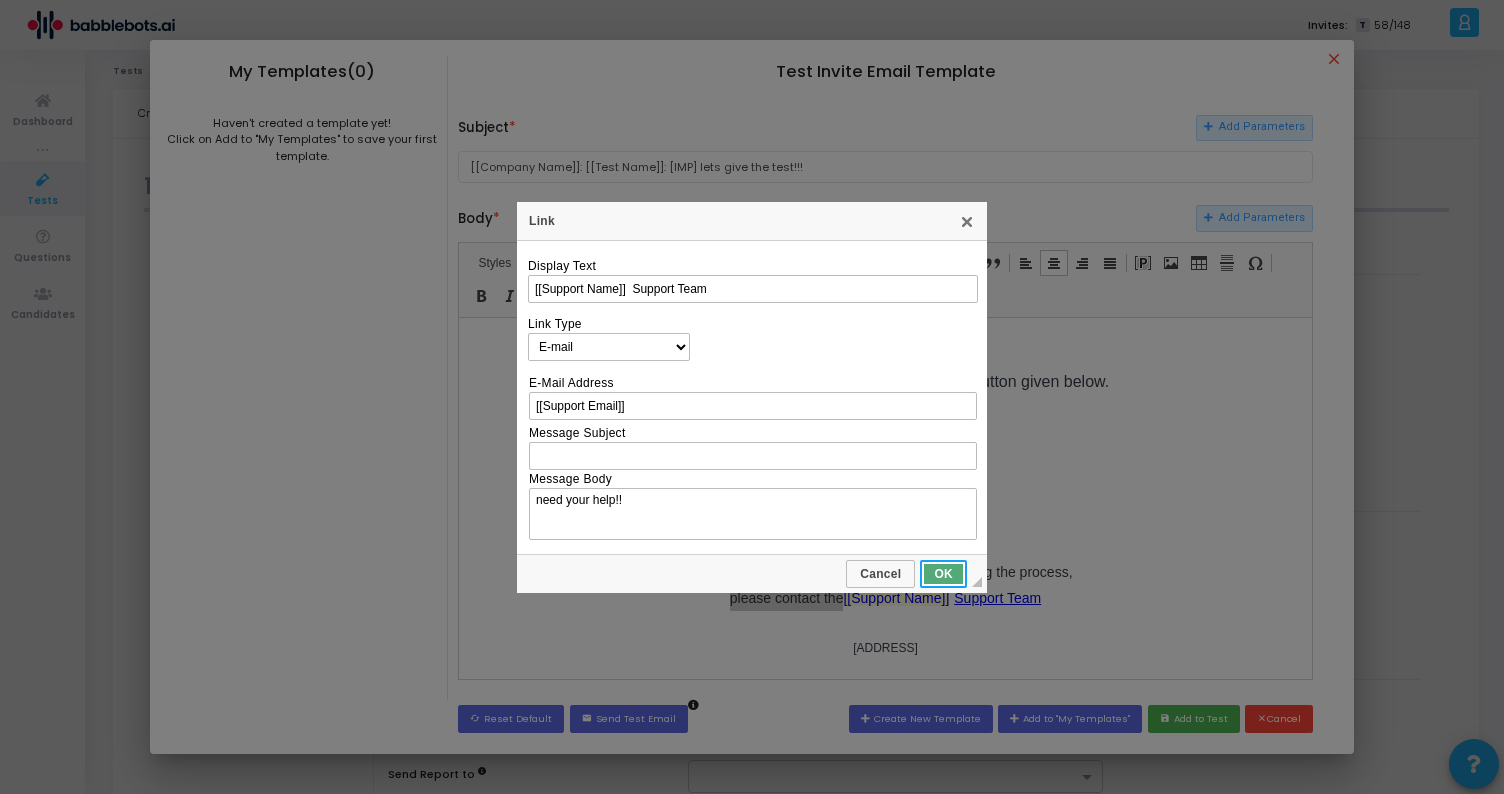 click on "OK" at bounding box center (943, 574) 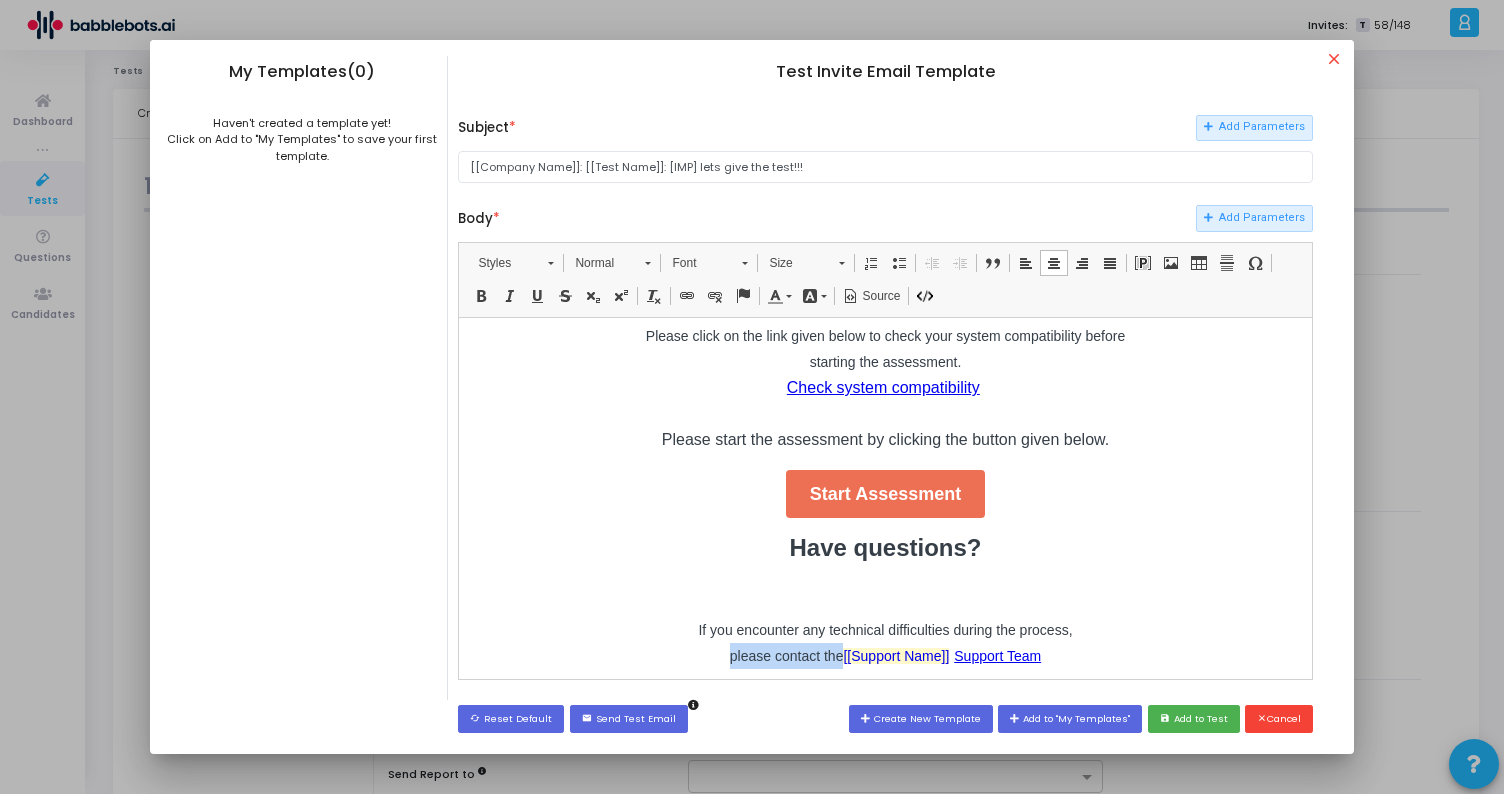 scroll, scrollTop: 305, scrollLeft: 0, axis: vertical 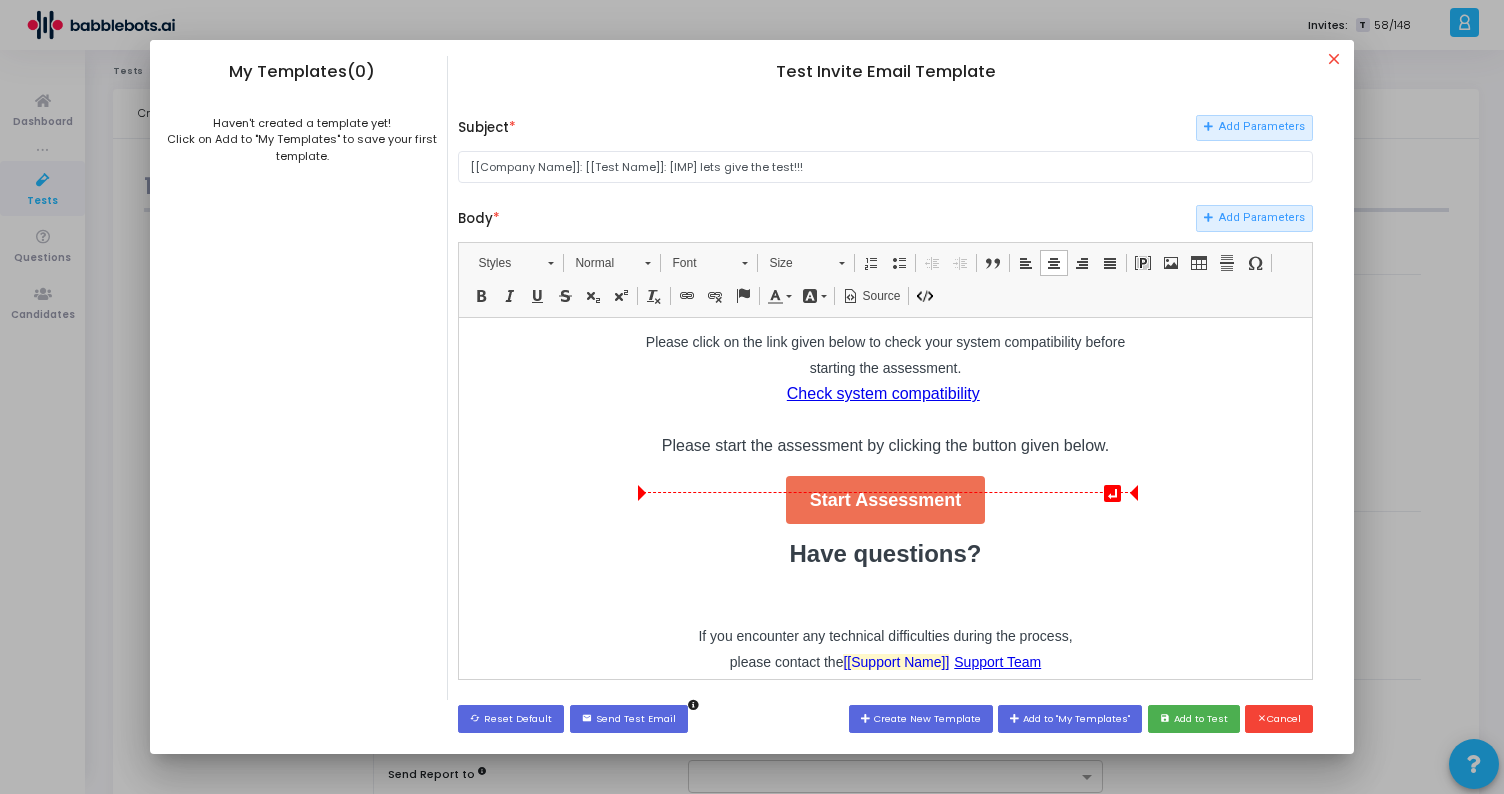 click on "Please start the assessment by clicking the button given below." at bounding box center (885, 444) 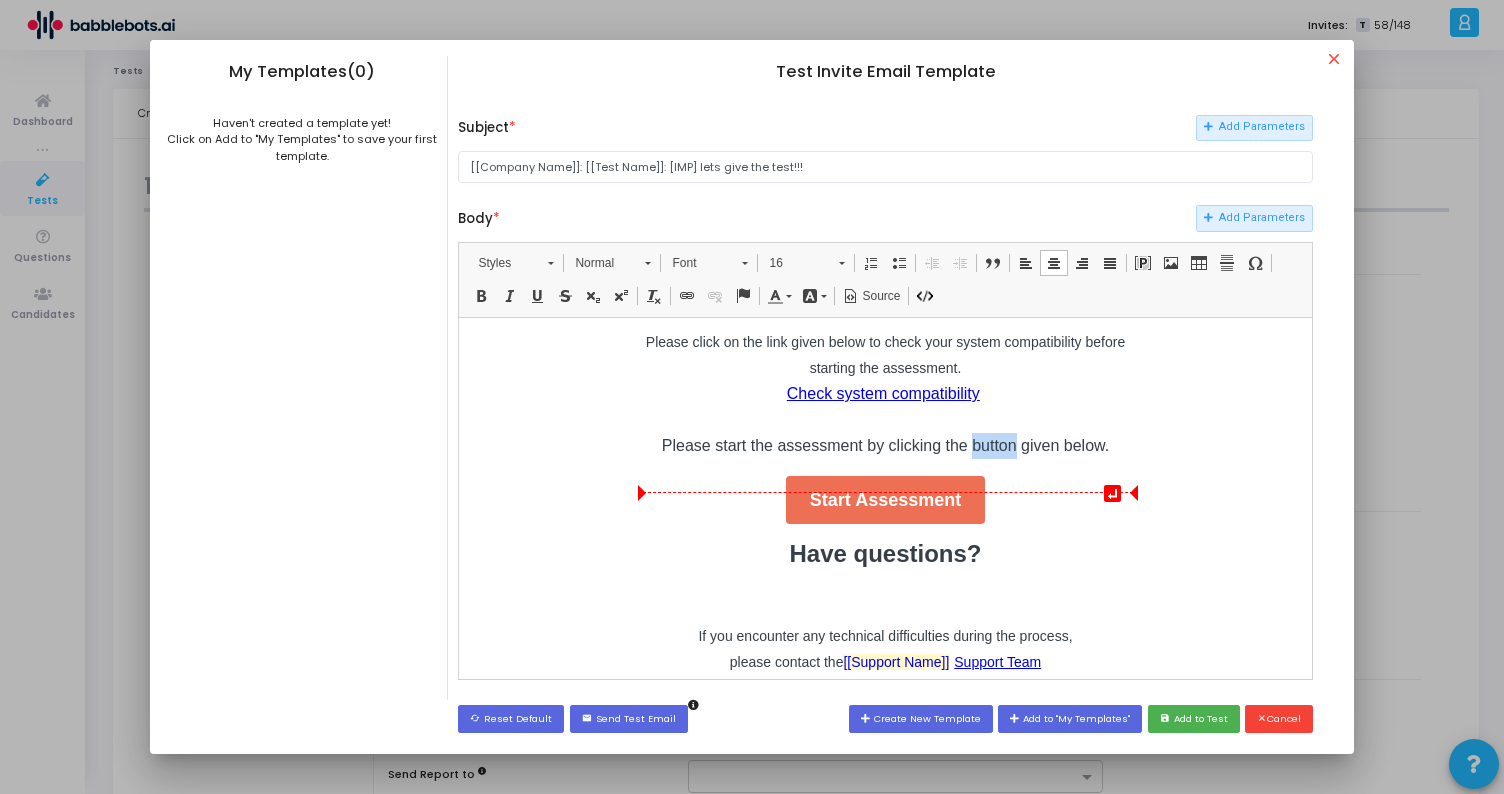click on "Please start the assessment by clicking the button given below." at bounding box center (885, 444) 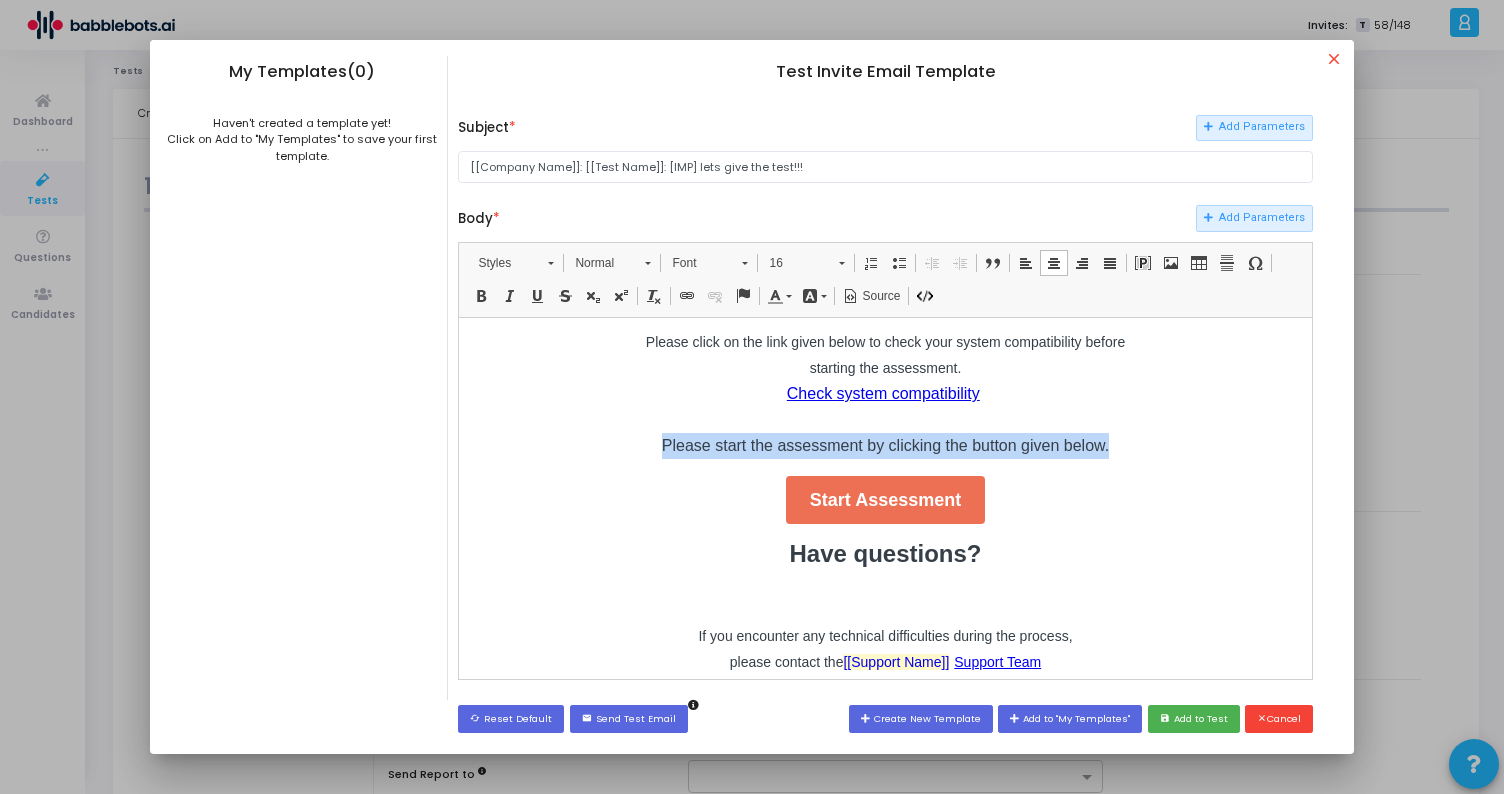 click on "Please start the assessment by clicking the button given below." at bounding box center (885, 444) 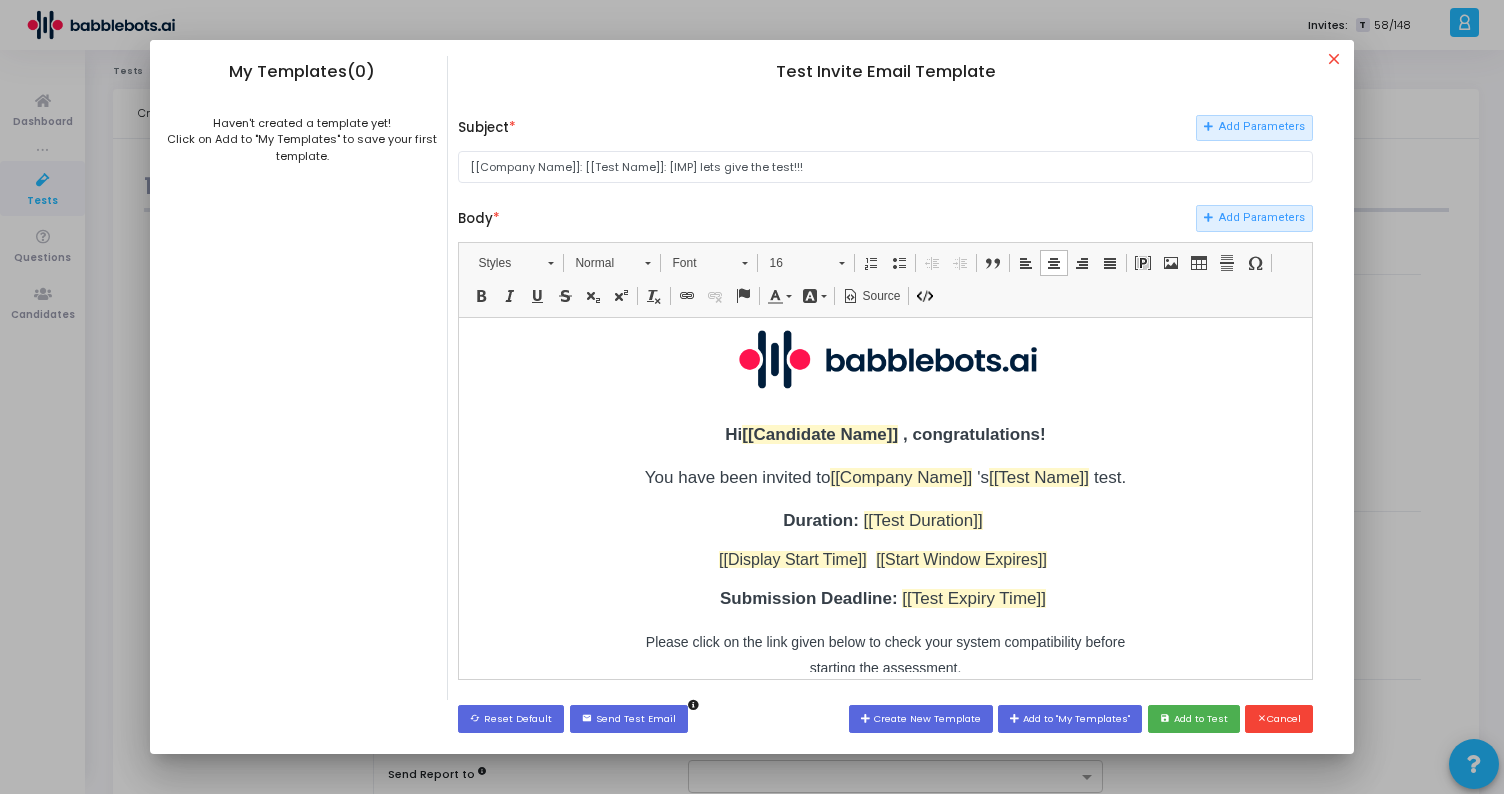 scroll, scrollTop: 0, scrollLeft: 0, axis: both 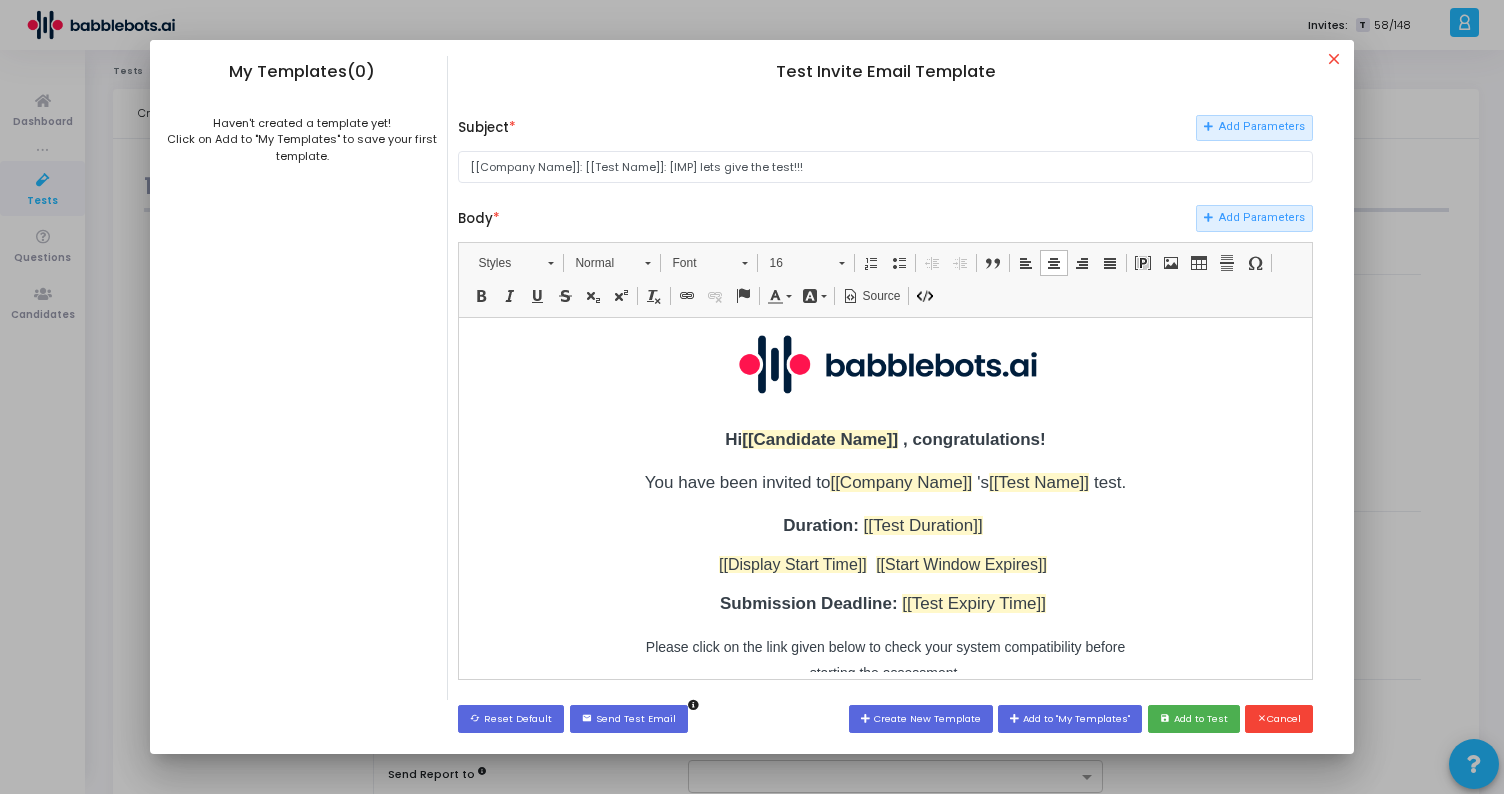 click on "​ Hi  [[Candidate Name]] , congratulations! You have been invited to  [[Company Name]] 's  [[Test Name]]  test.  Duration:   [[Test Duration]] [[Display Start Time]]   [[Start Window Expires]] Submission Deadline:   [[Test Expiry Time]] Please click on the link given below to check your system compatibility before starting the assessment. Check system compatibility   Please start the assessment by clicking the button given below. Start Assessment" at bounding box center (886, 576) 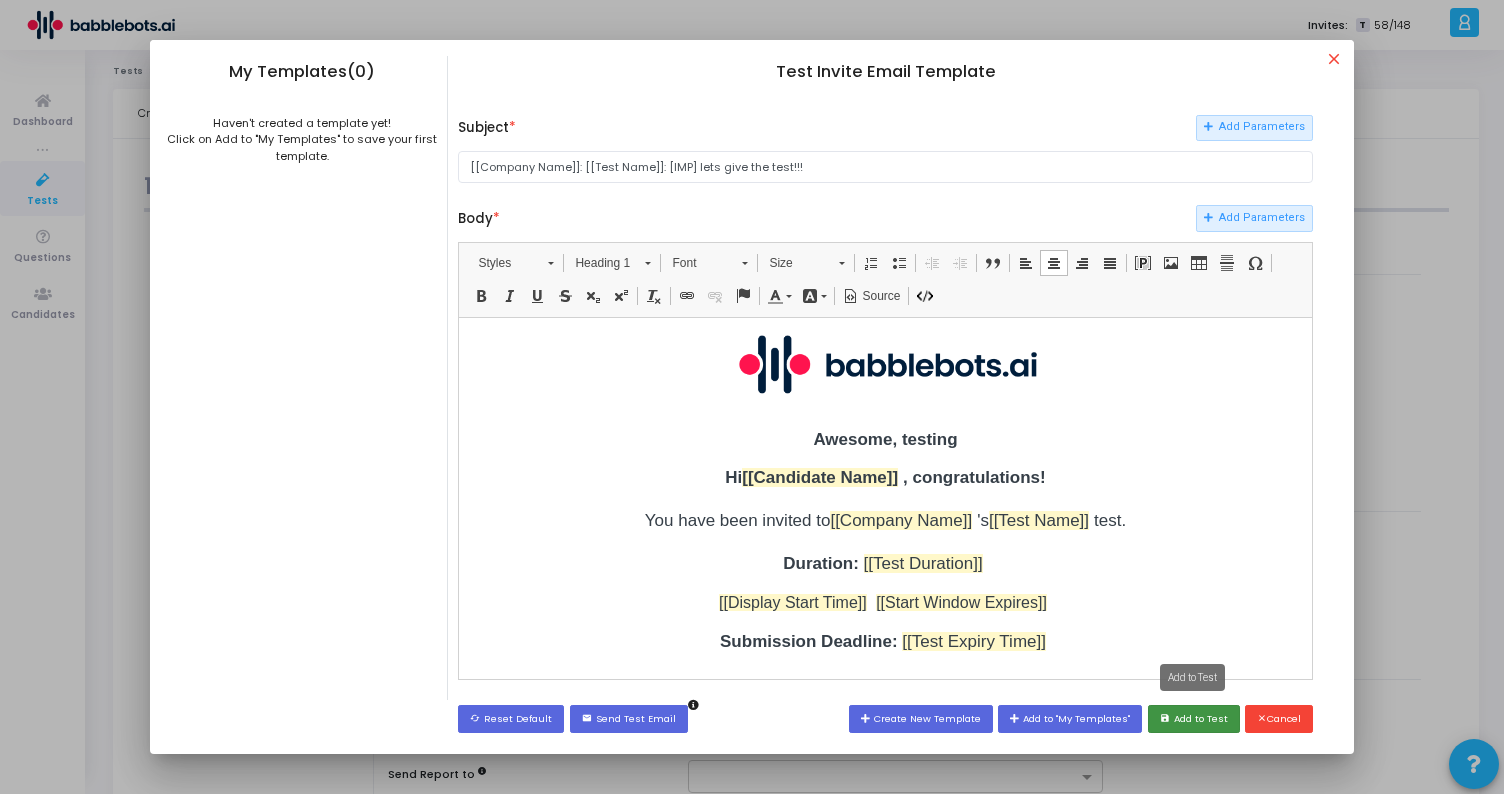 click on "save  Add to Test" at bounding box center [1194, 718] 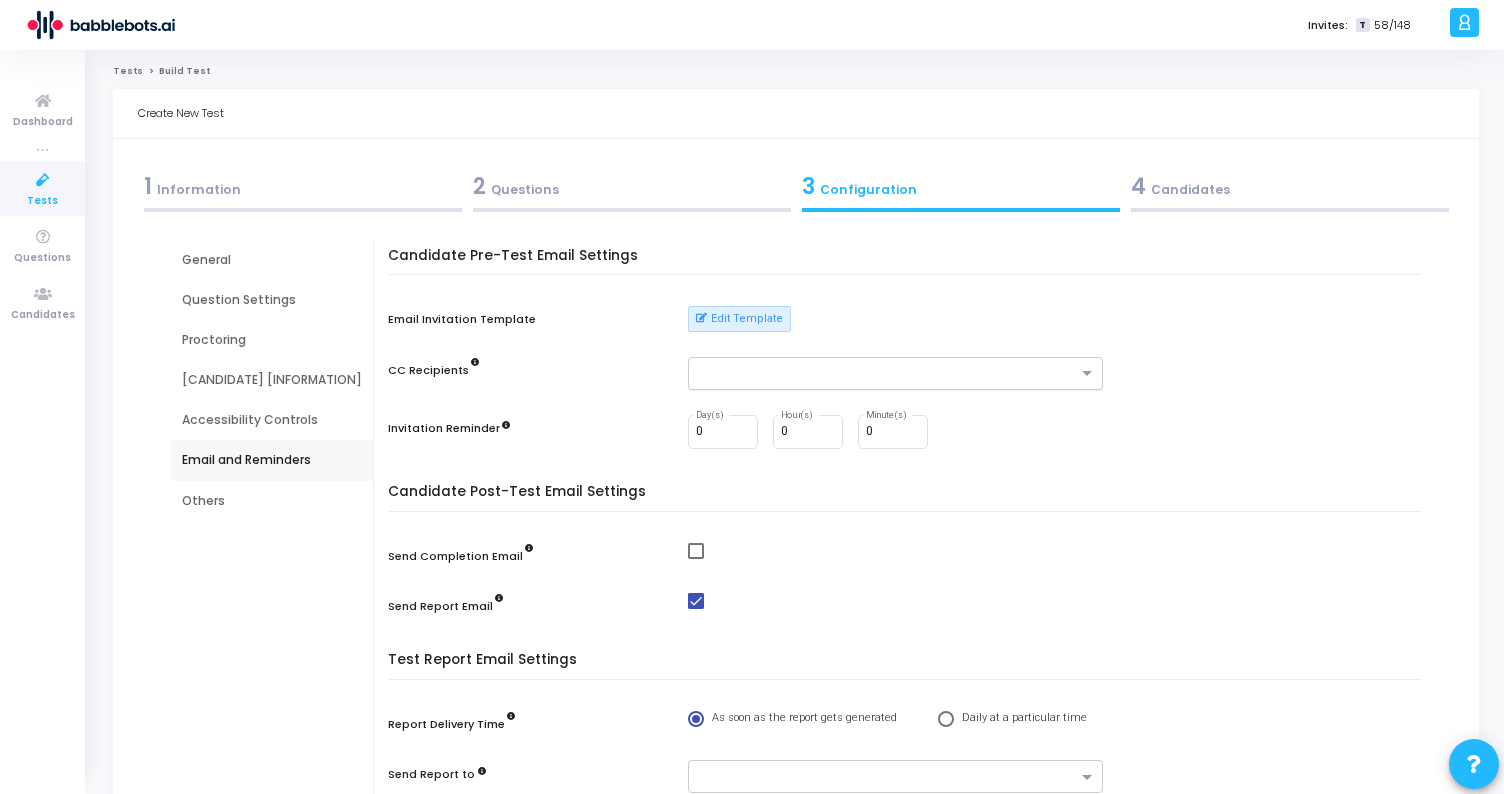 click at bounding box center [886, 376] 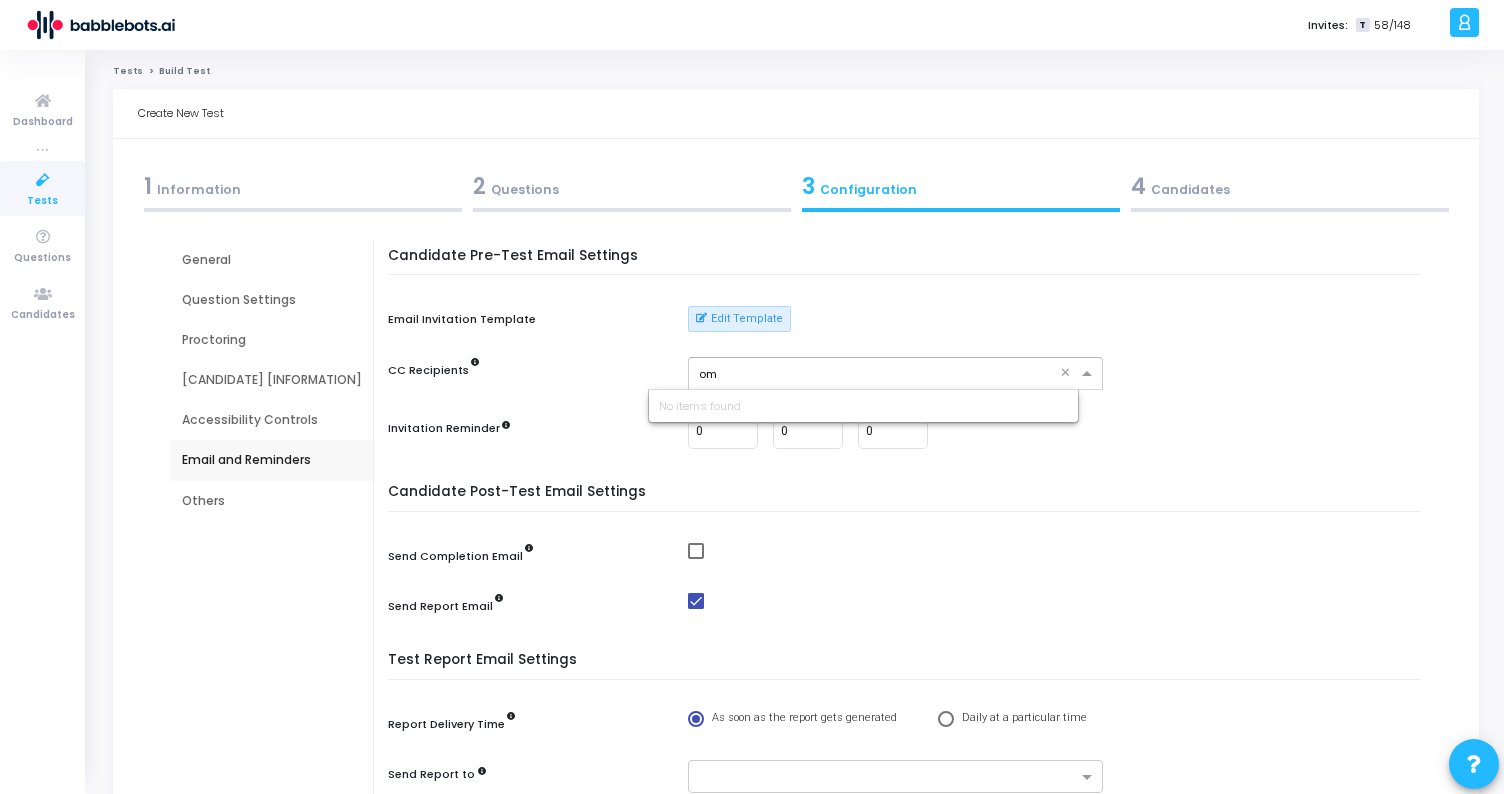 type on "o" 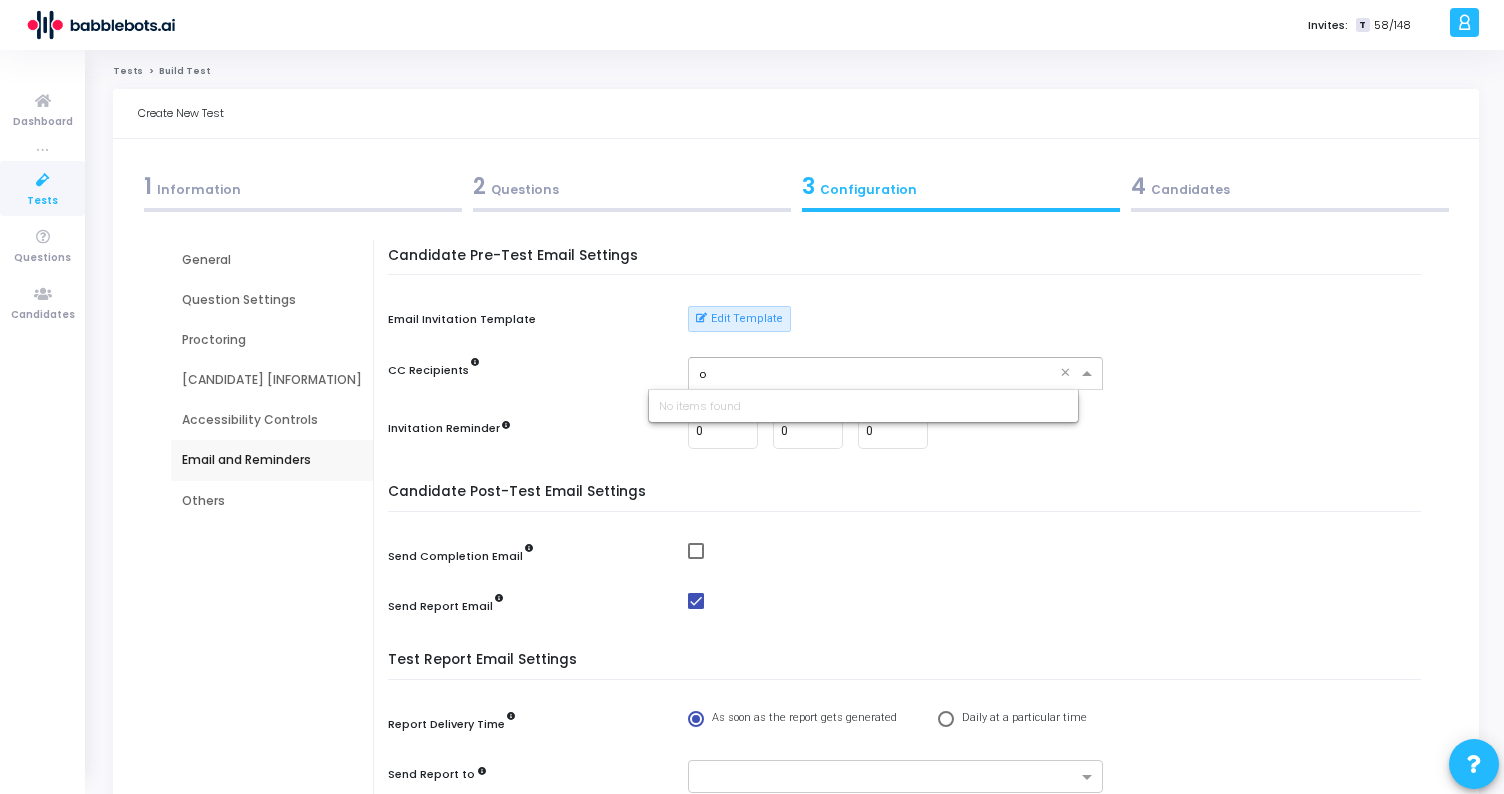 type 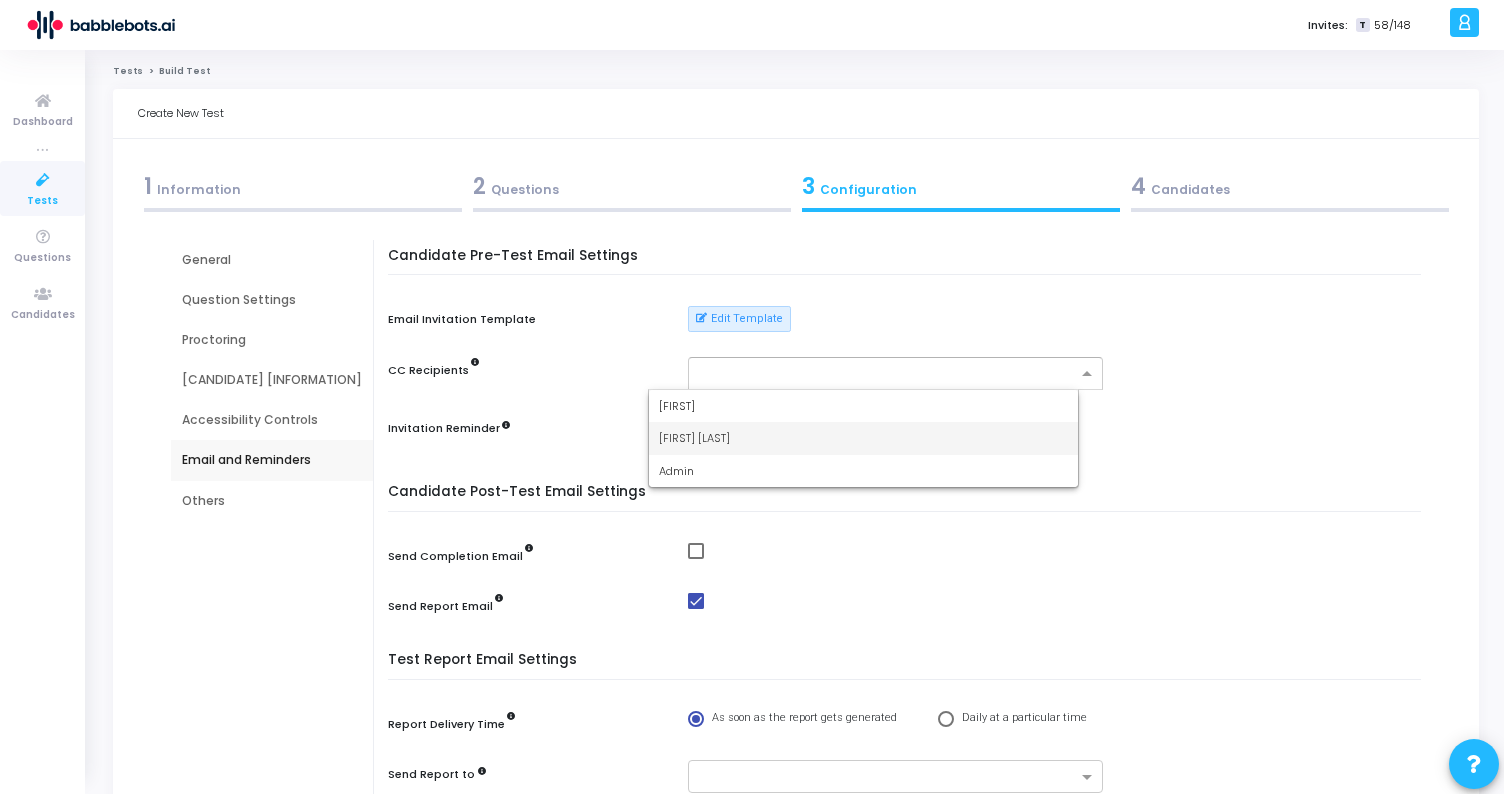 click on "Jai Sipani" at bounding box center [863, 438] 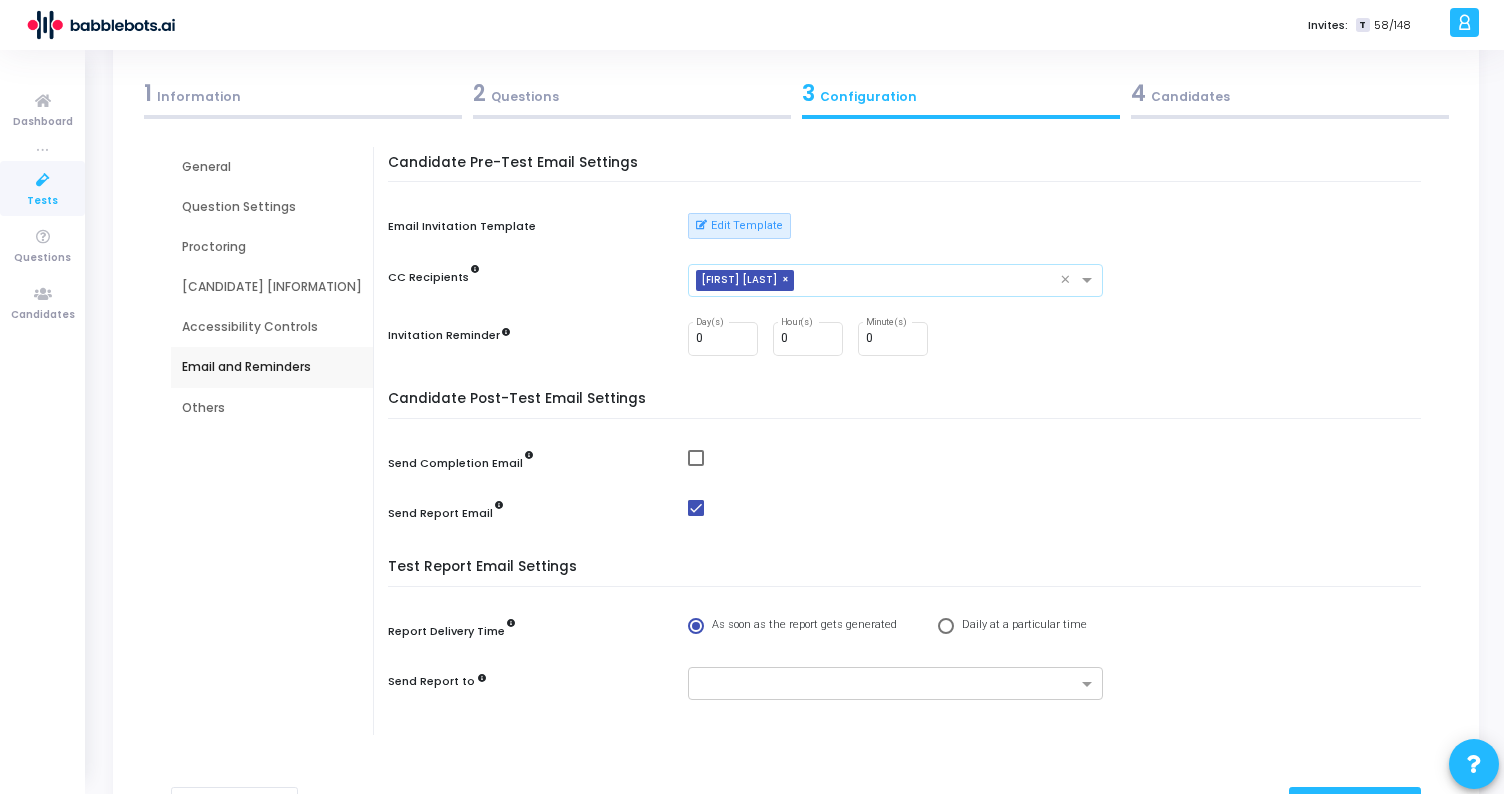 scroll, scrollTop: 94, scrollLeft: 0, axis: vertical 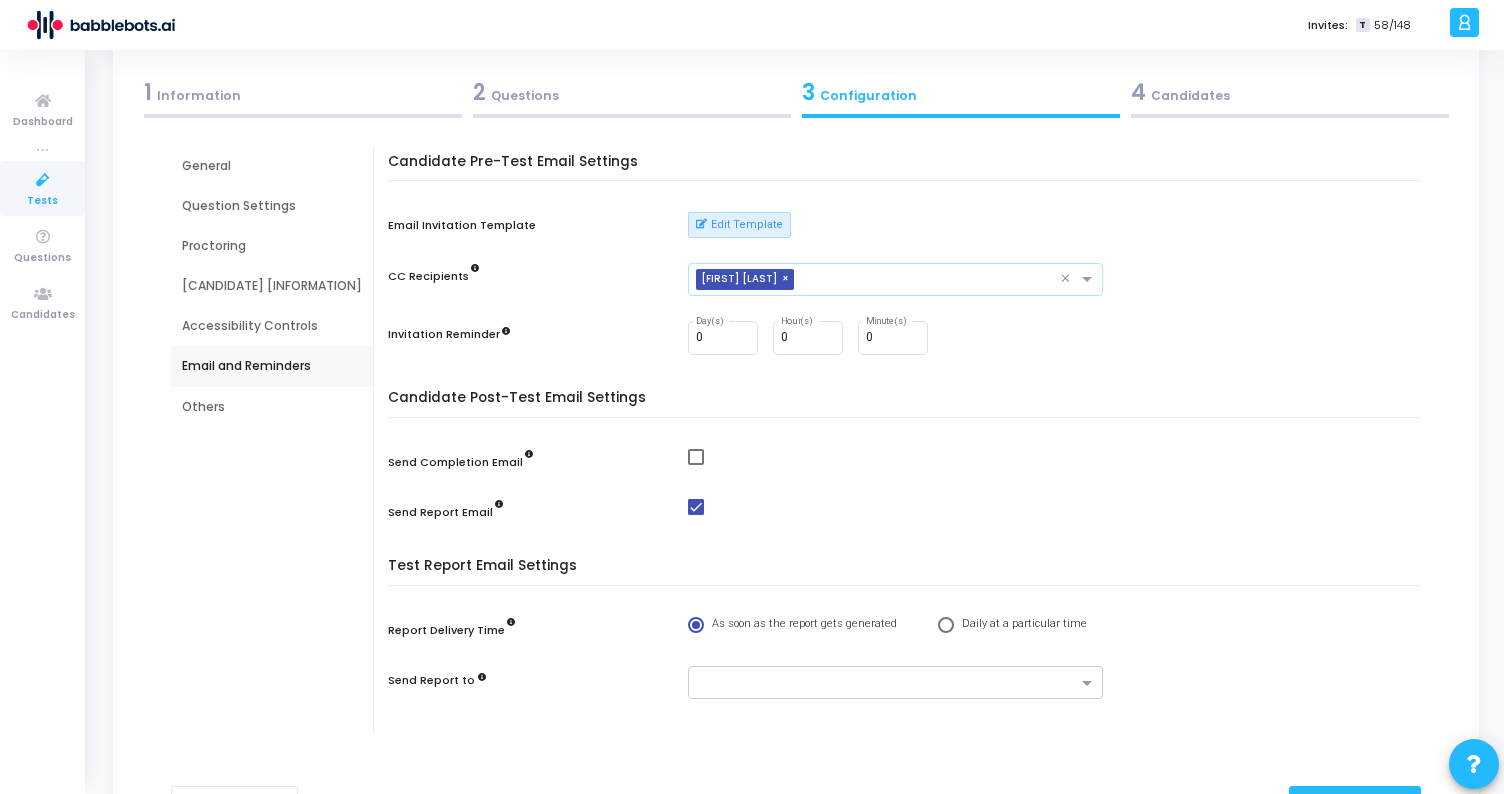 click at bounding box center (696, 507) 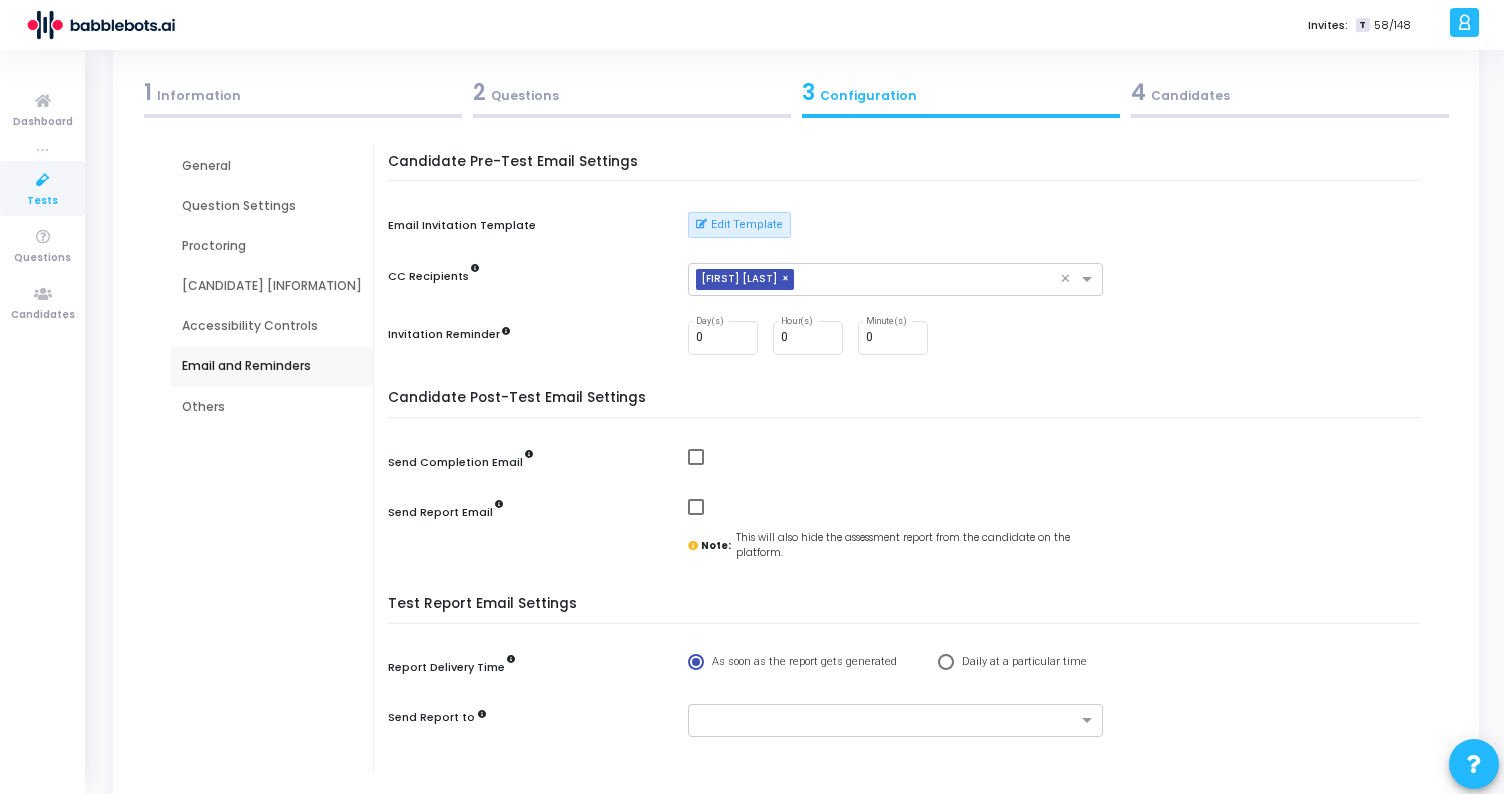 click at bounding box center (696, 457) 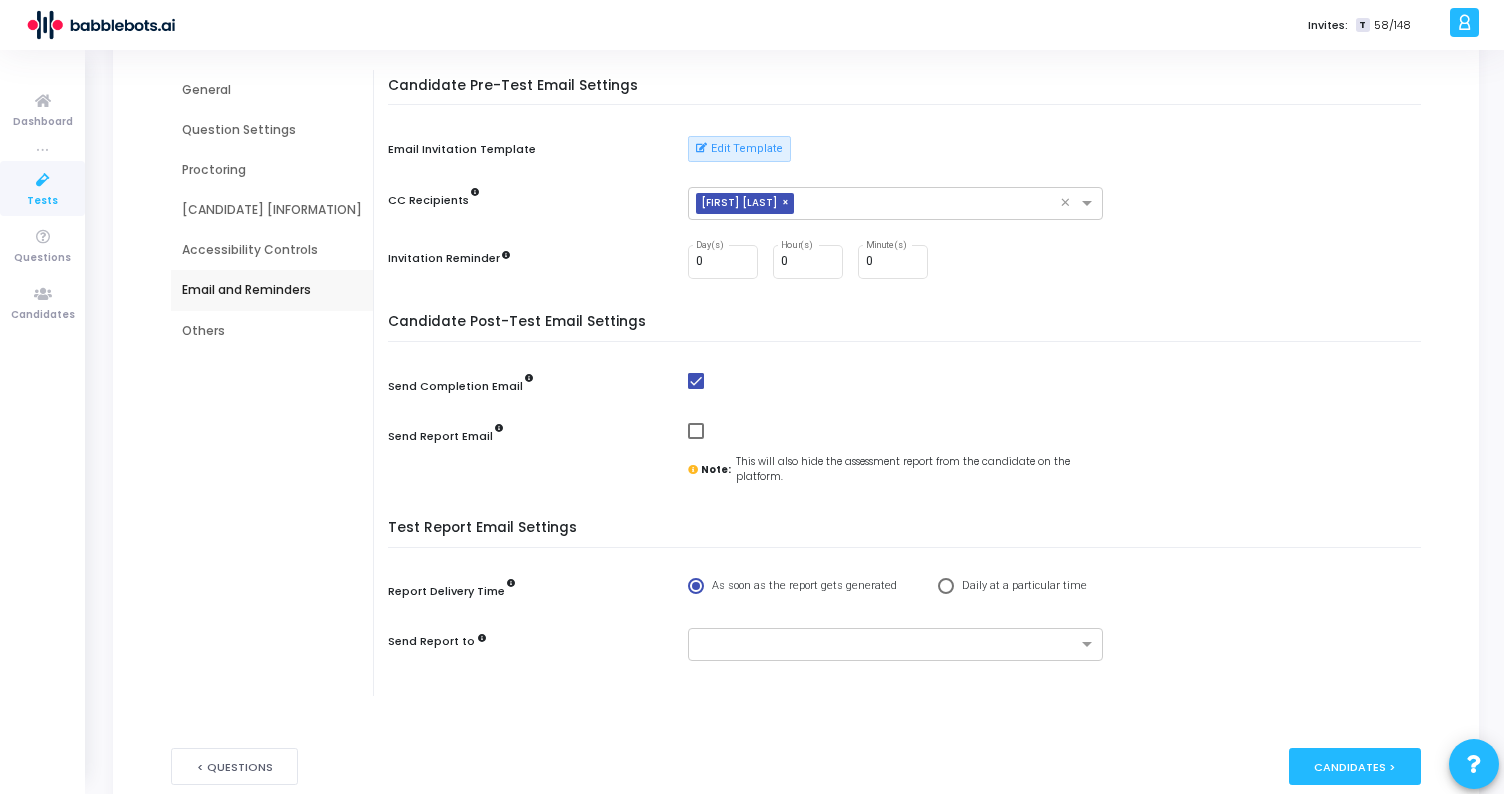 scroll, scrollTop: 181, scrollLeft: 0, axis: vertical 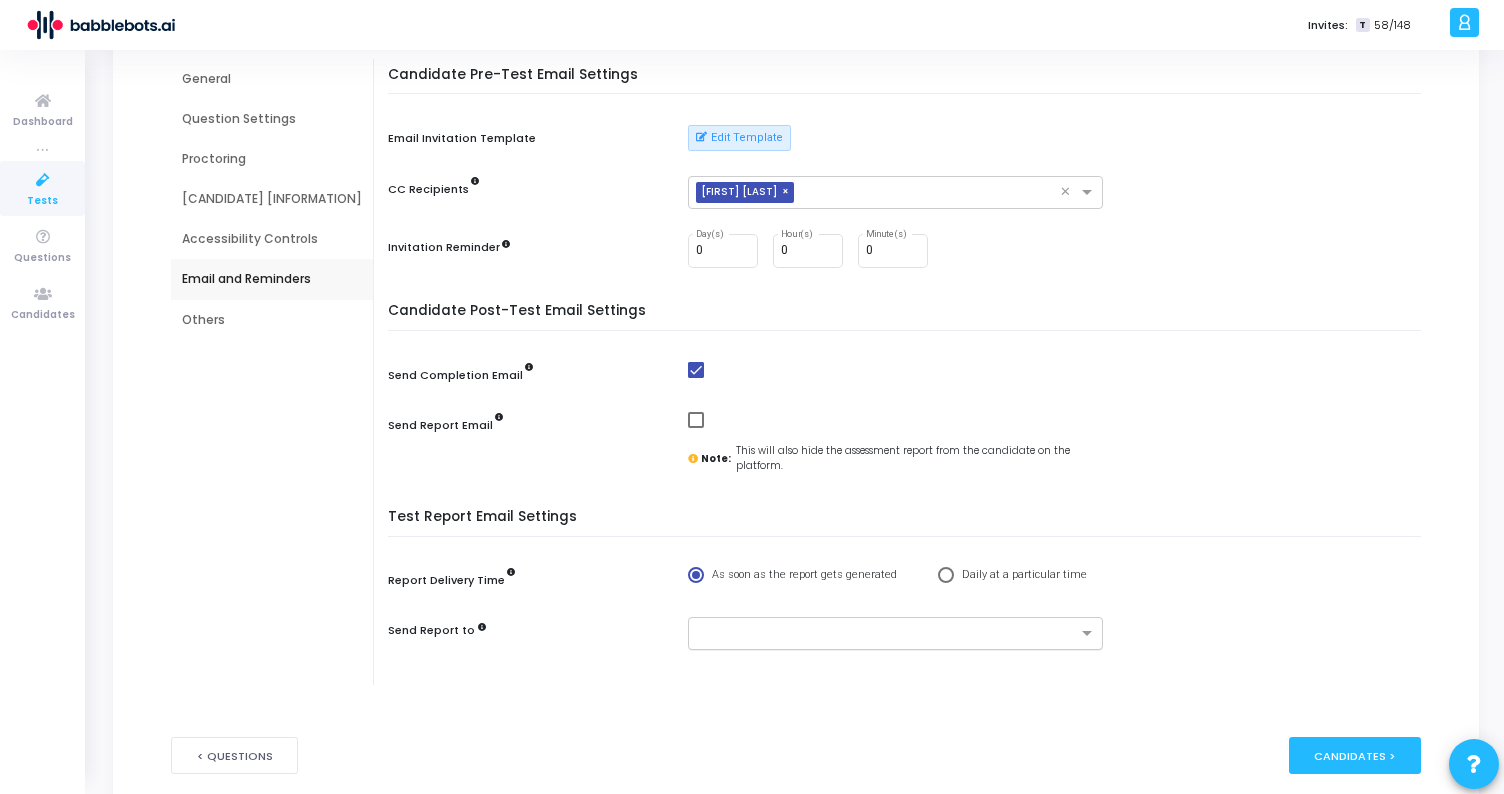 click at bounding box center [888, 634] 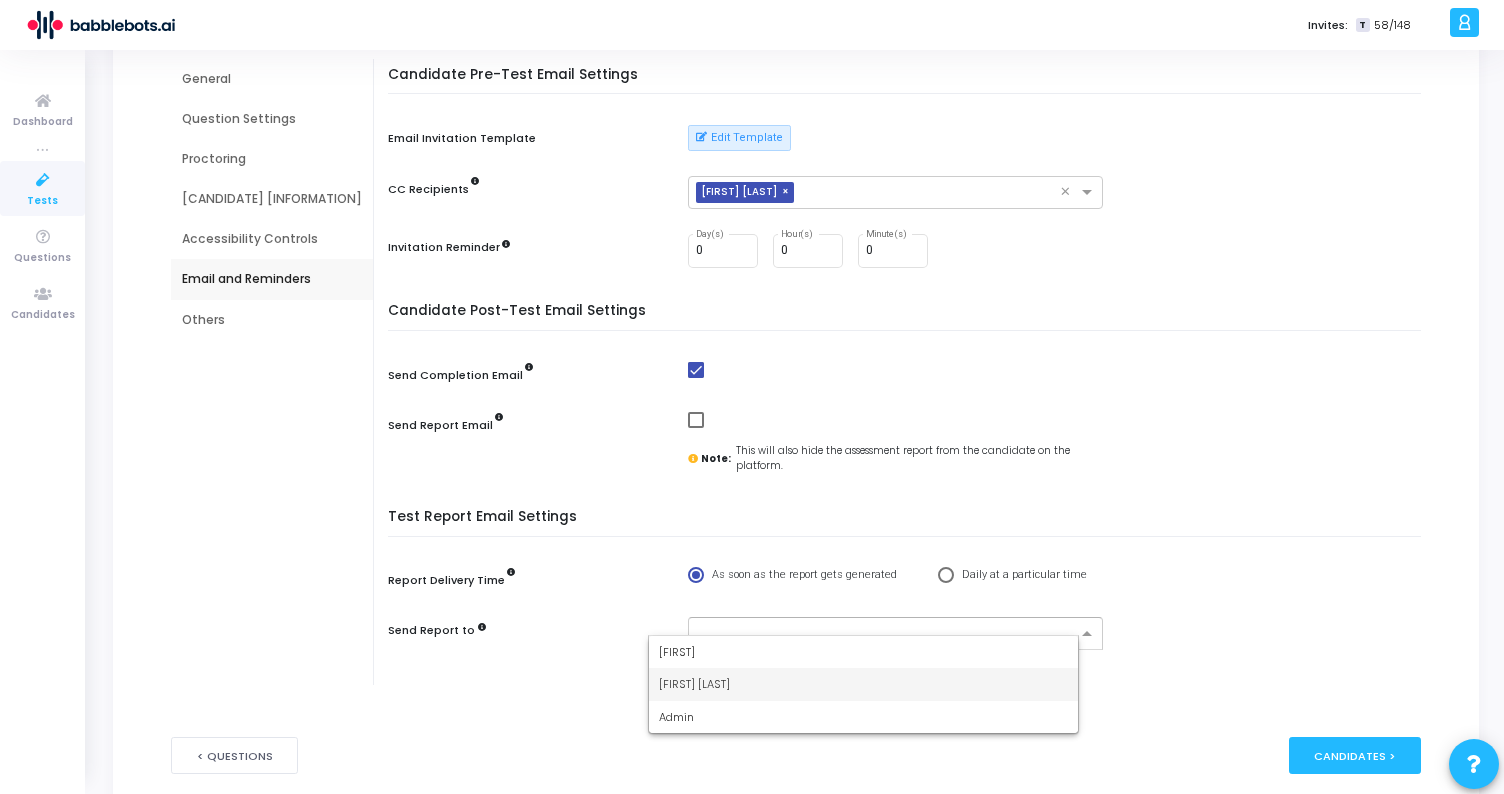 click on "Jai Sipani" at bounding box center [863, 684] 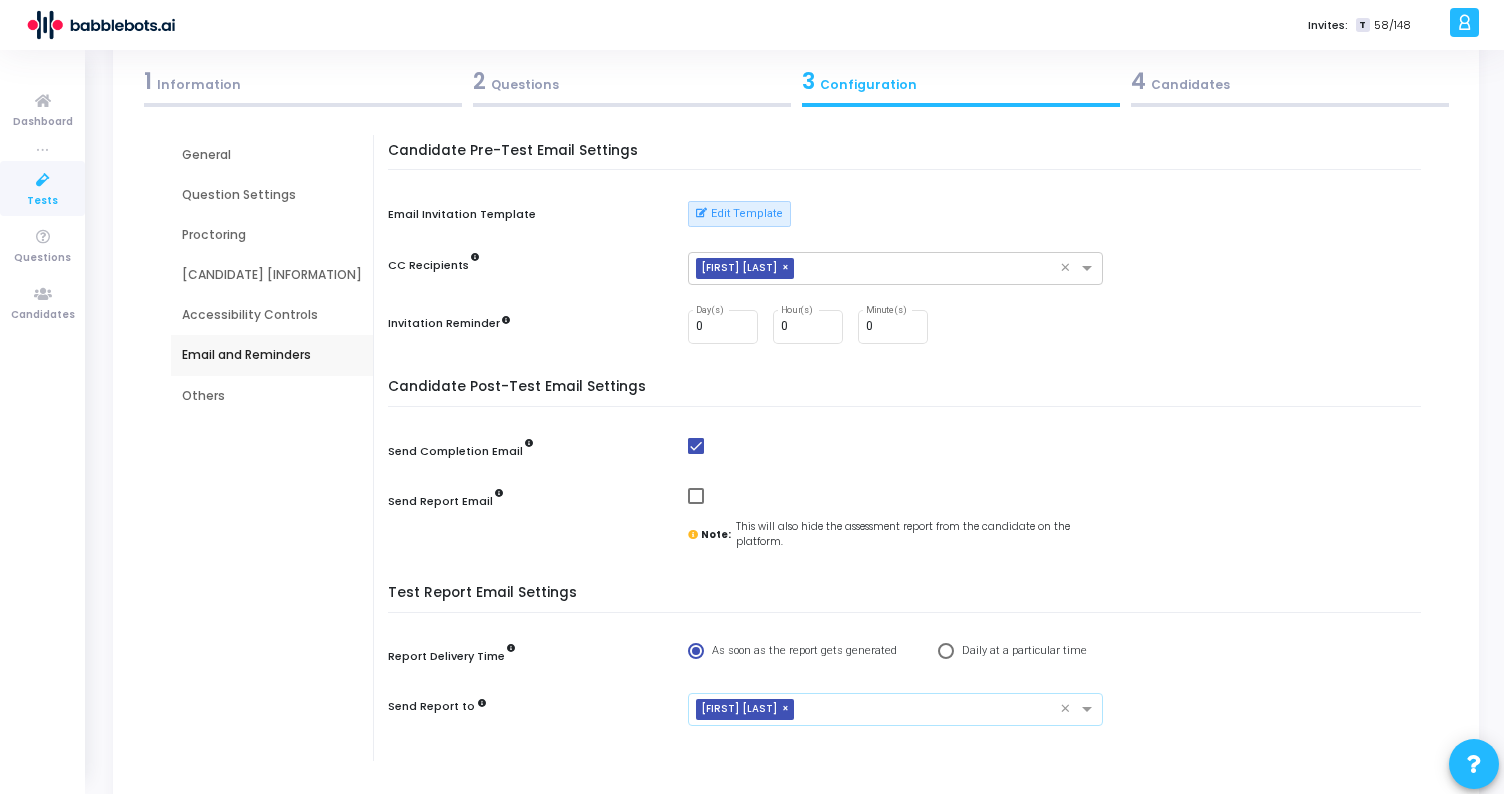 scroll, scrollTop: 79, scrollLeft: 0, axis: vertical 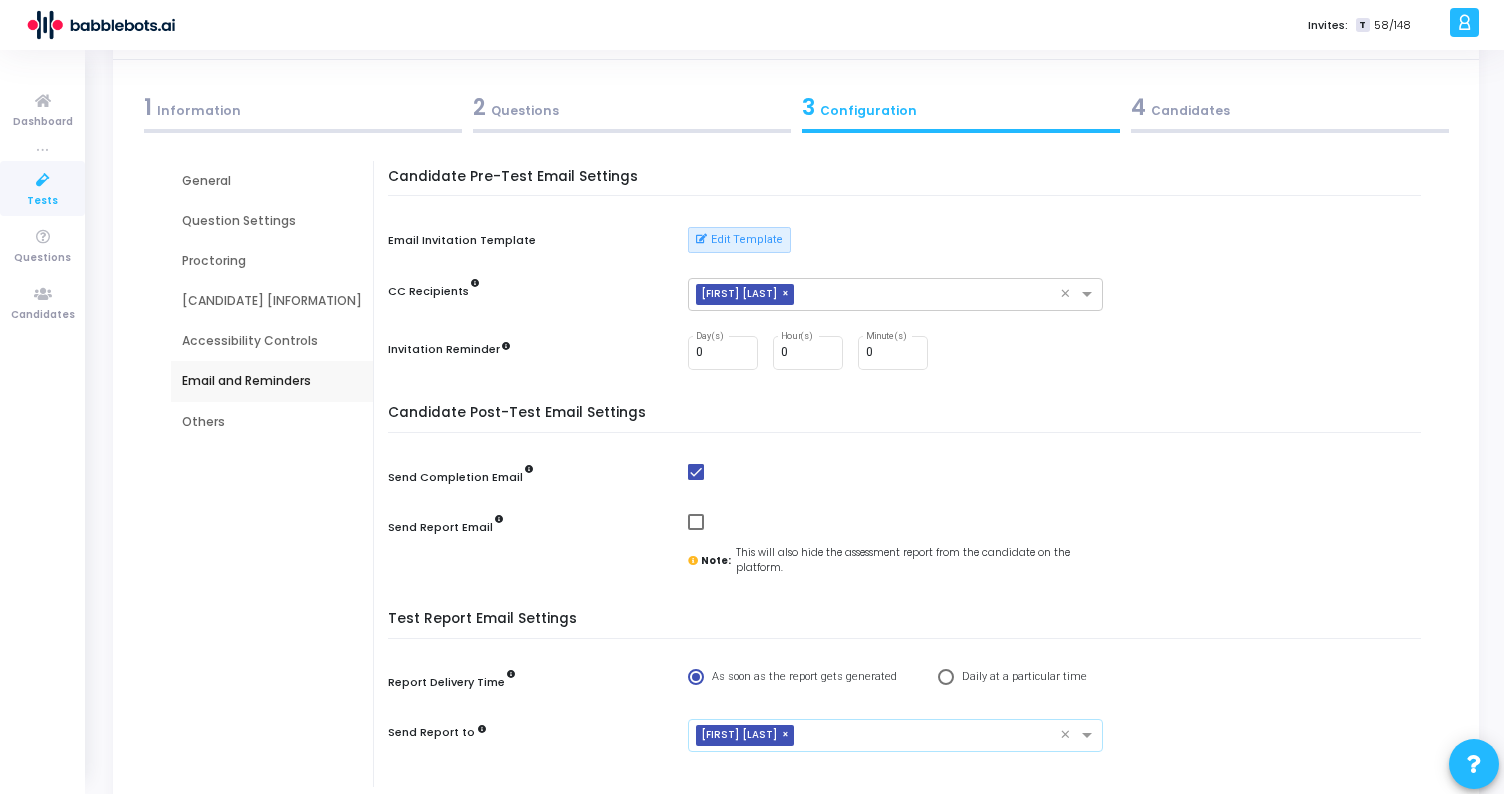 click on "Others" at bounding box center [272, 422] 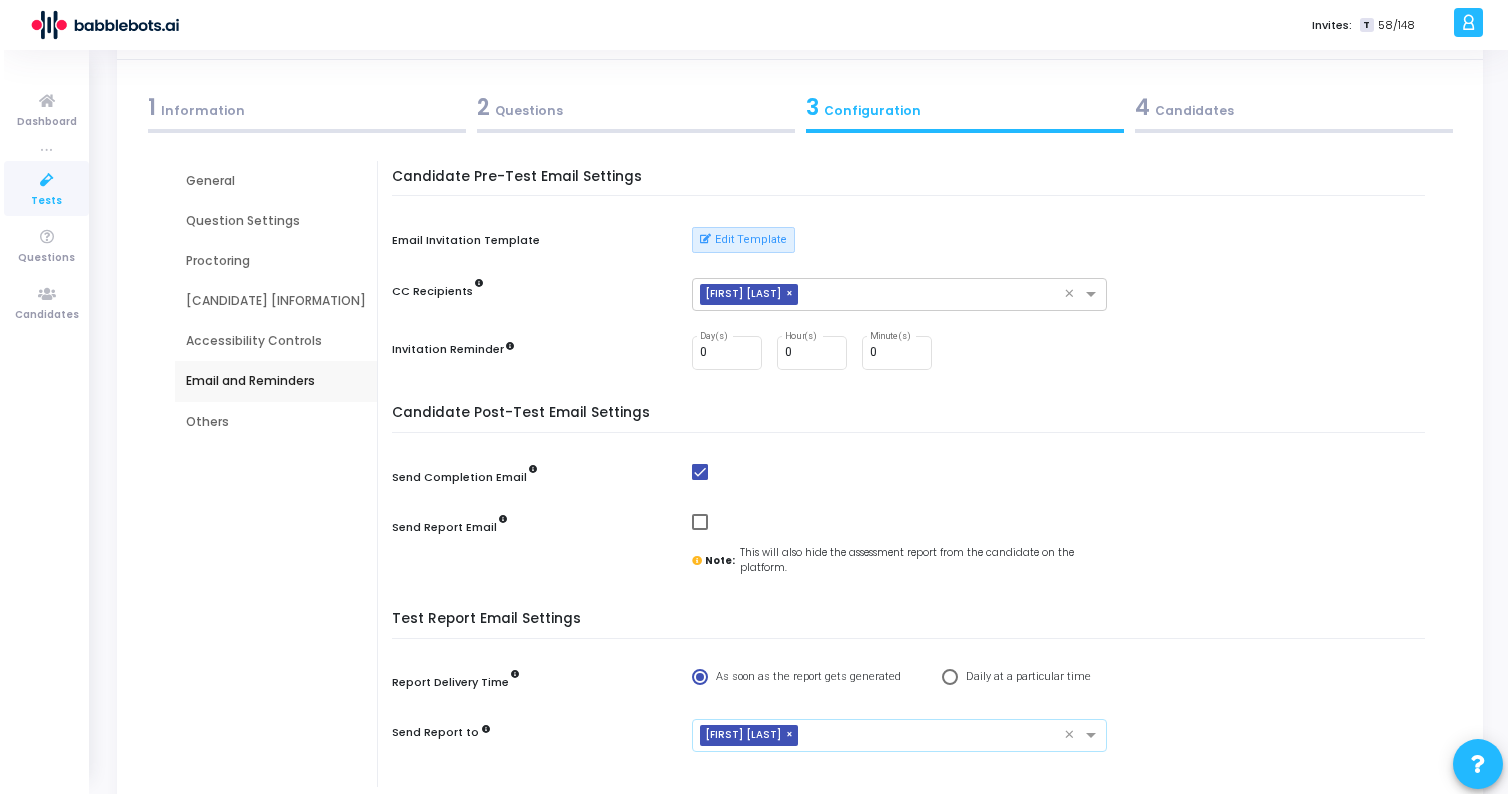 scroll, scrollTop: 0, scrollLeft: 0, axis: both 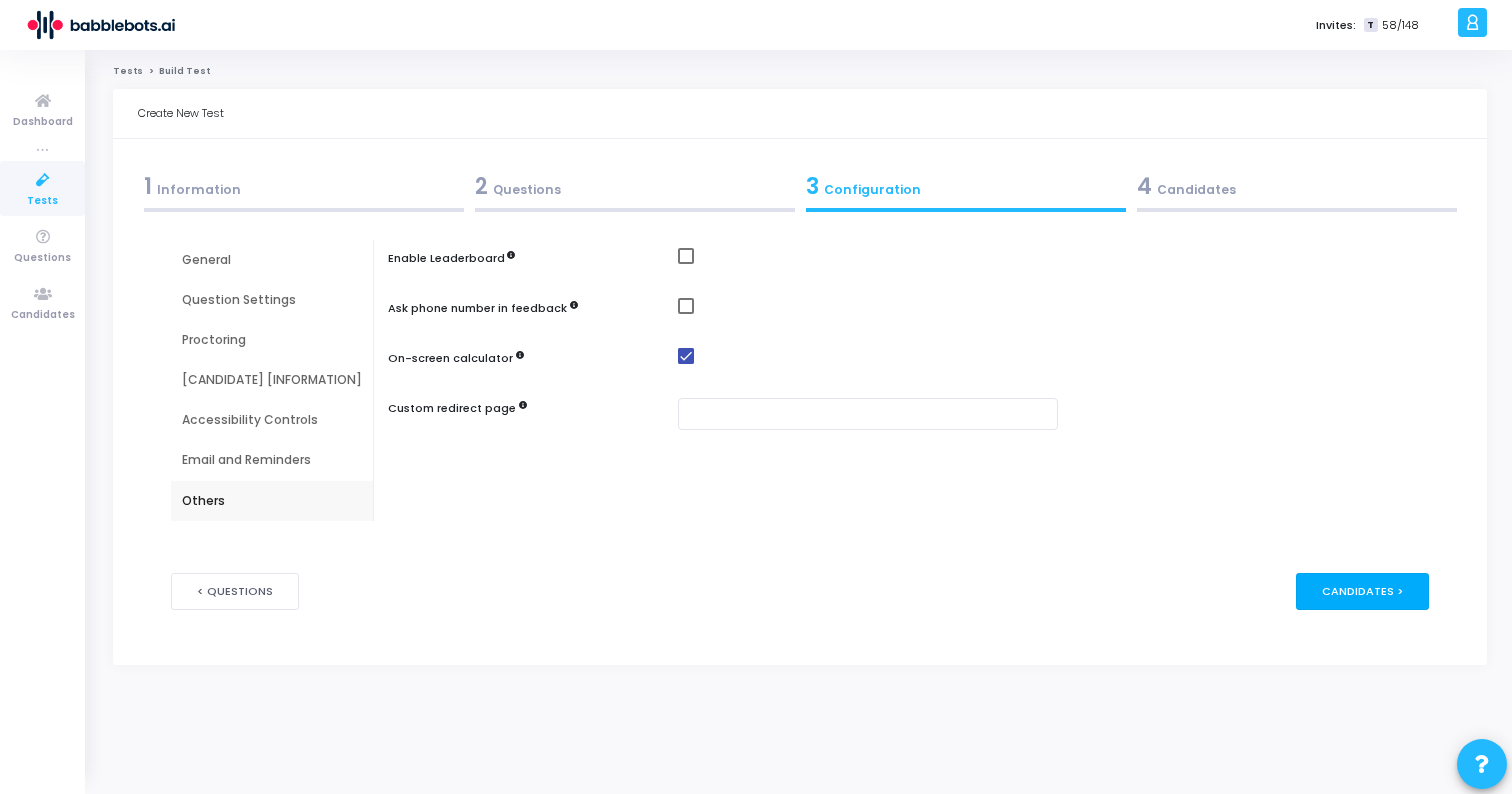 click on "Candidates >" at bounding box center [1362, 591] 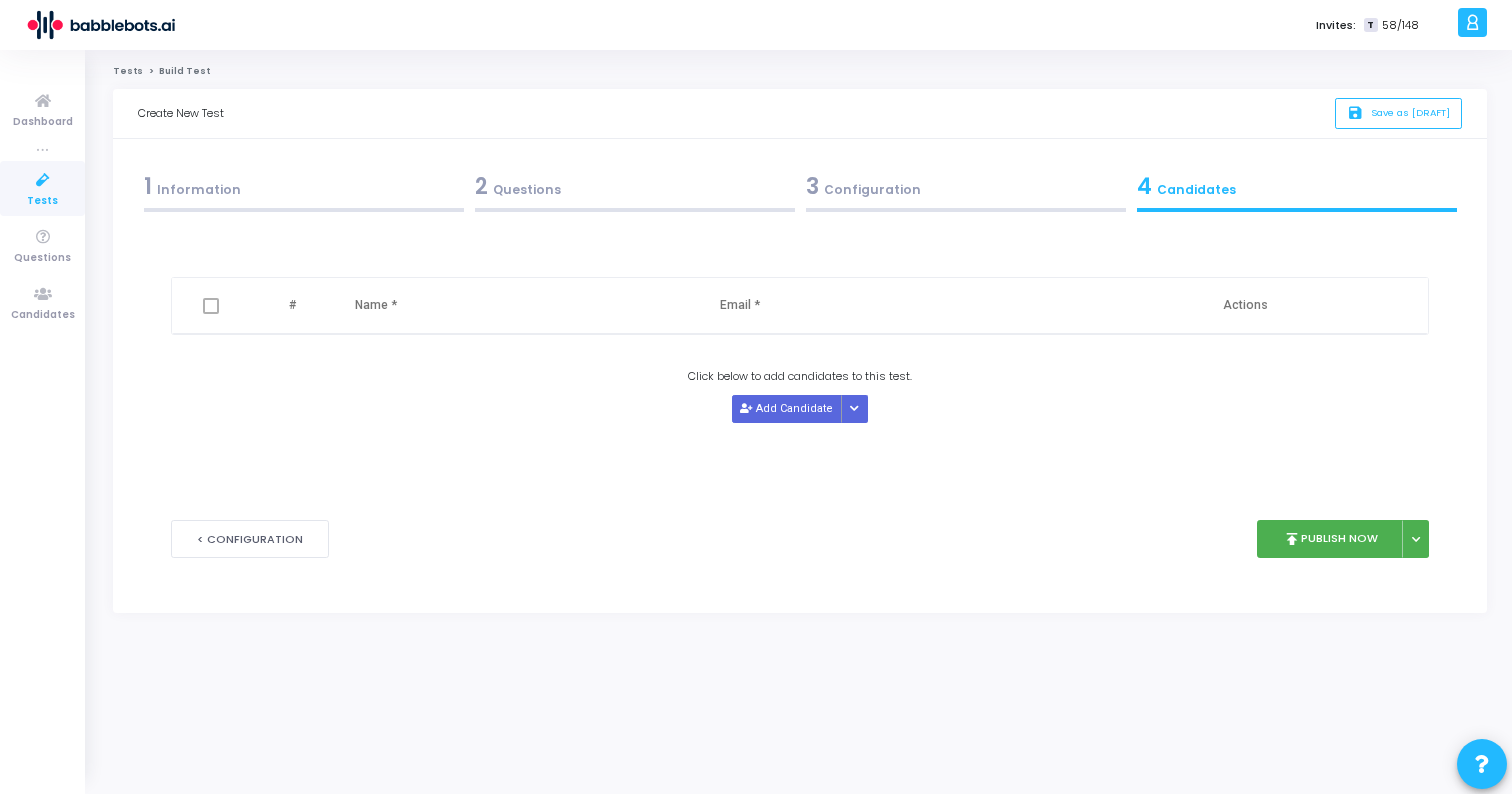 click on "3  Configuration" at bounding box center [966, 186] 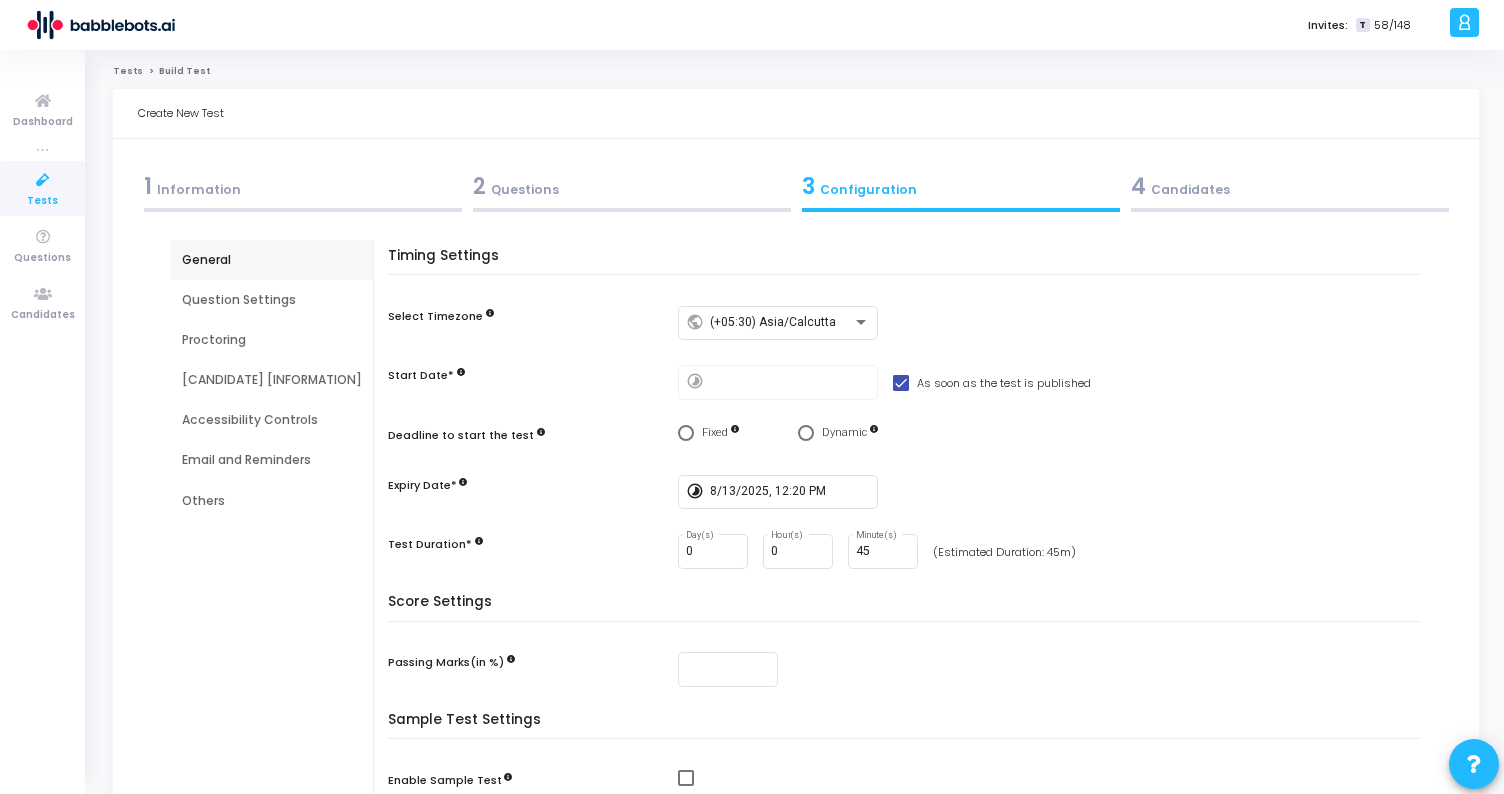 click on "Proctoring" at bounding box center (272, 340) 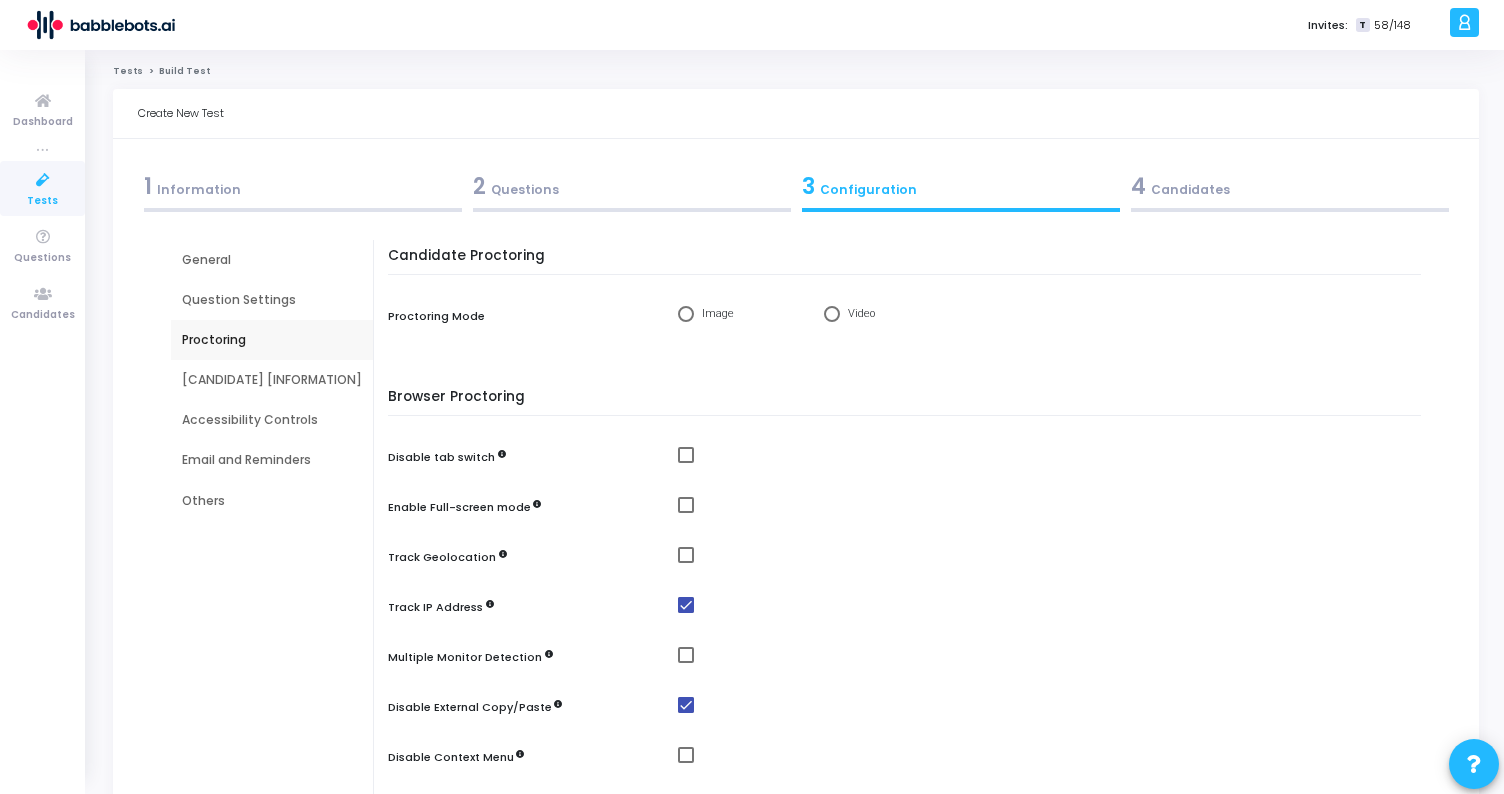 click on "Candidate Information" at bounding box center [272, 380] 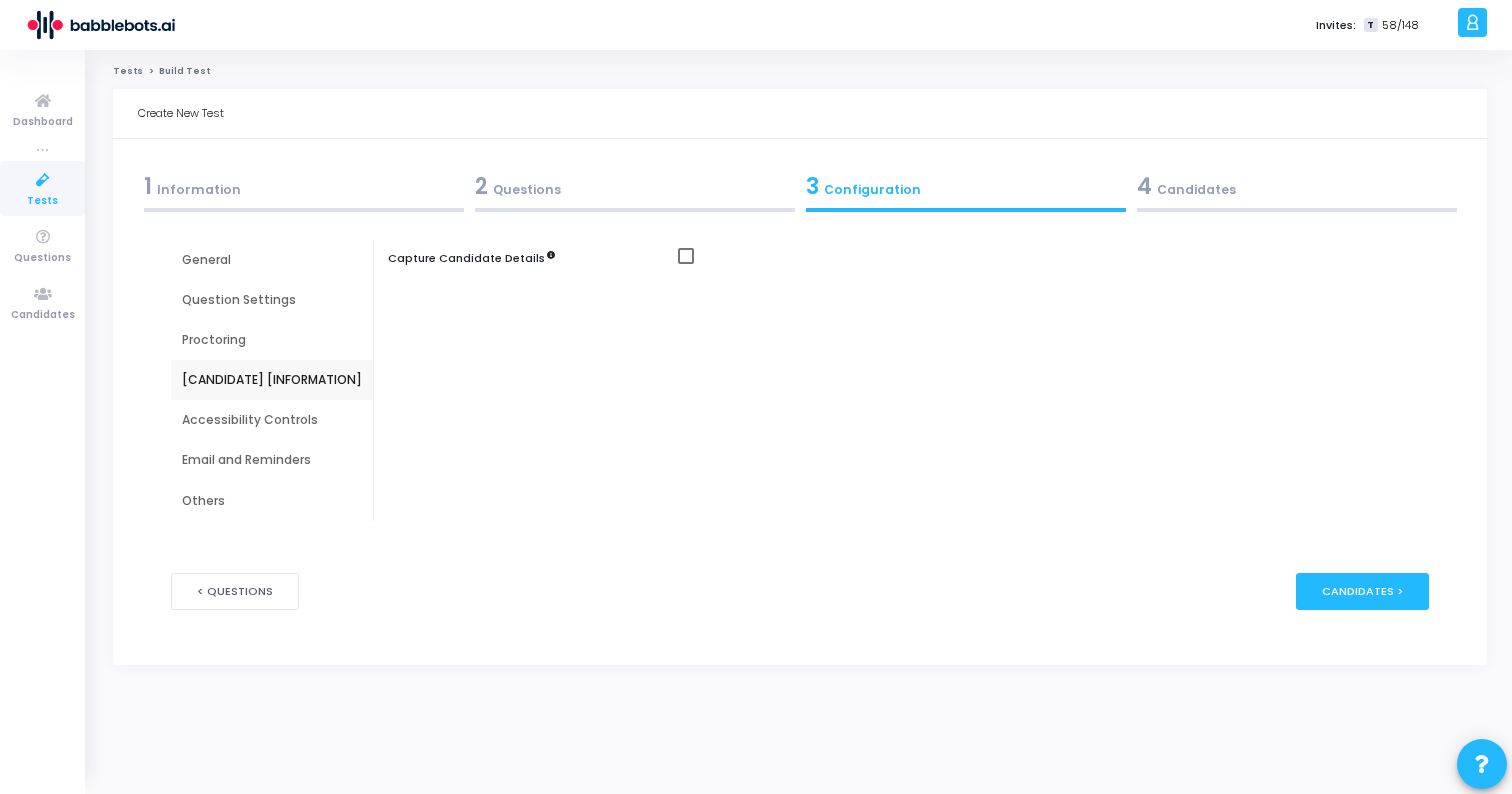click on "Others" at bounding box center (272, 501) 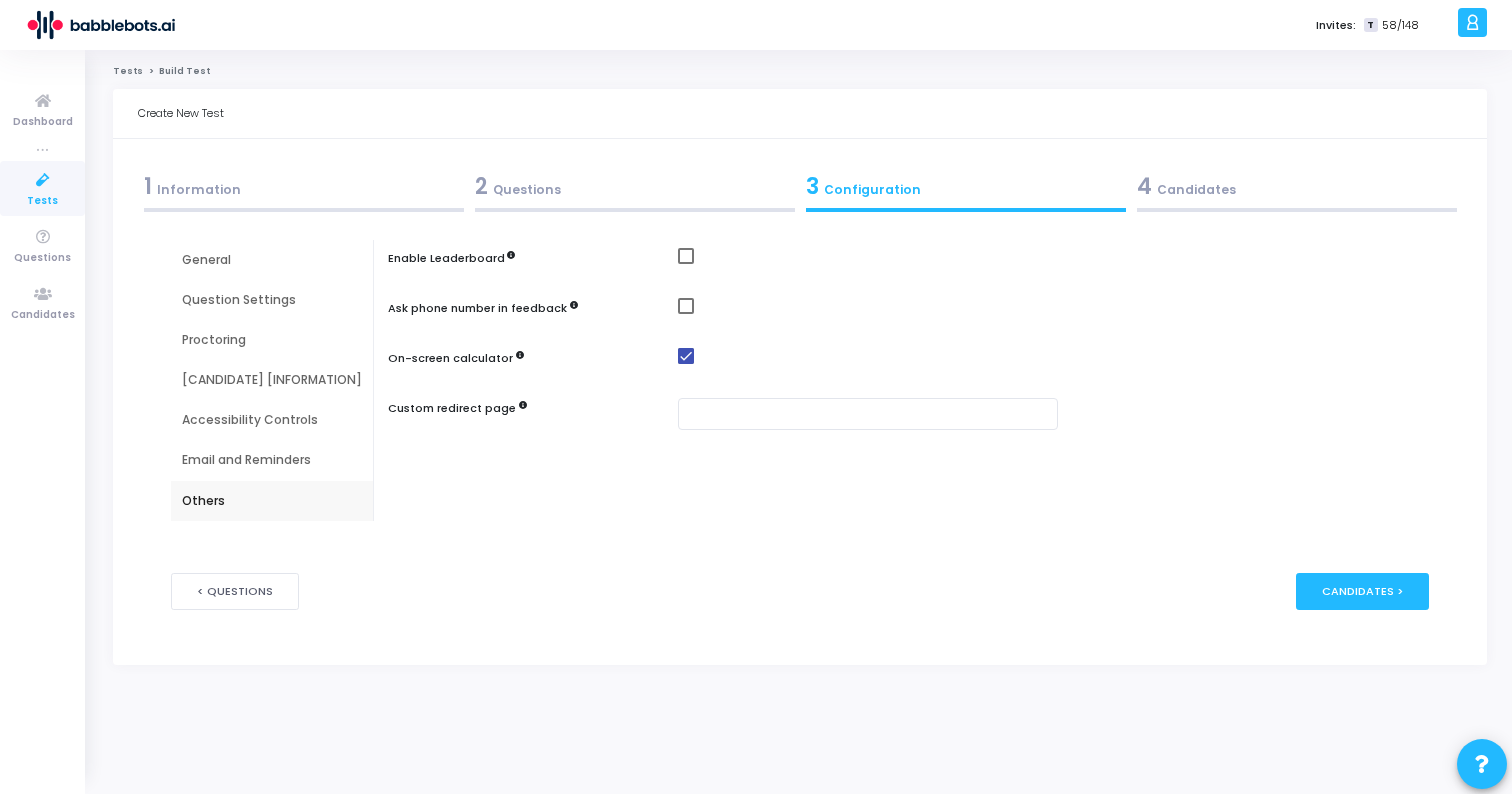 click on "4  Candidates" at bounding box center [1297, 186] 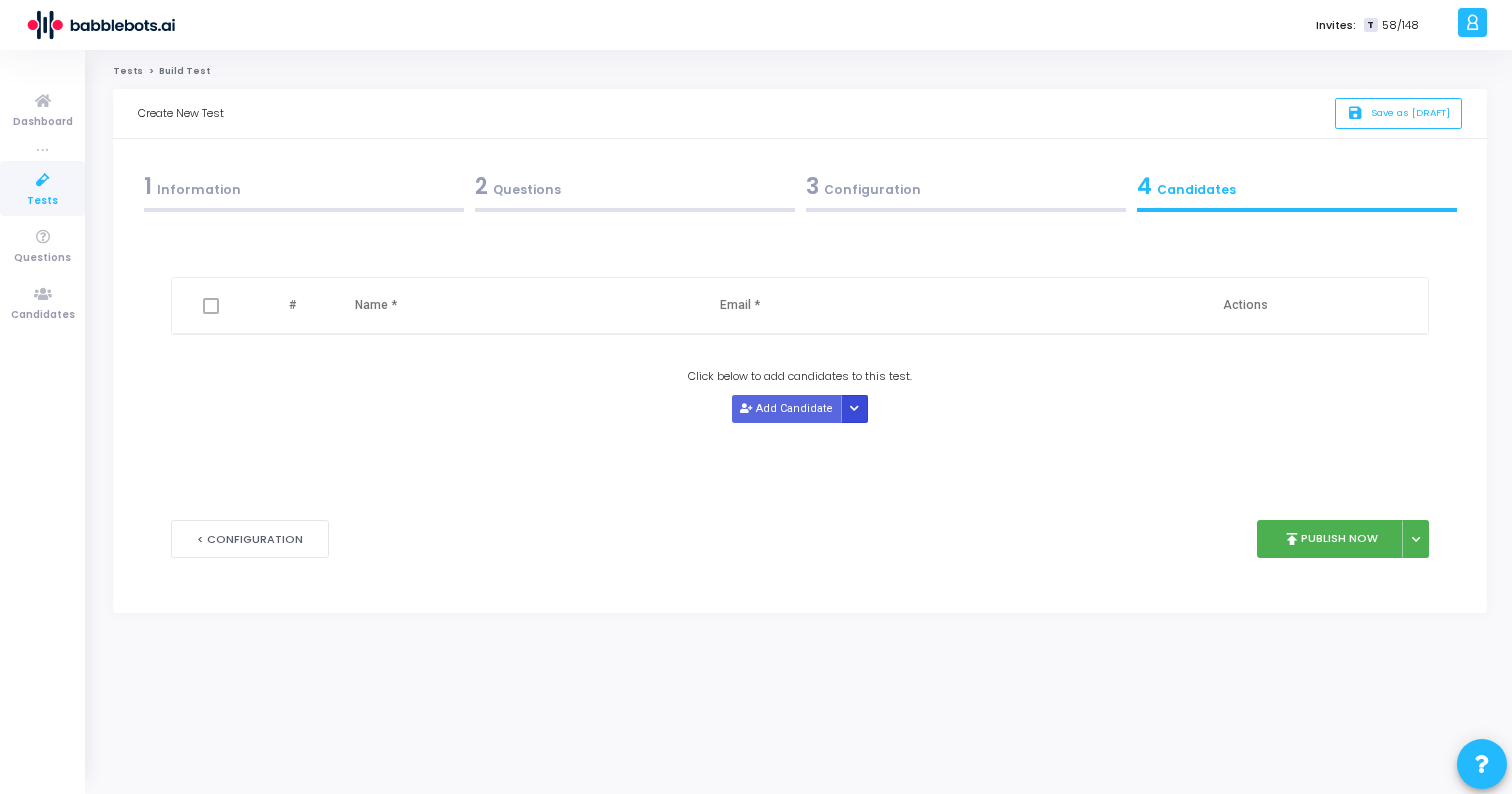 click at bounding box center (854, 409) 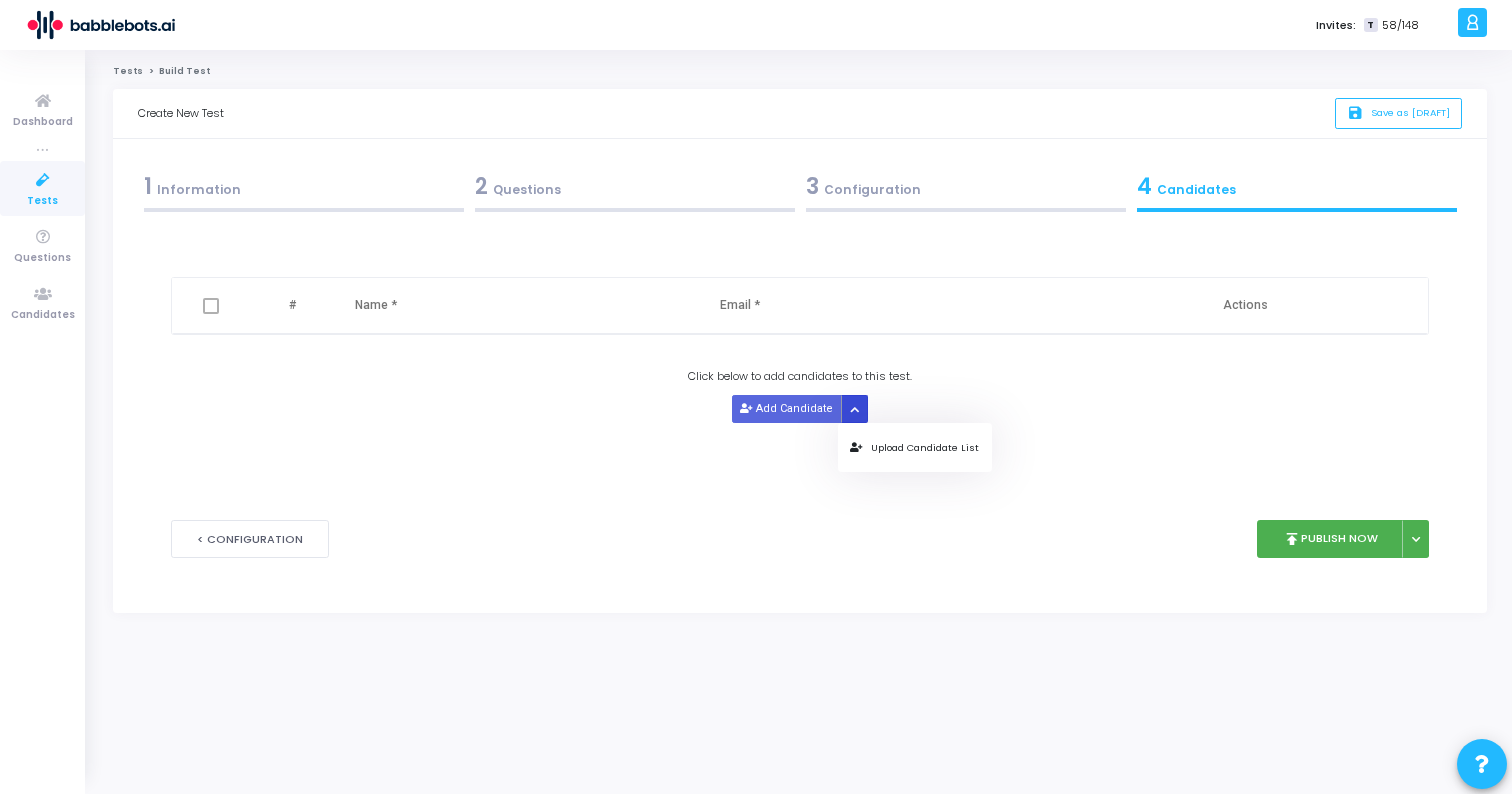 click at bounding box center (854, 409) 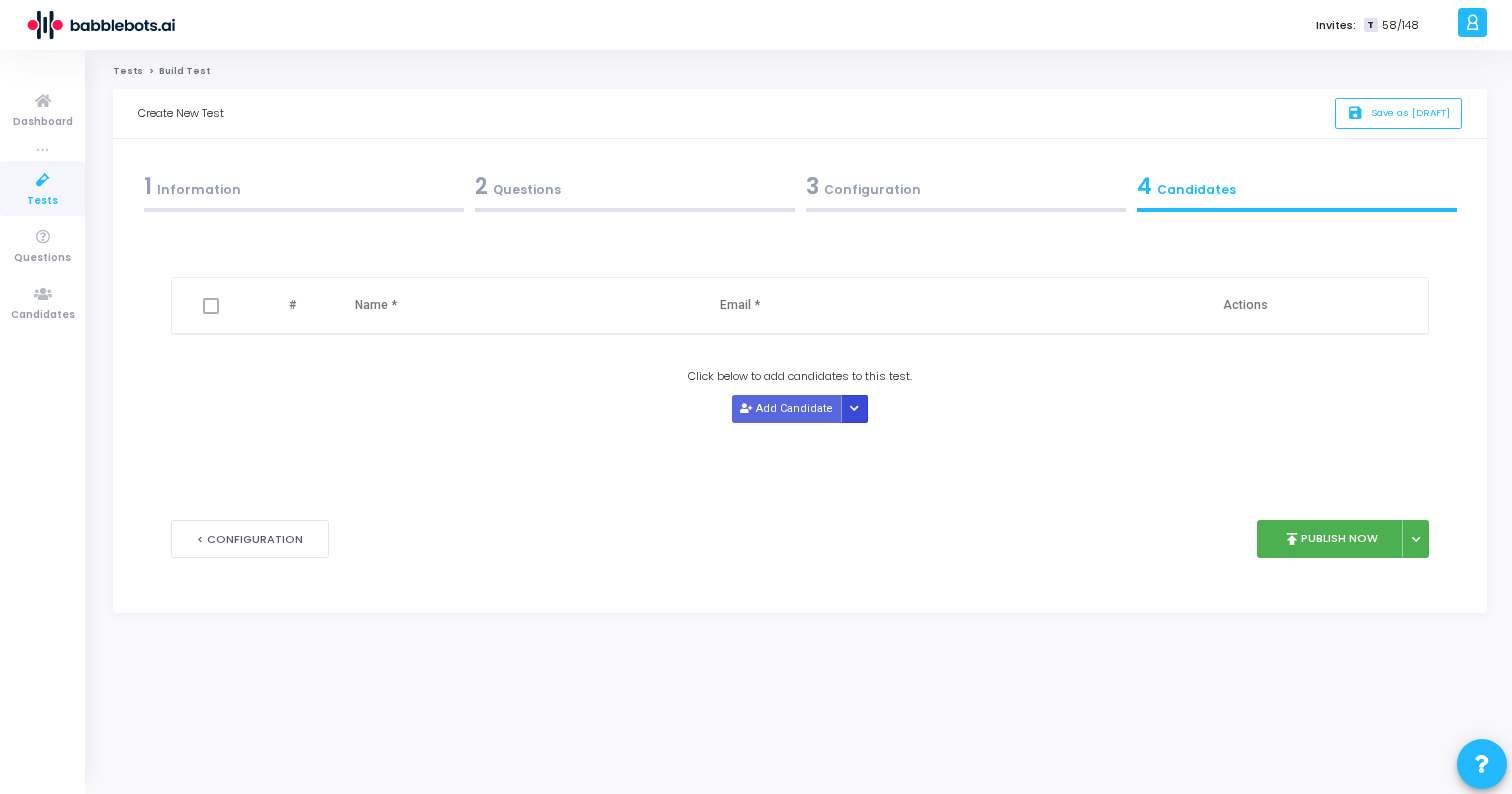 click at bounding box center (855, 408) 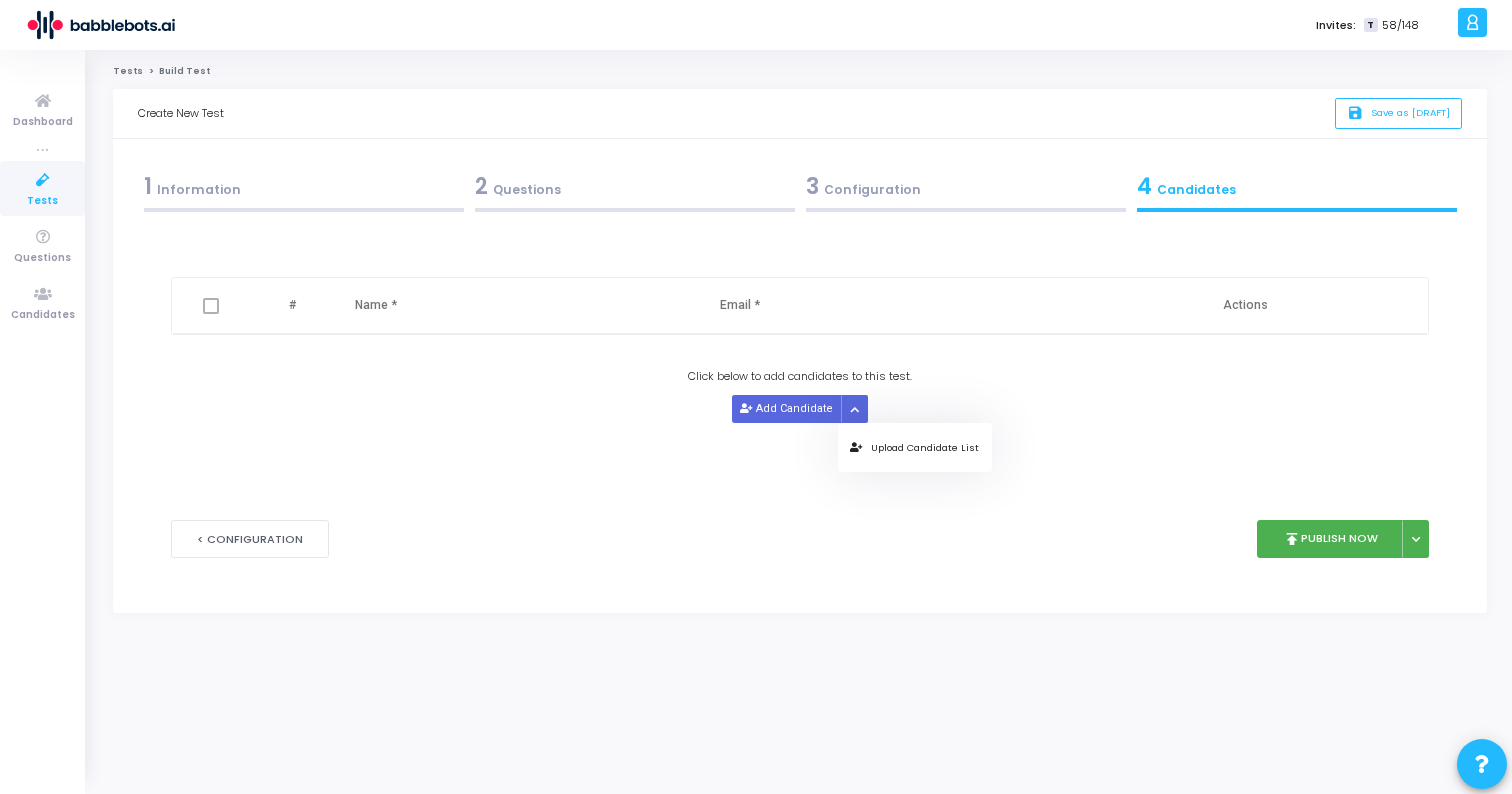 click on "Upload Candidate List" at bounding box center [914, 447] 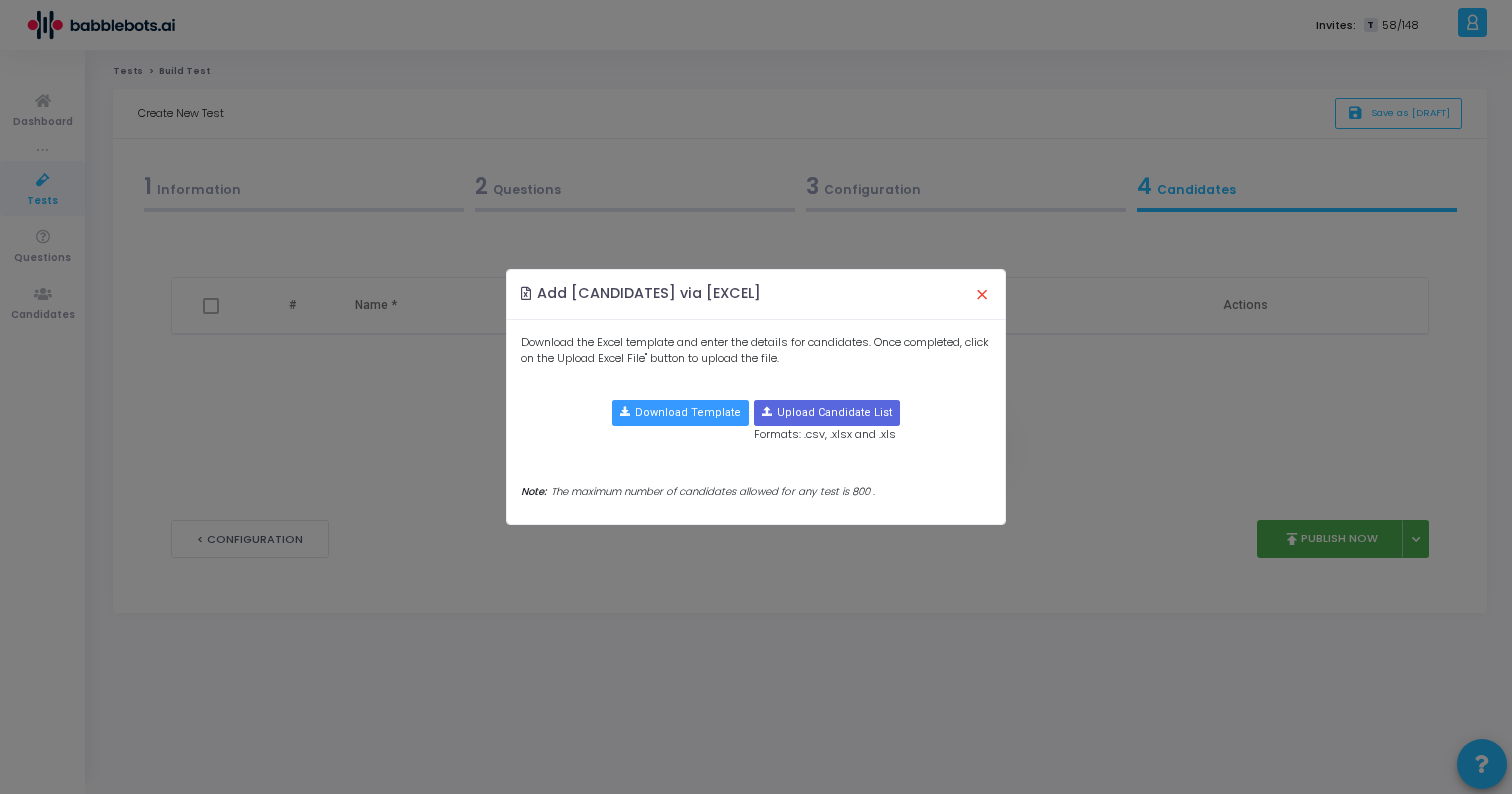 type 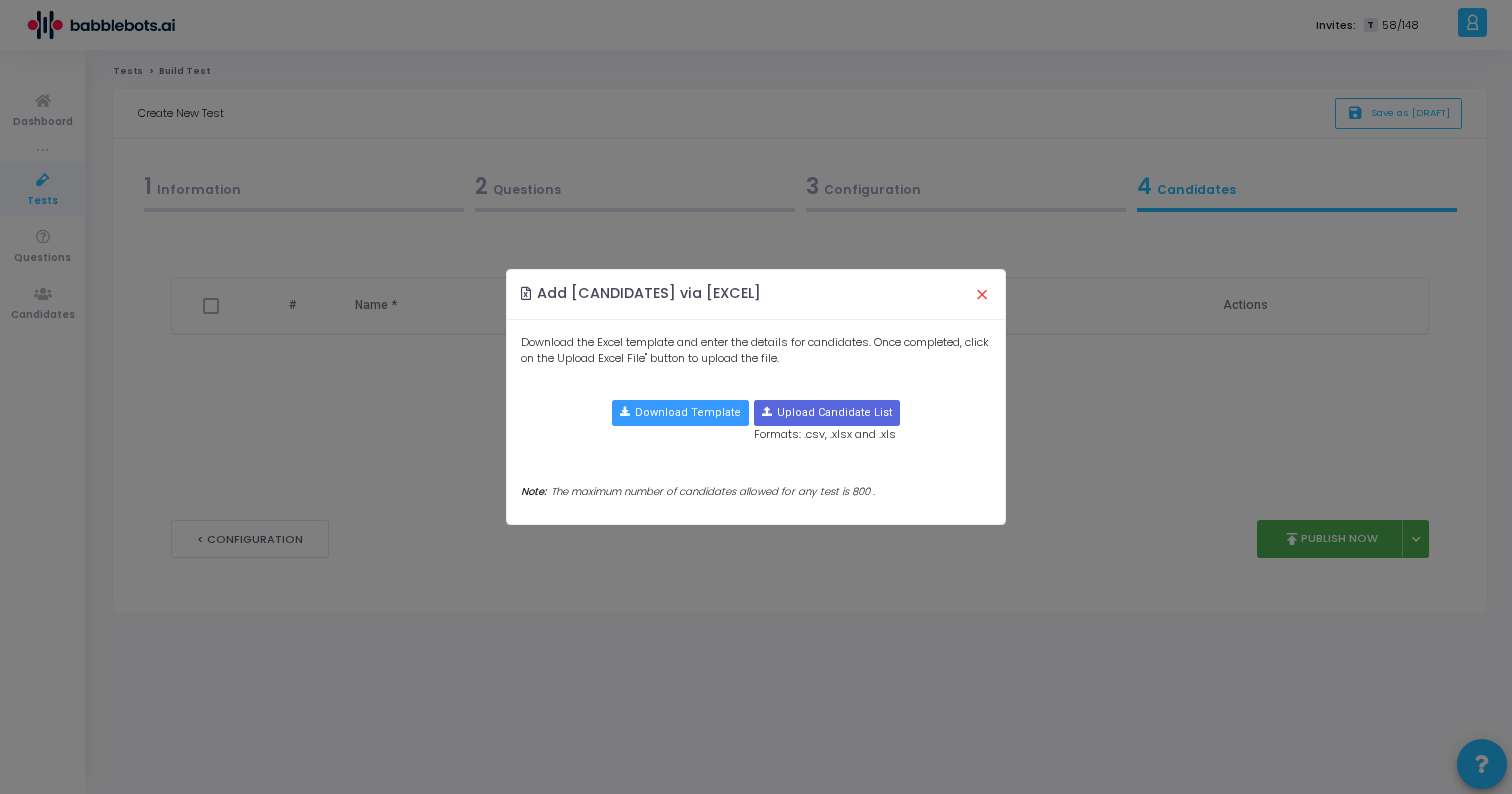 click on "×" 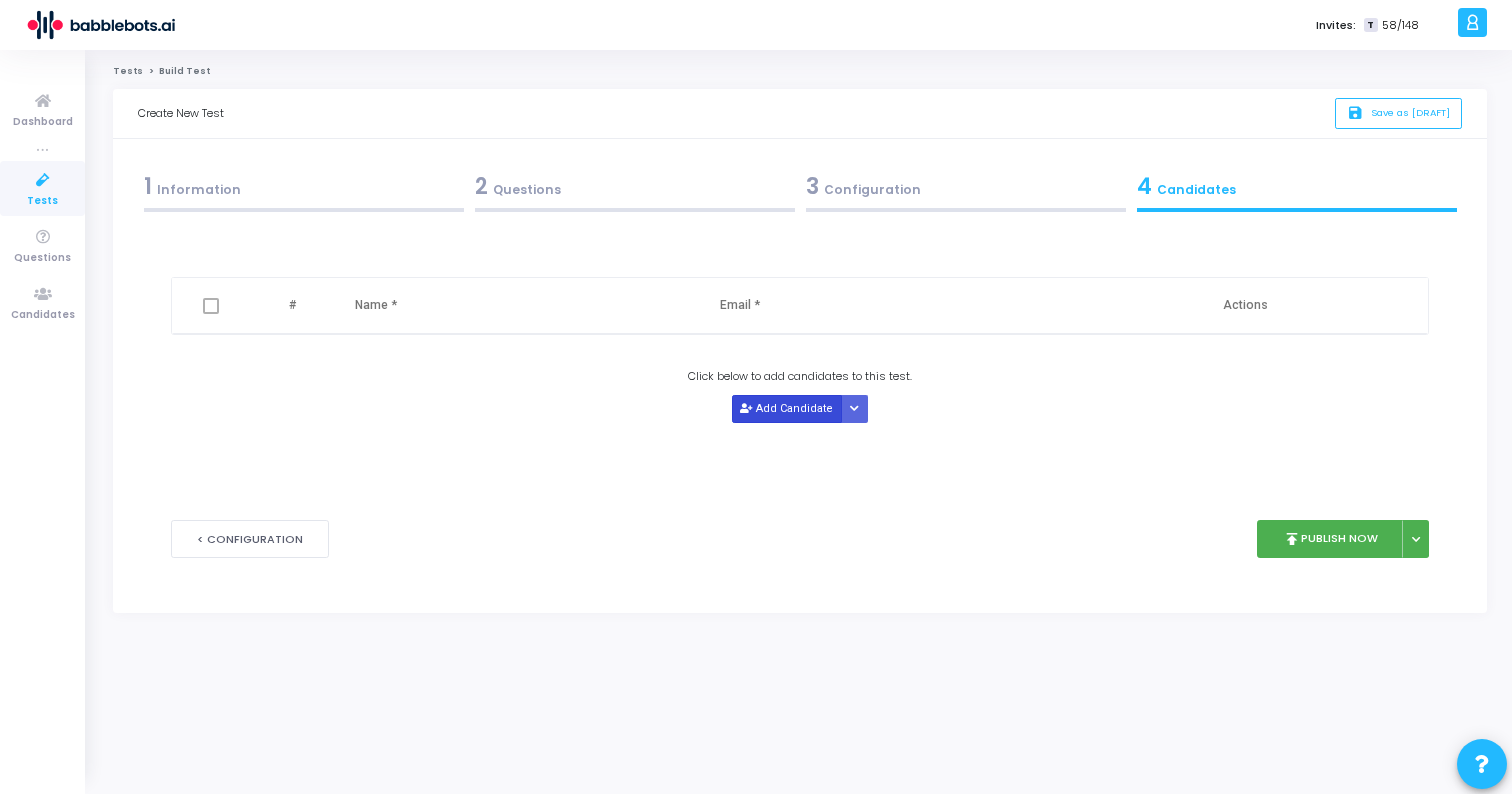 click at bounding box center (745, 409) 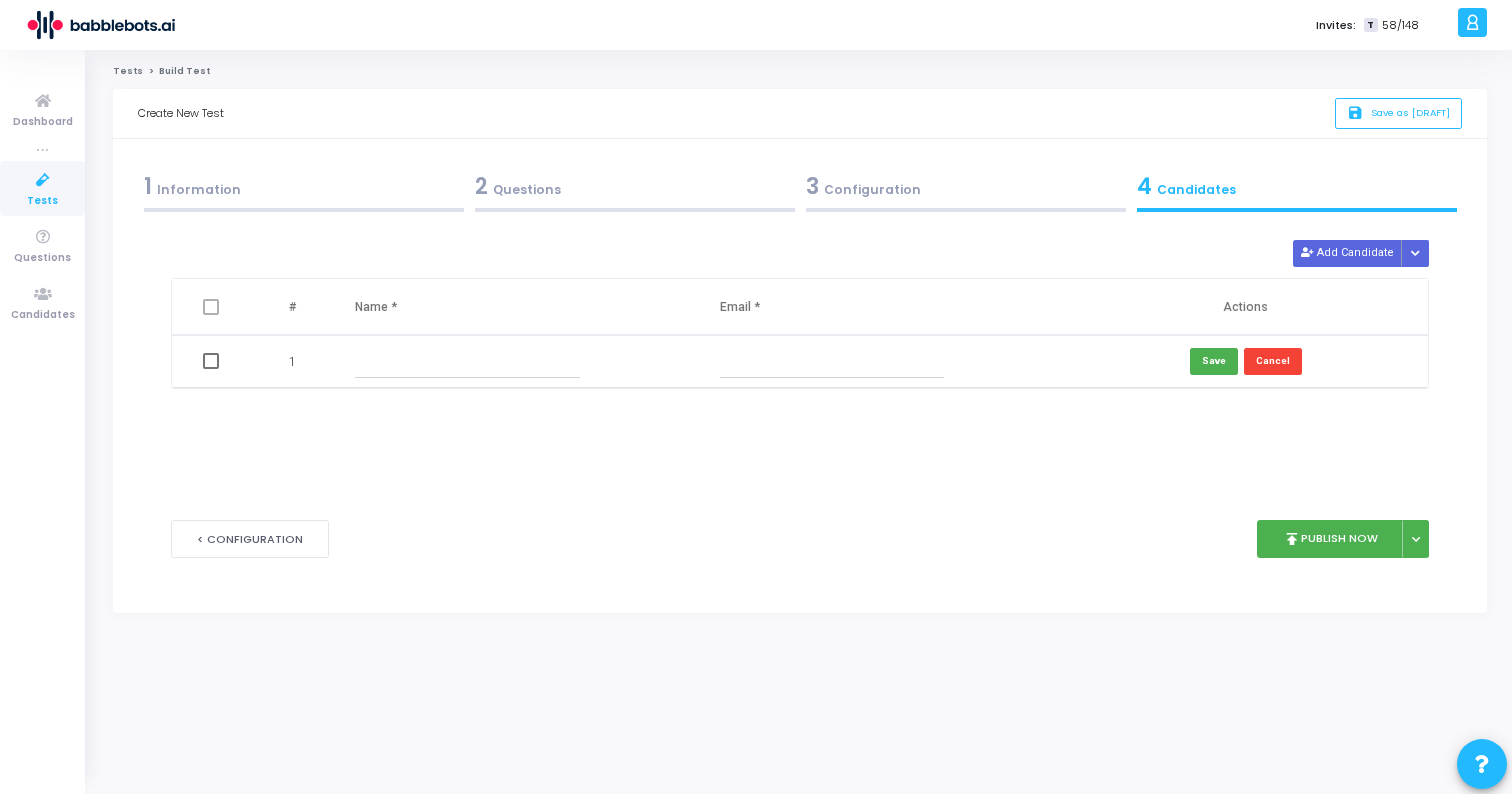 click at bounding box center [467, 361] 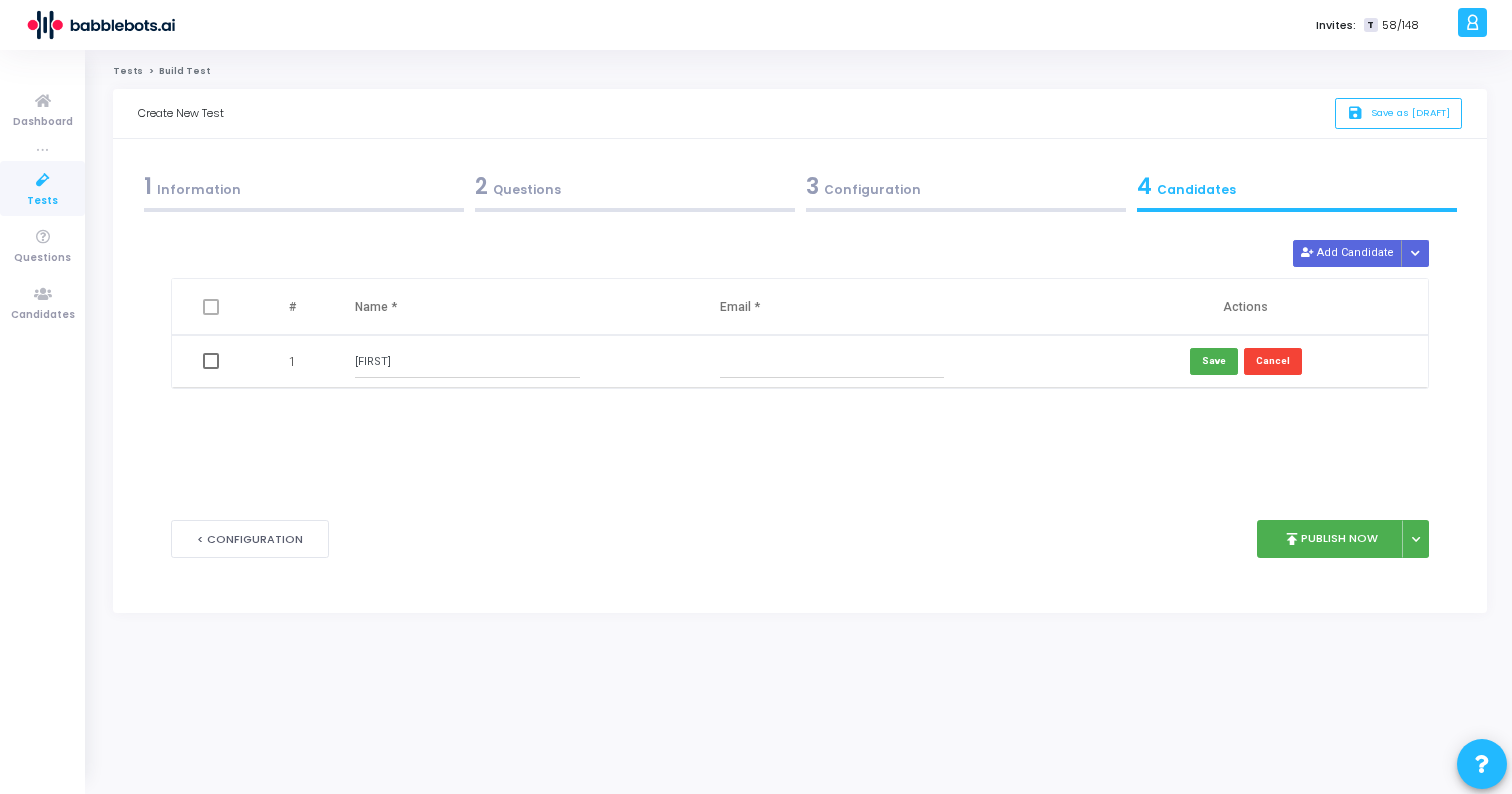 type on "Jai" 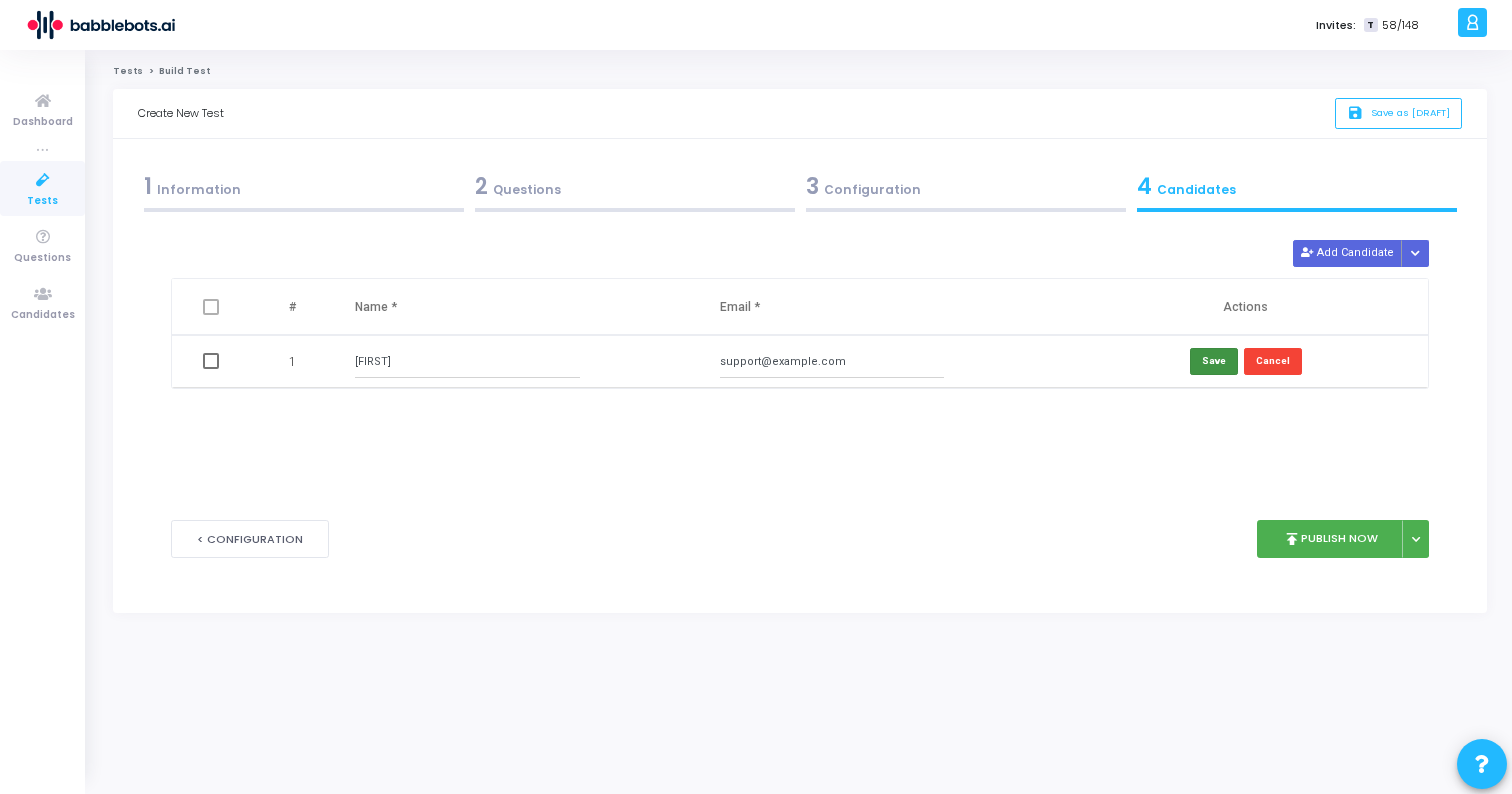 type on "jai@[EMAIL]" 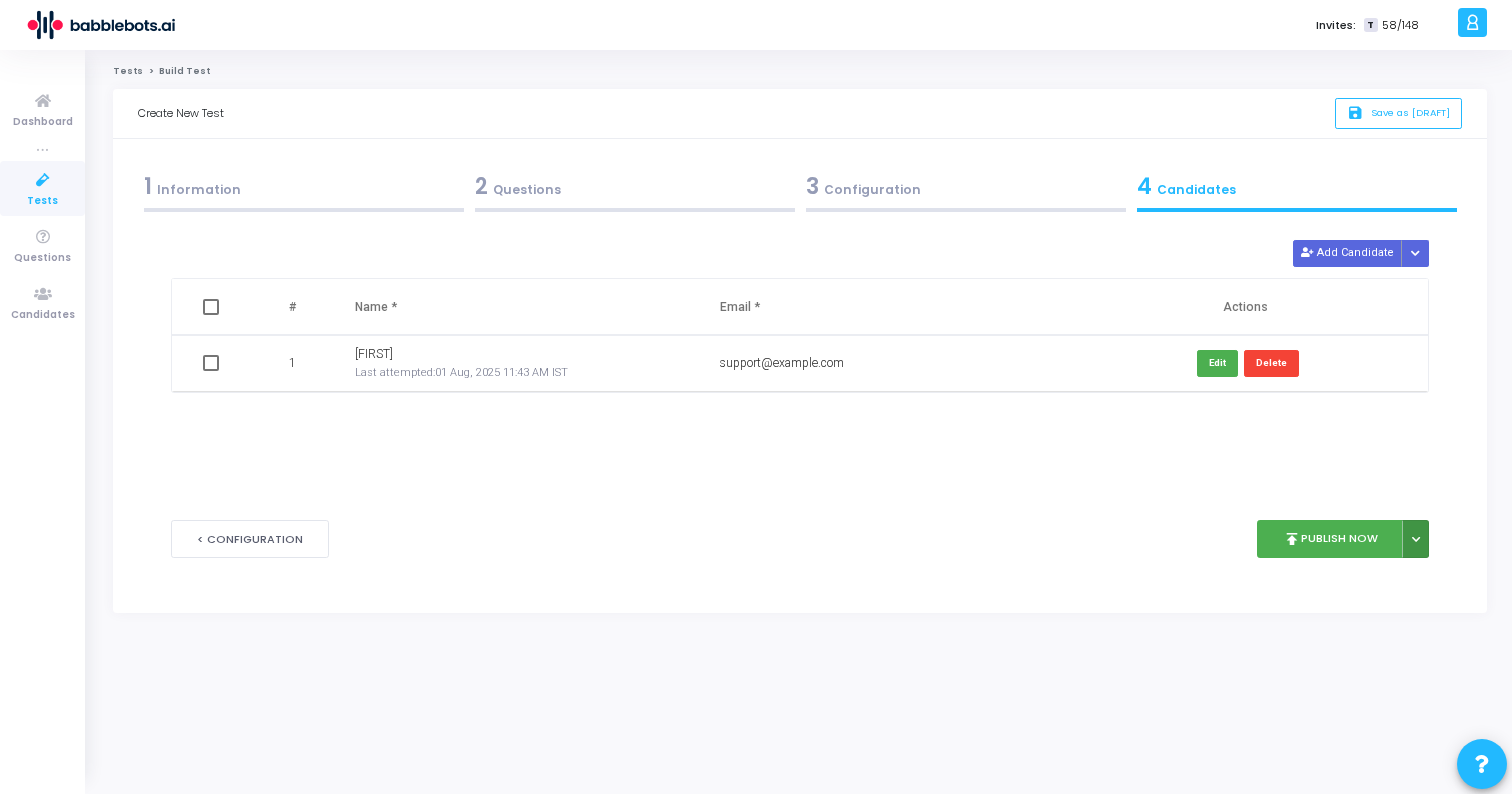 click at bounding box center [1415, 539] 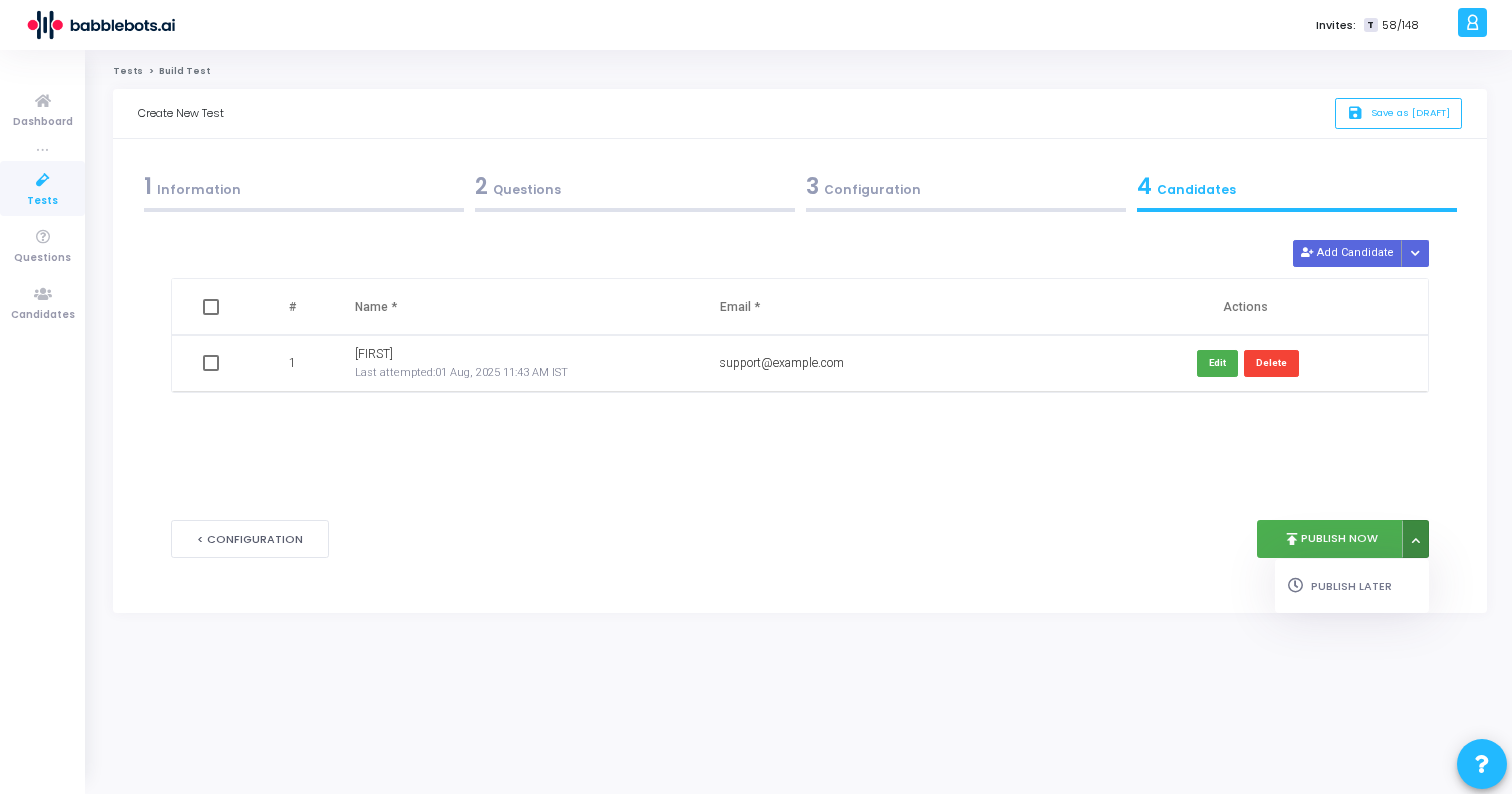 click at bounding box center [1415, 539] 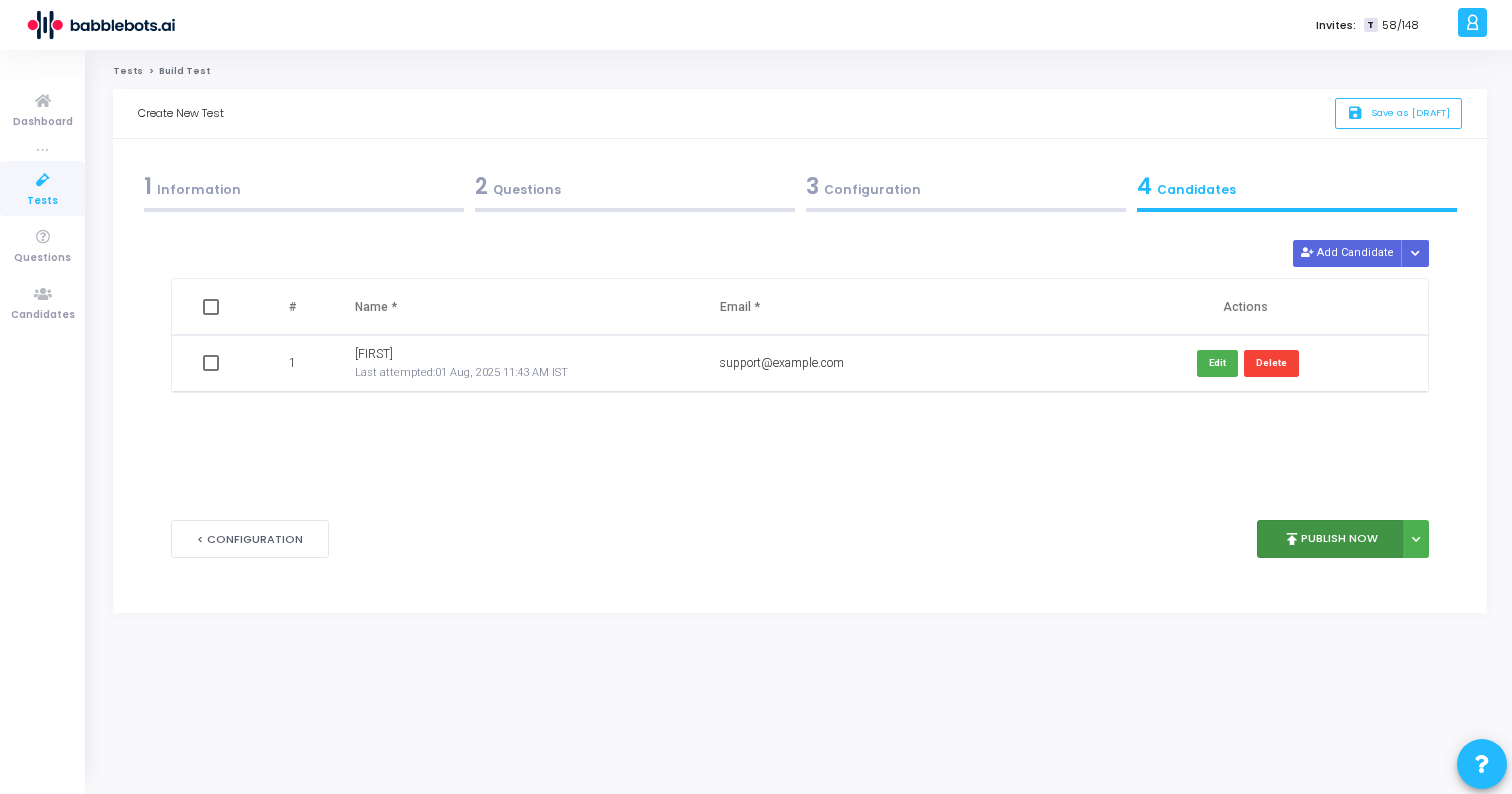 click on "publish  Publish Now" at bounding box center (1330, 539) 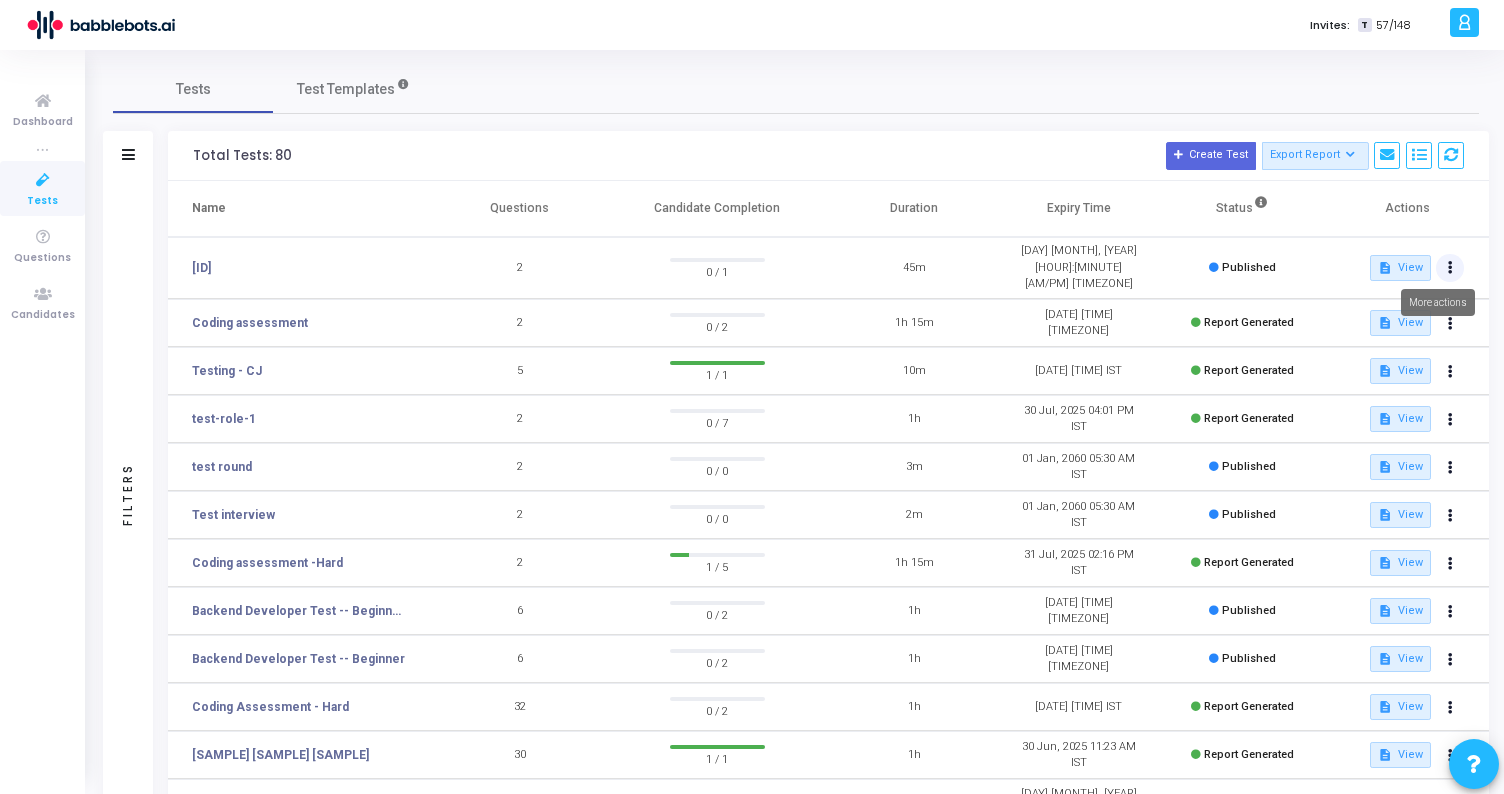 click at bounding box center (1450, 268) 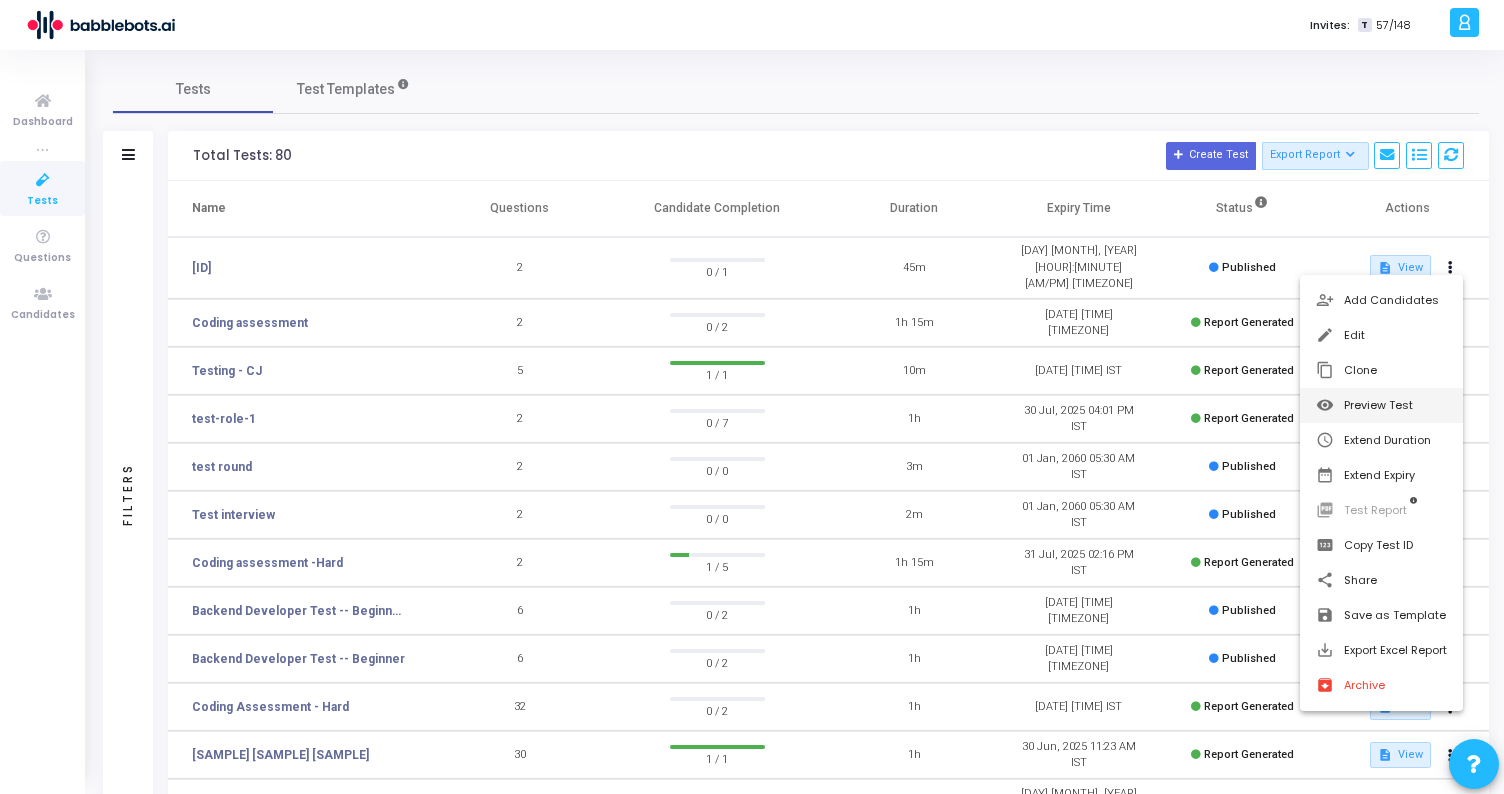 click on "visibility  Preview Test" at bounding box center (1381, 405) 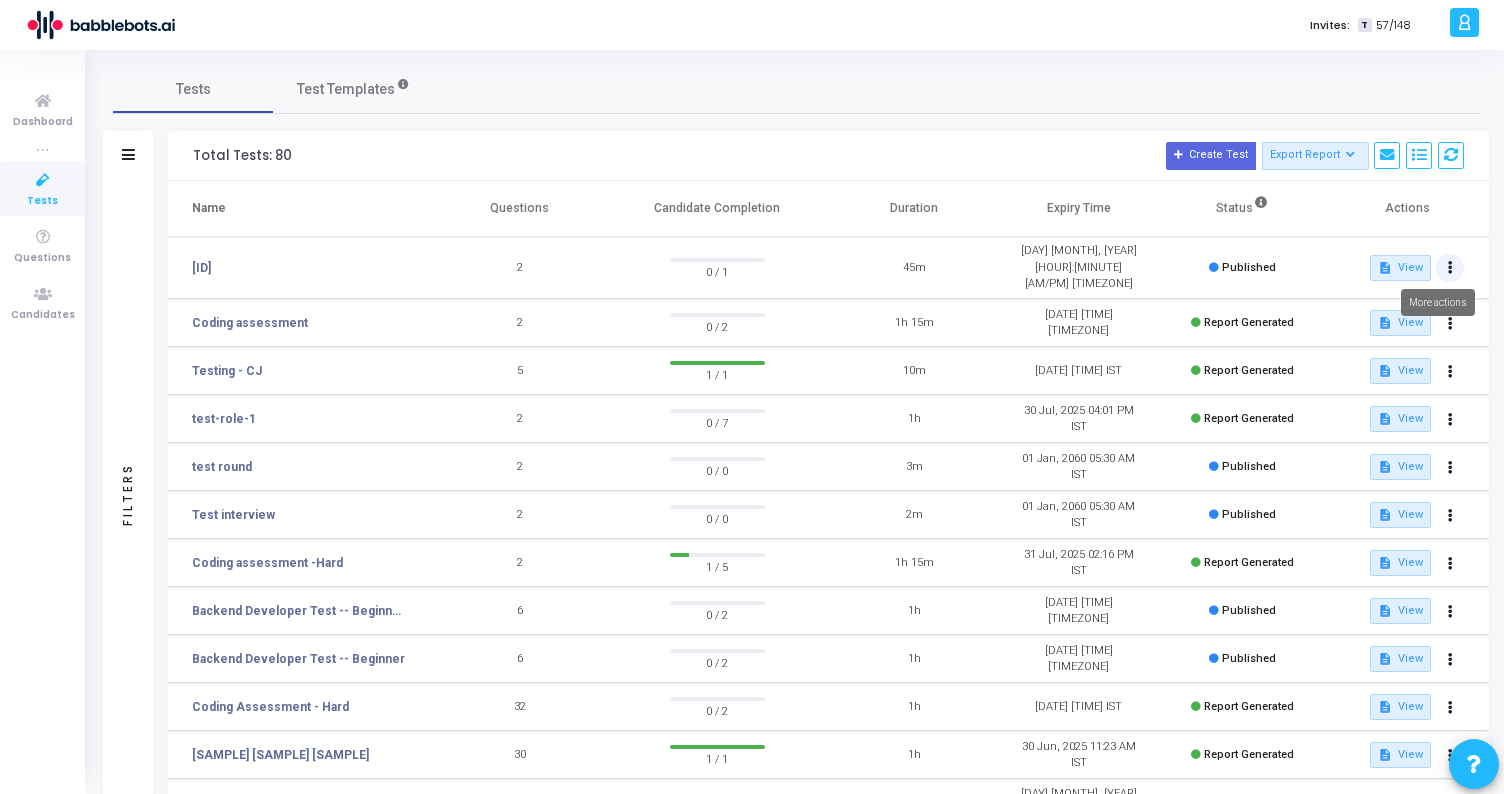 click at bounding box center (1450, 268) 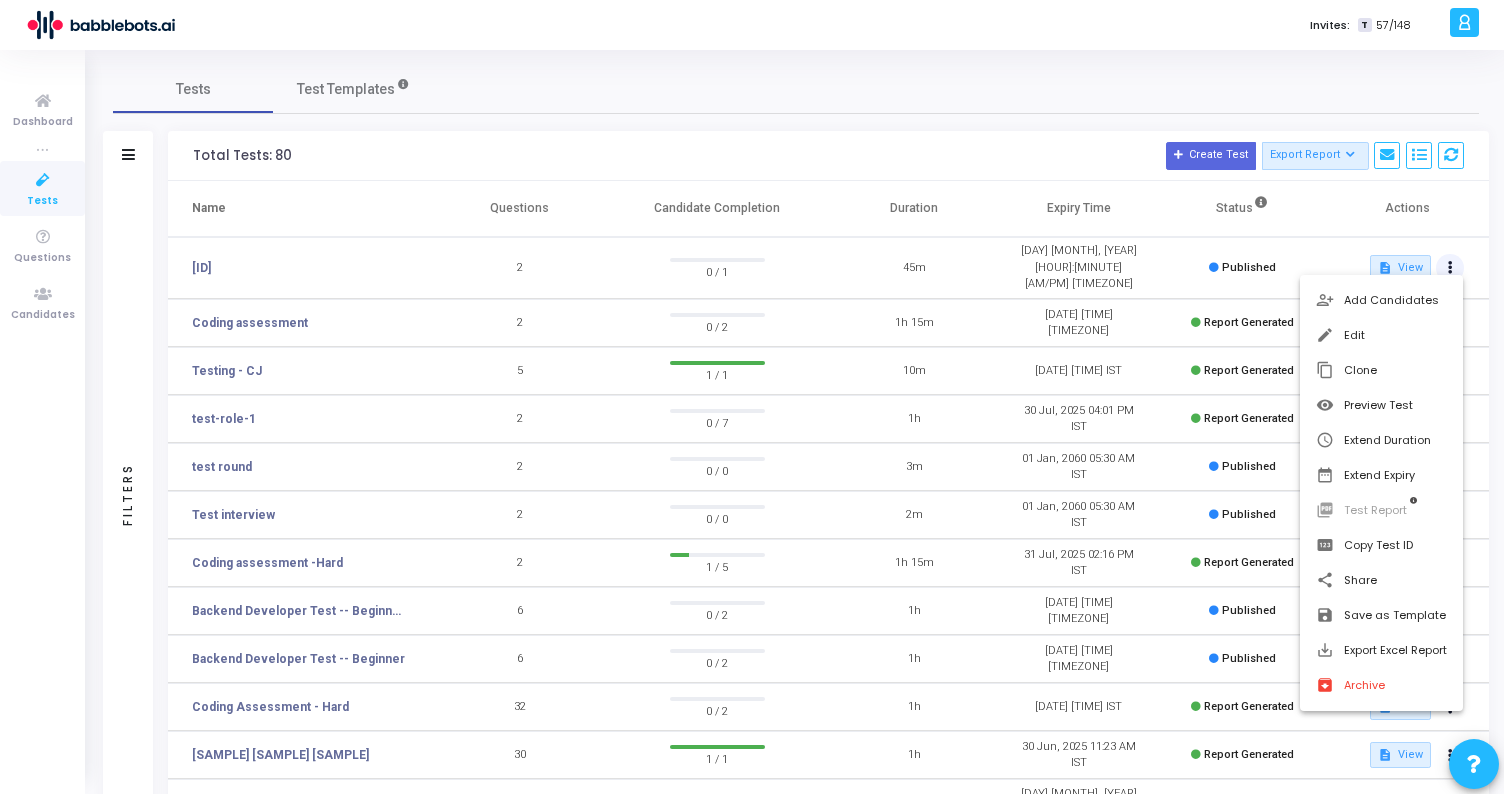 click at bounding box center (752, 397) 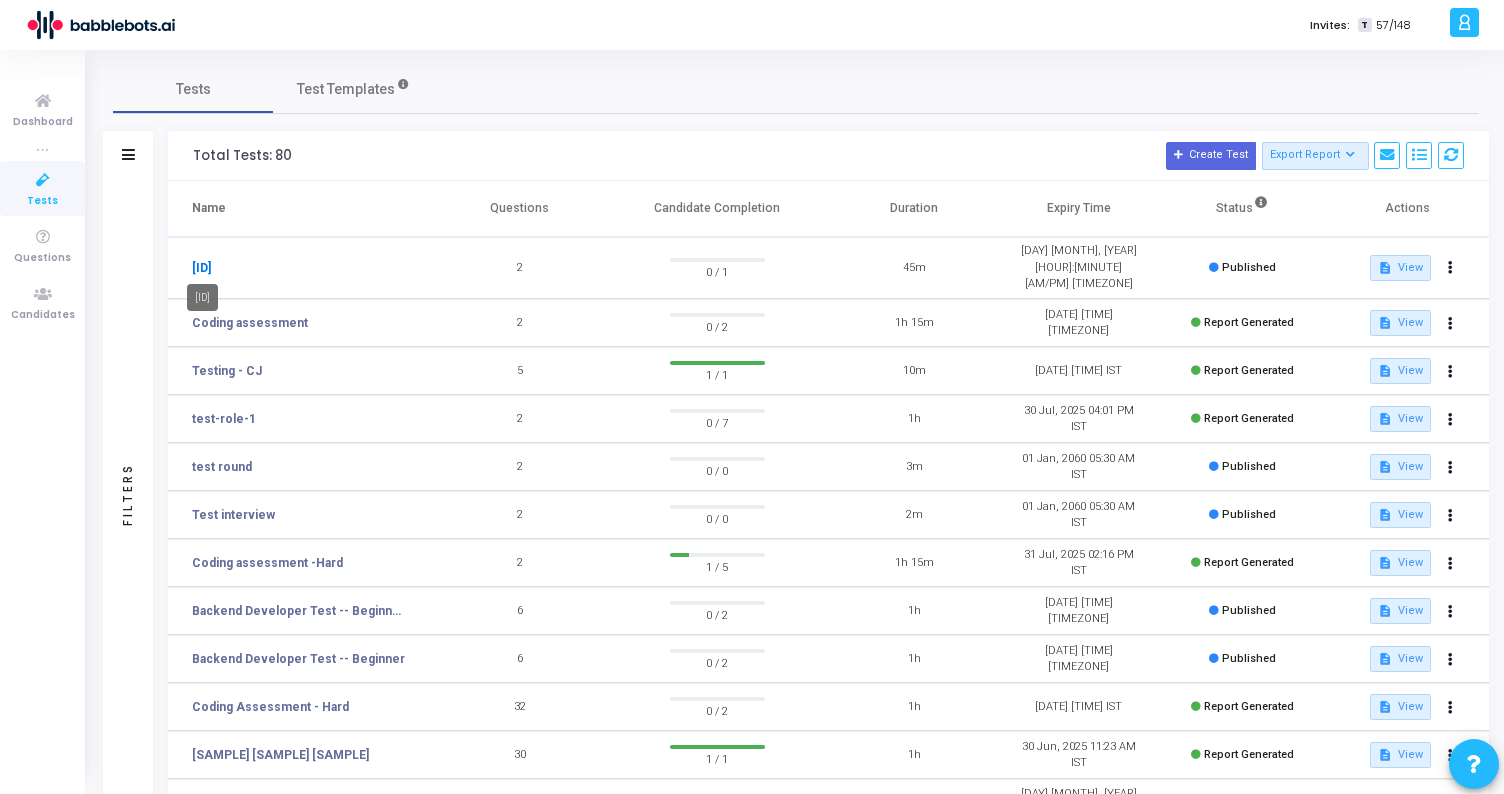 click on "cj-1" at bounding box center (201, 268) 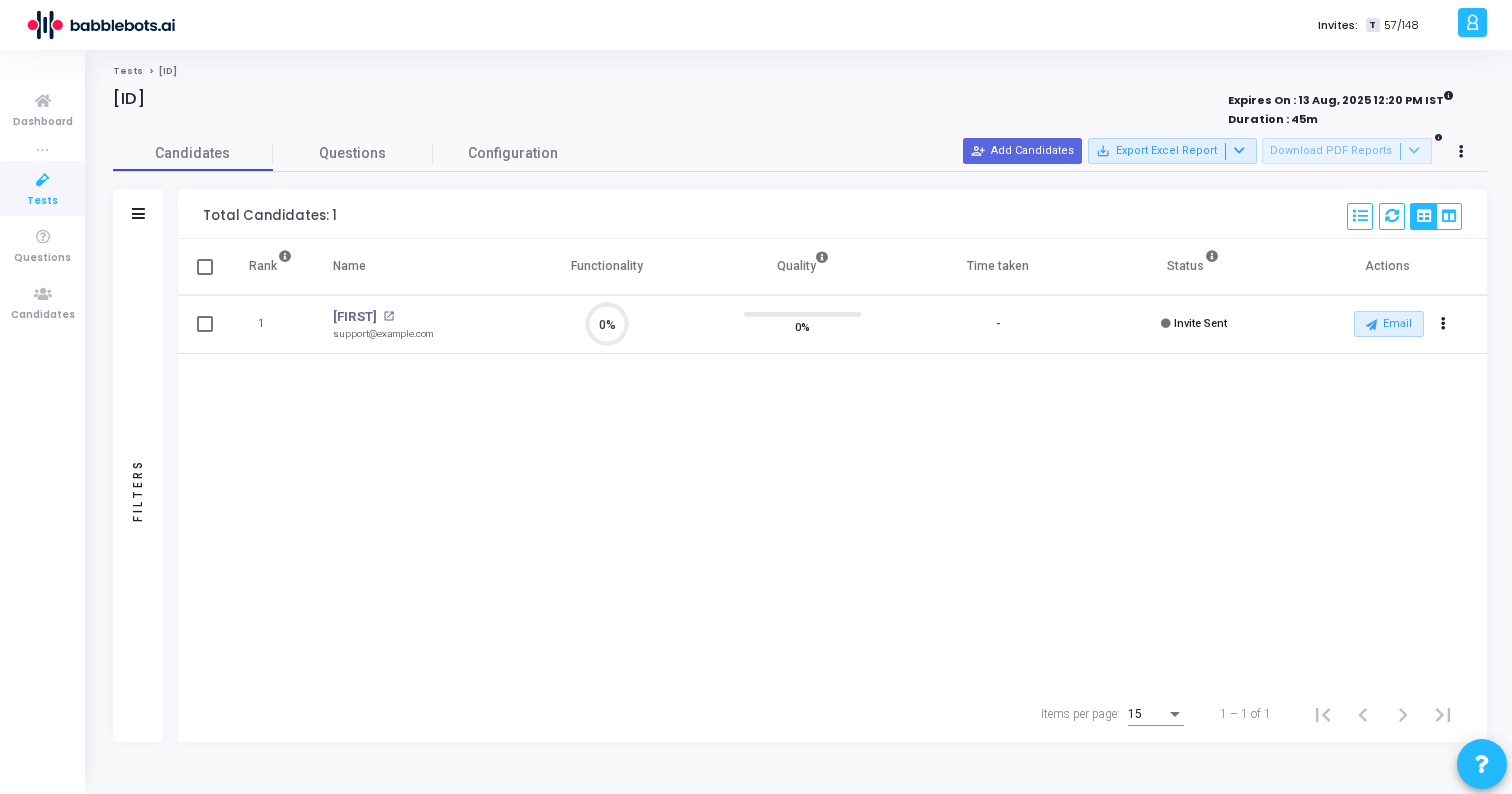 scroll, scrollTop: 9, scrollLeft: 9, axis: both 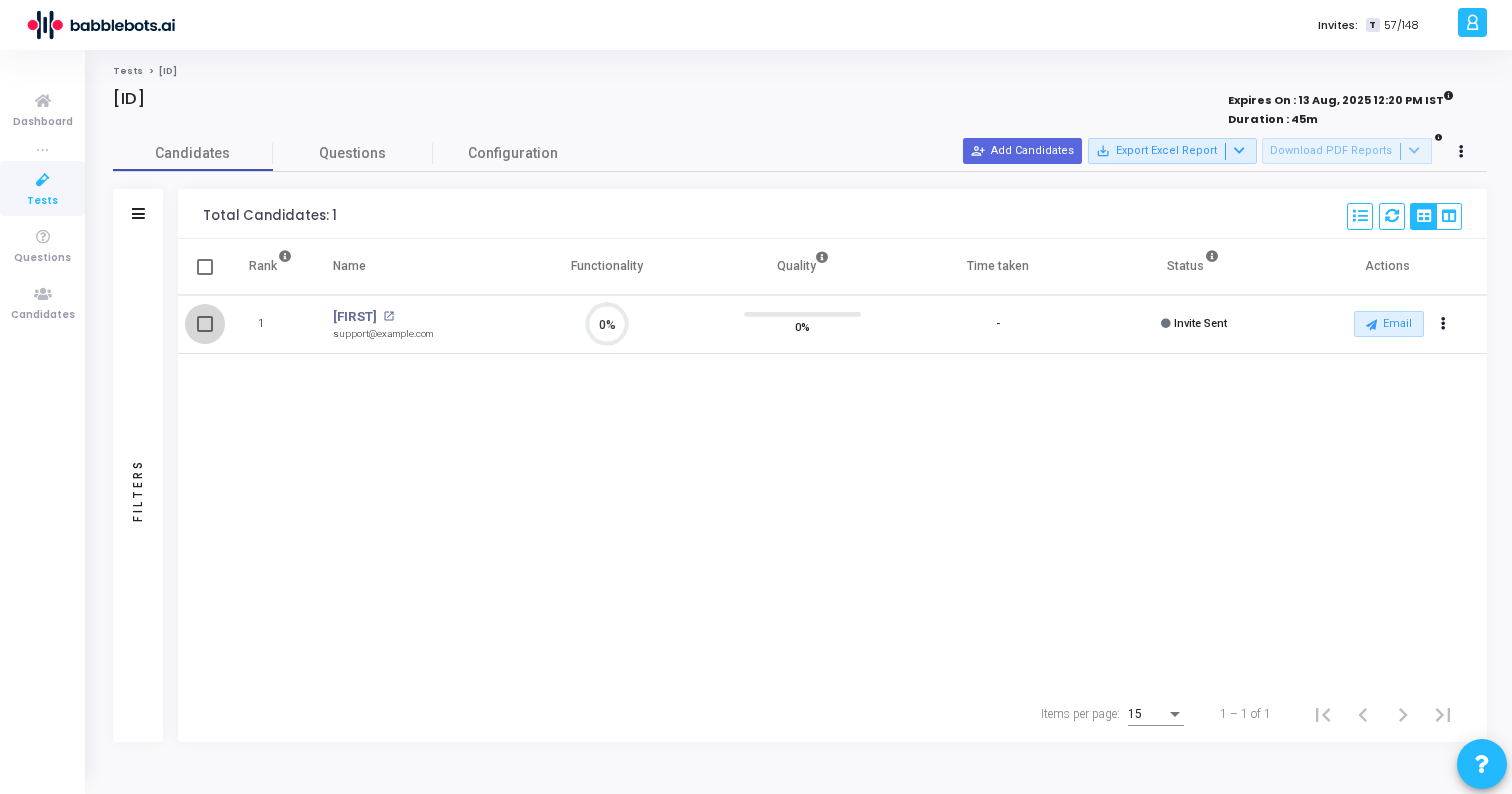 click at bounding box center (205, 324) 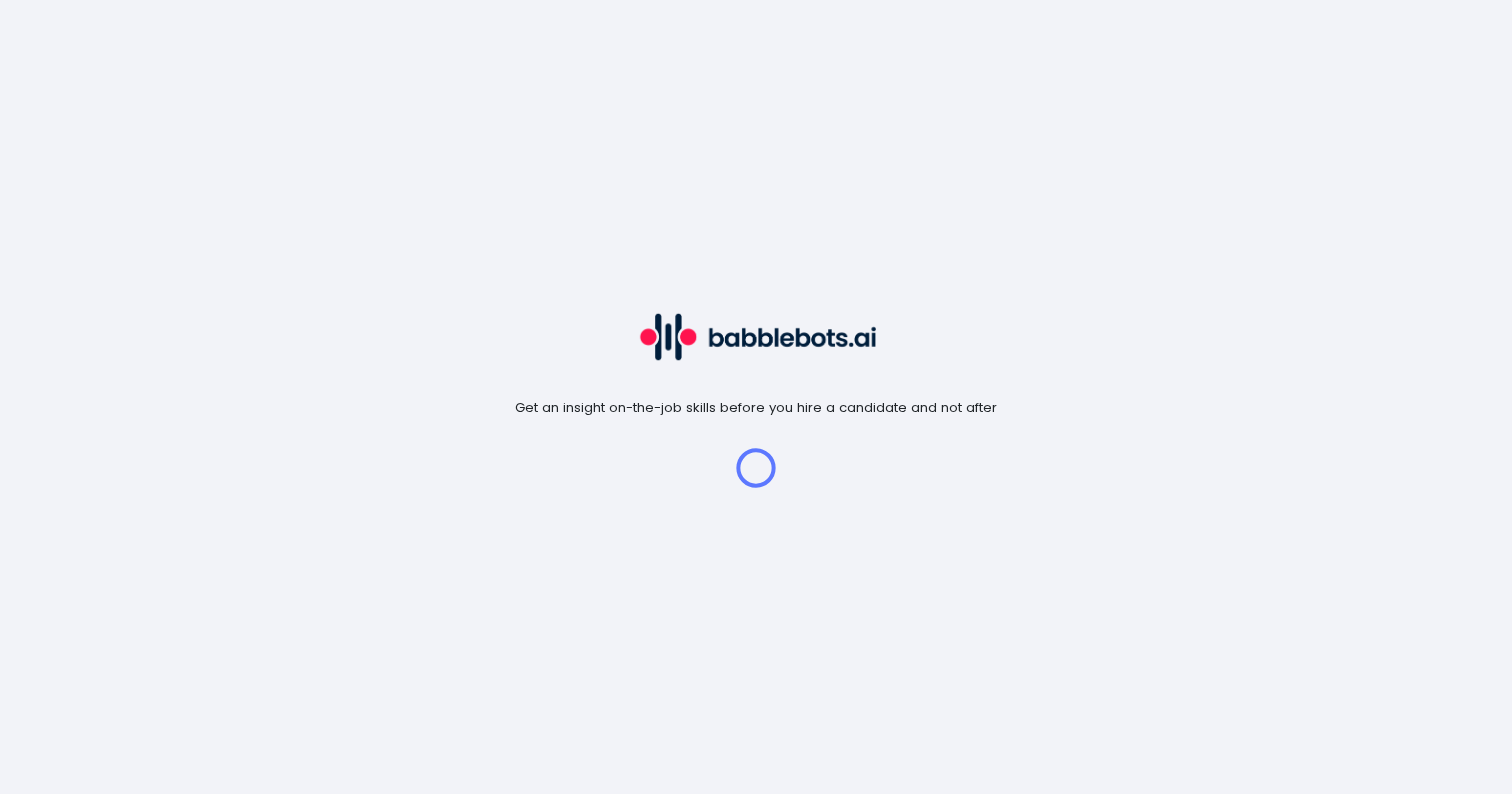 scroll, scrollTop: 0, scrollLeft: 0, axis: both 